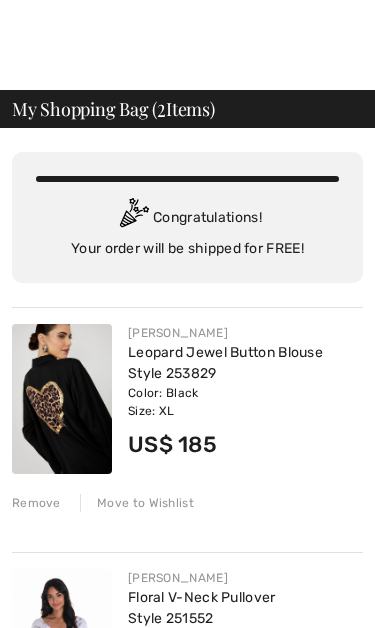 scroll, scrollTop: 35, scrollLeft: 0, axis: vertical 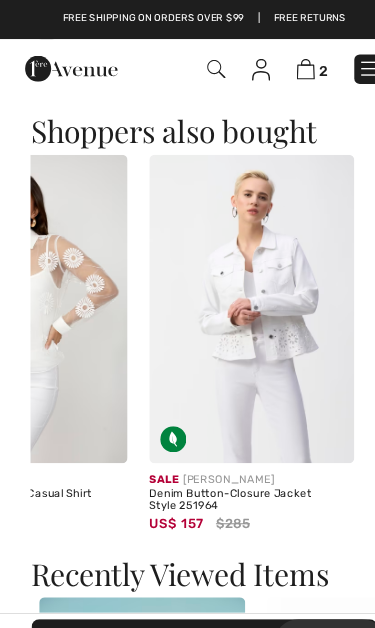 click at bounding box center (231, 283) 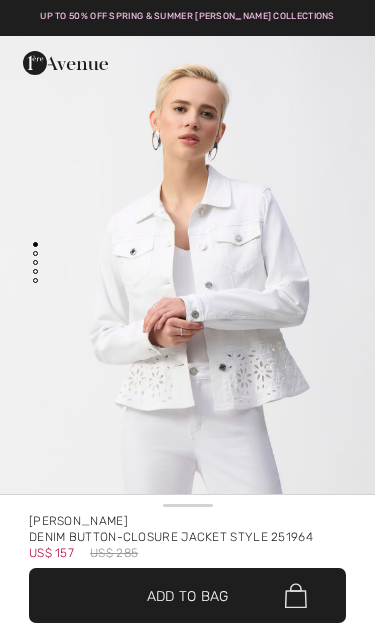 scroll, scrollTop: 0, scrollLeft: 0, axis: both 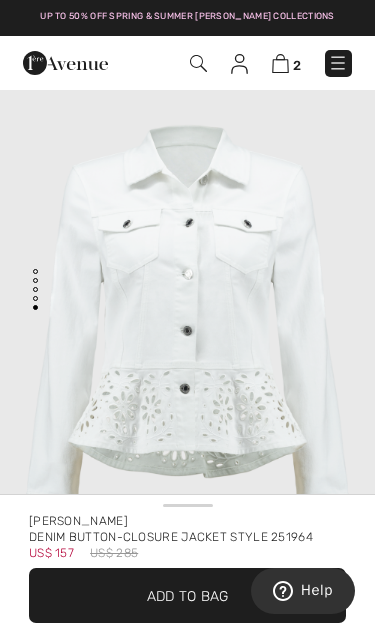 click at bounding box center (198, 63) 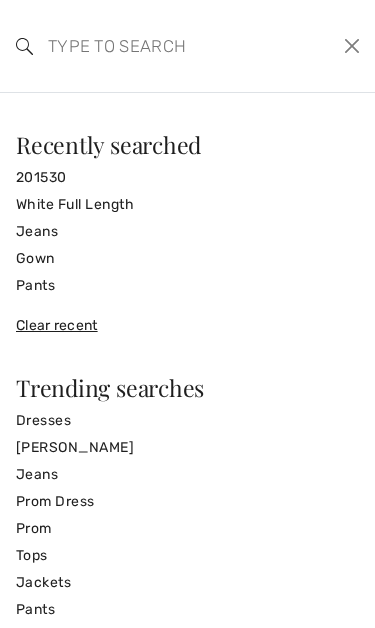 click on "We think you will love
JOSEPH RIBKOFF
Mid-Rise Bootcut Stretch Jeans Style 251967x
US$ 175
JOSEPH RIBKOFF
Slim Fit Casual Jeans Style 251966X
US$ 175
Sale JOSEPH RIBKOFF
Relaxed Mid-Rise Trousers Style 251293
US$ 140
$215
Sale JOSEPH RIBKOFF
Wide-leg Casual Trousers Style 251227
US$ 111
$159
FRANK LYMAN
High-Waisted Skinny Jeans Style 213126U
US$ 185
JOSEPH RIBKOFF
US$ 149" at bounding box center (187, 360) 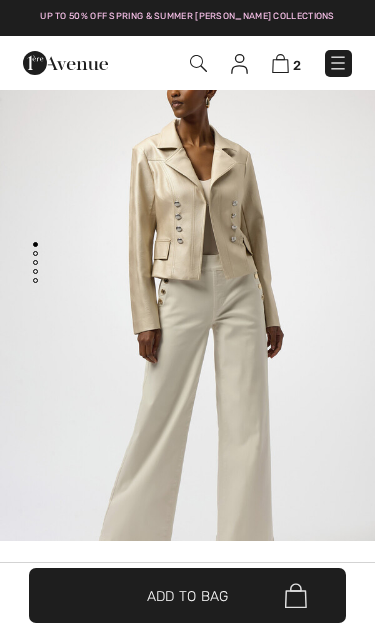 scroll, scrollTop: 1562, scrollLeft: -1, axis: both 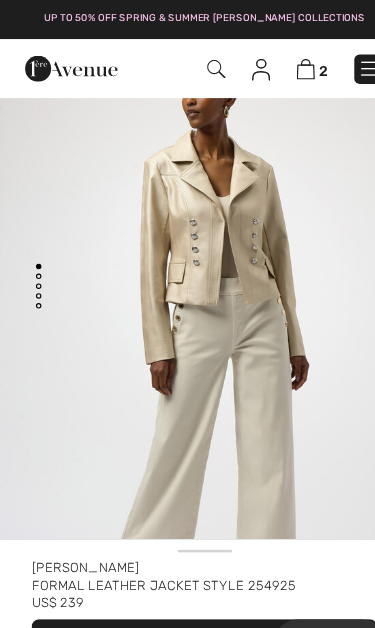 click at bounding box center [198, 63] 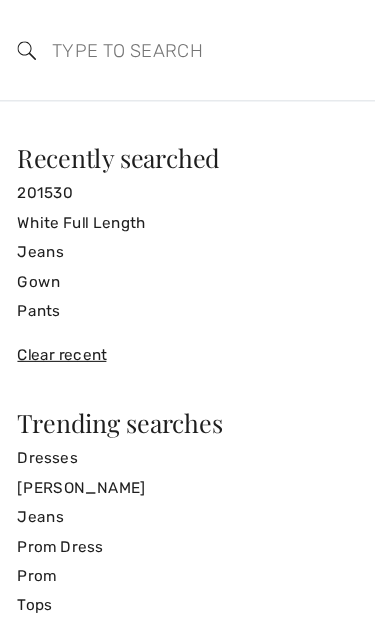 click at bounding box center (153, 46) 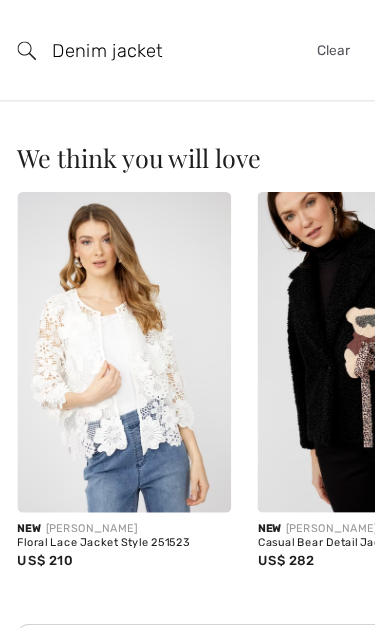 type on "Denim jacket" 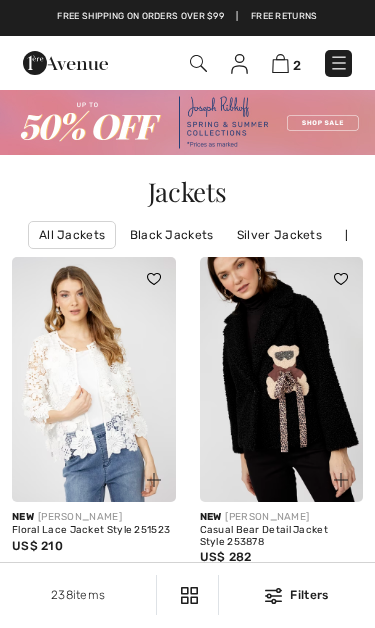 scroll, scrollTop: 0, scrollLeft: 0, axis: both 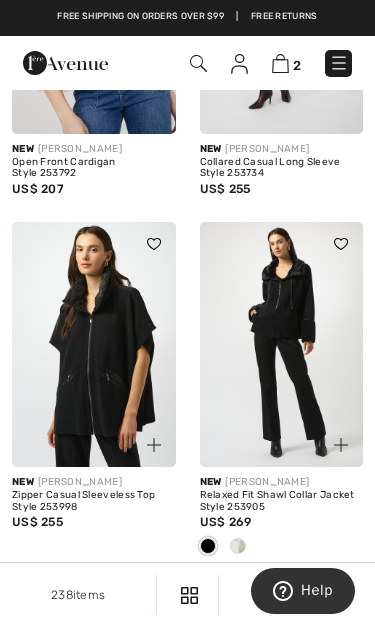 click at bounding box center [238, 547] 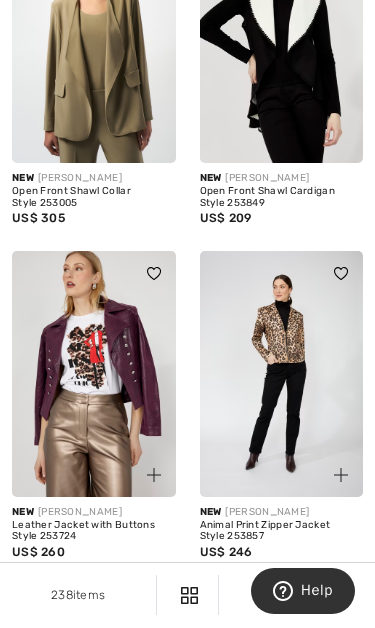 scroll, scrollTop: 5836, scrollLeft: 0, axis: vertical 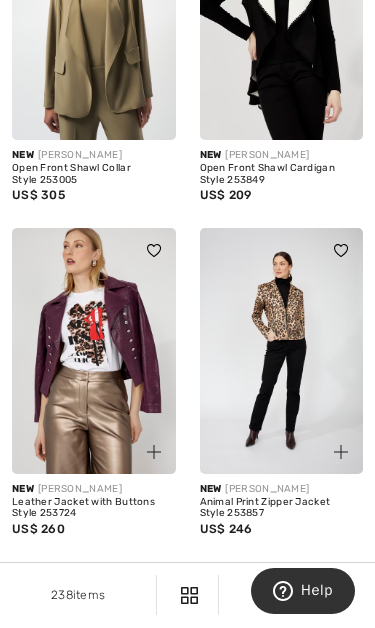 click at bounding box center [282, 350] 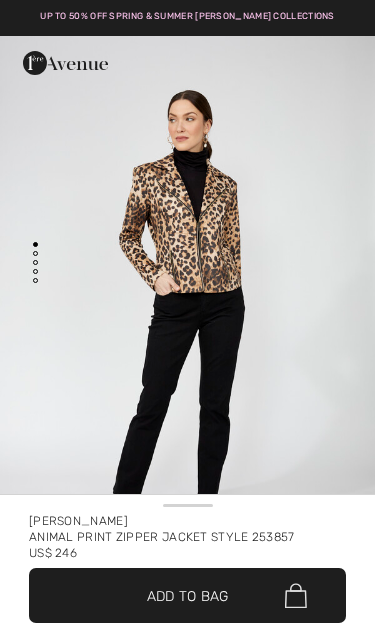 checkbox on "true" 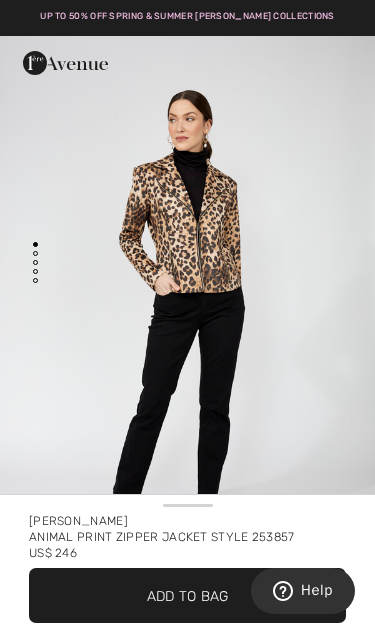 scroll, scrollTop: 0, scrollLeft: 0, axis: both 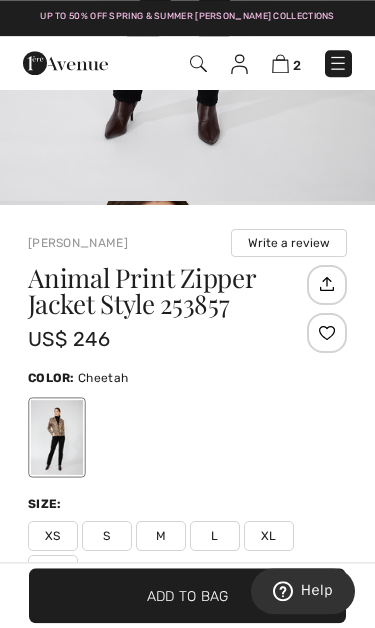 click on "XL" at bounding box center (269, 536) 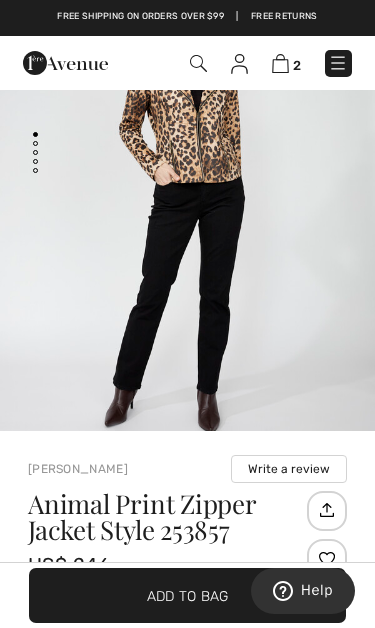 scroll, scrollTop: 0, scrollLeft: 0, axis: both 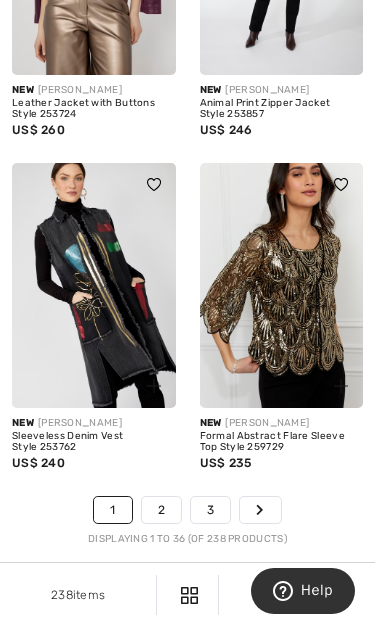 click on "2" at bounding box center [161, 510] 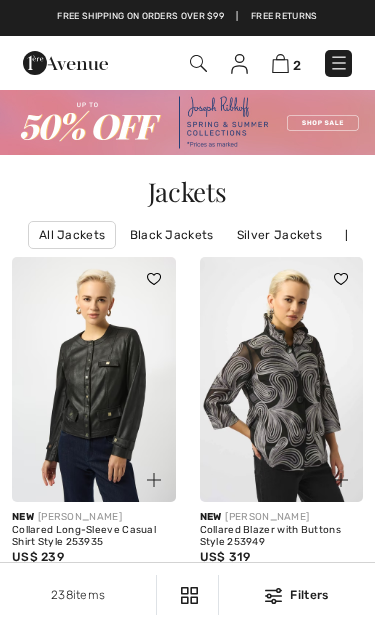 scroll, scrollTop: 0, scrollLeft: 0, axis: both 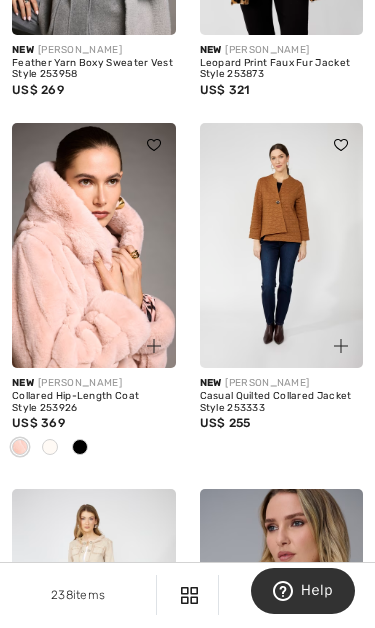 click at bounding box center (94, 245) 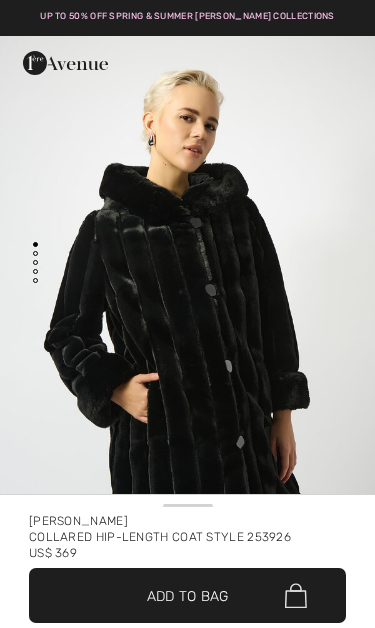 scroll, scrollTop: 0, scrollLeft: 0, axis: both 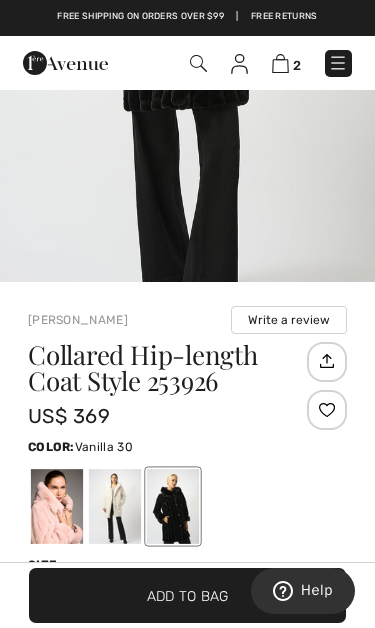 click at bounding box center [115, 506] 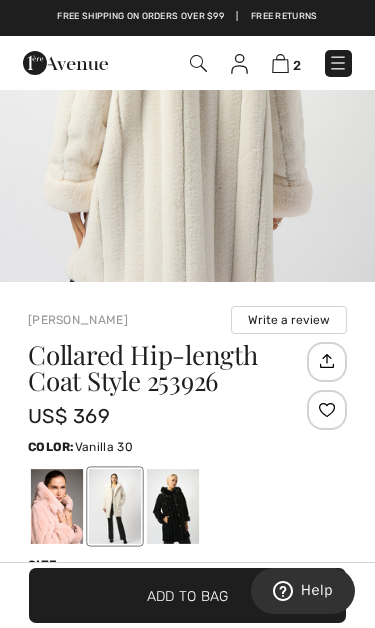scroll, scrollTop: 168, scrollLeft: 0, axis: vertical 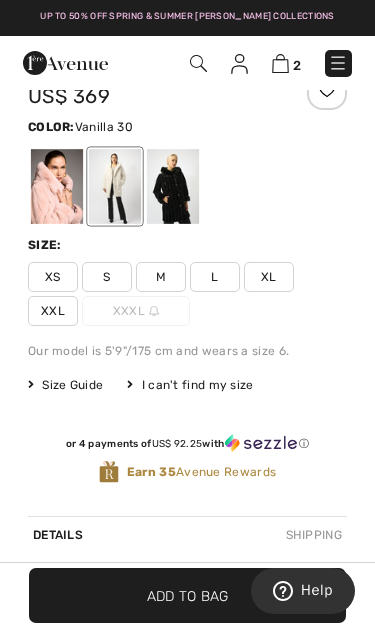 click on "L" at bounding box center [215, 277] 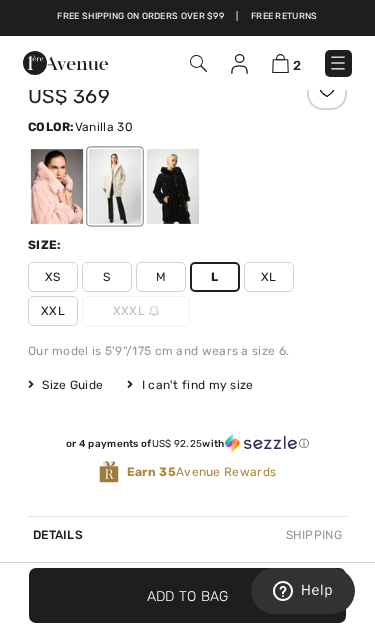 click on "XL" 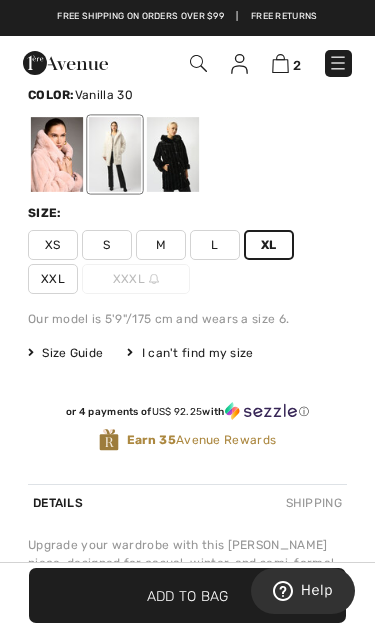 scroll, scrollTop: 612, scrollLeft: 0, axis: vertical 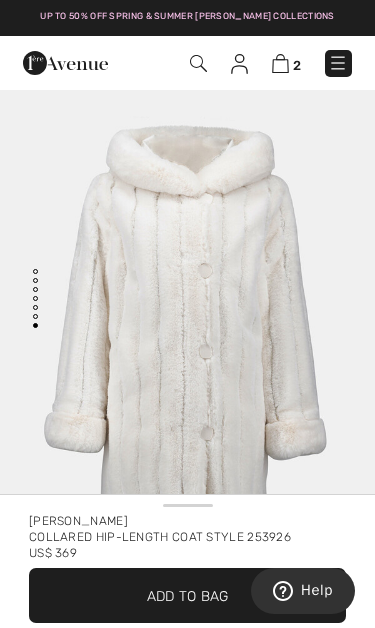 click 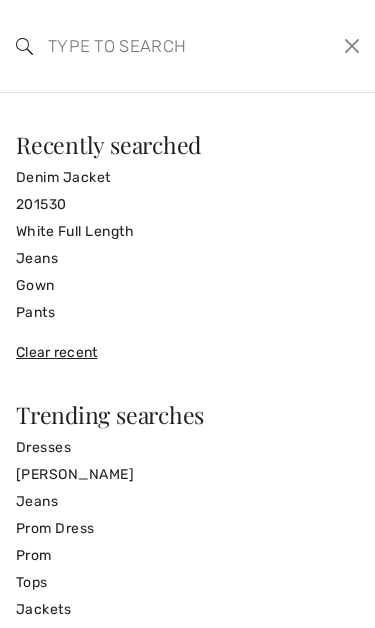 click 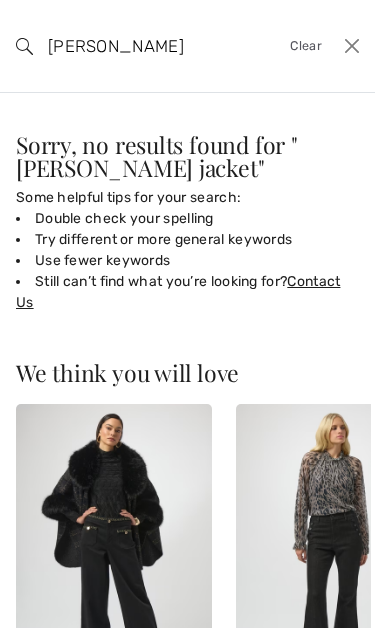 type on "Jean" 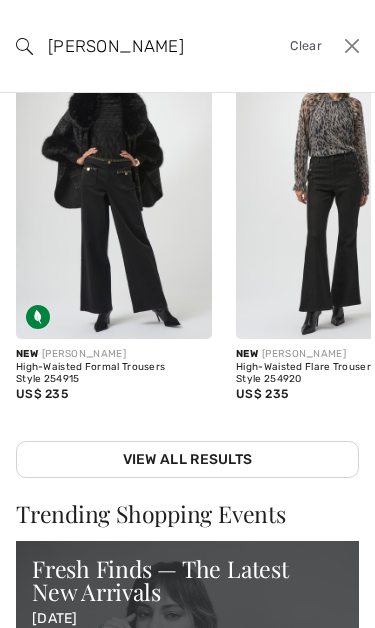 scroll, scrollTop: 130, scrollLeft: 0, axis: vertical 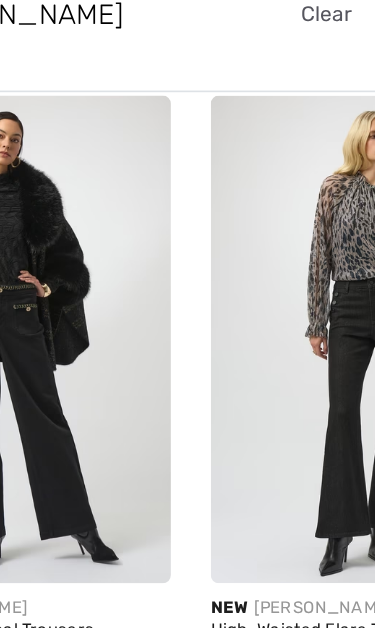 click 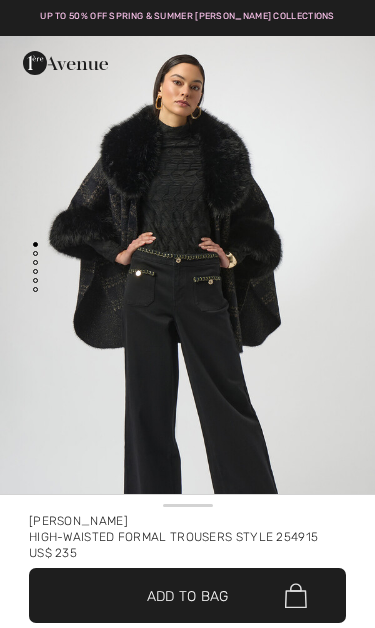 scroll, scrollTop: 0, scrollLeft: 0, axis: both 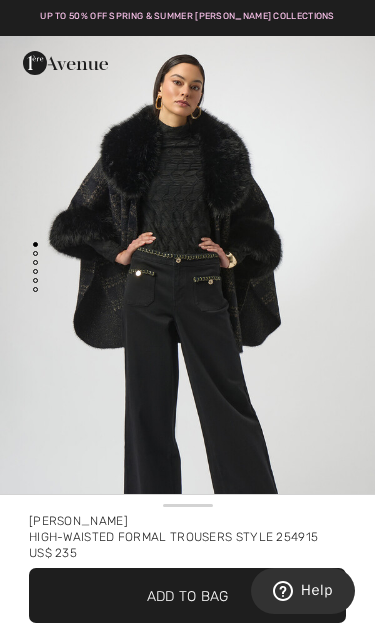 click at bounding box center (187, 317) 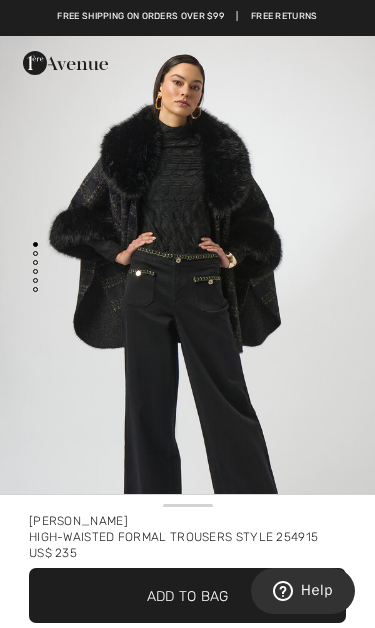 click at bounding box center [187, 317] 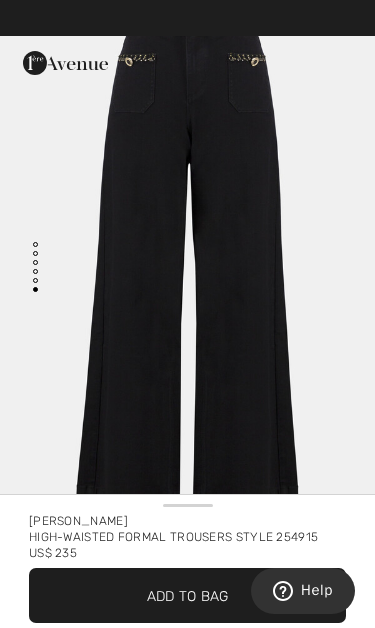 scroll, scrollTop: 2981, scrollLeft: 0, axis: vertical 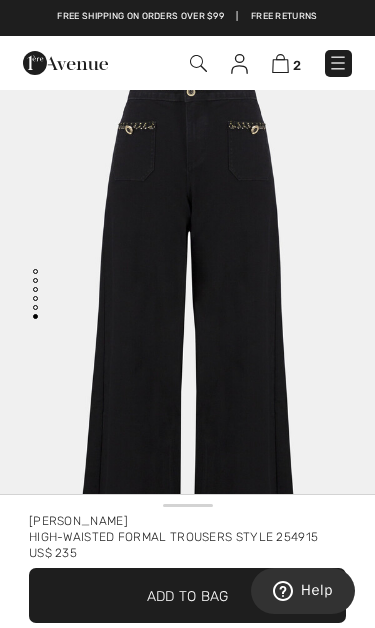 click at bounding box center (187, 328) 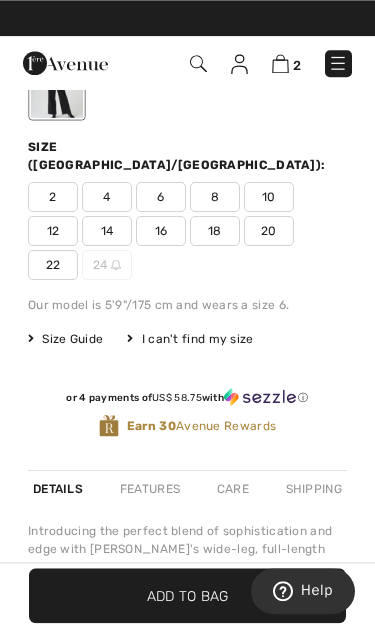 scroll, scrollTop: 693, scrollLeft: 0, axis: vertical 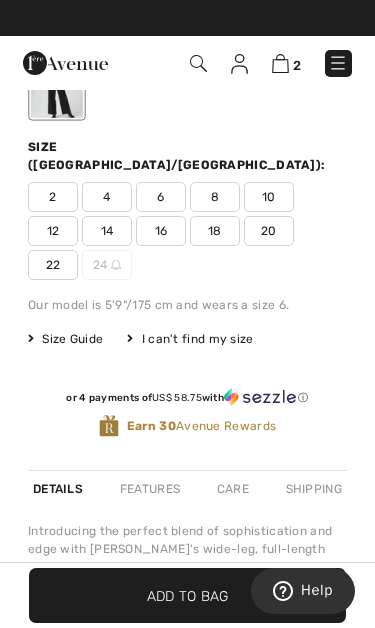 click on "14" at bounding box center (107, 231) 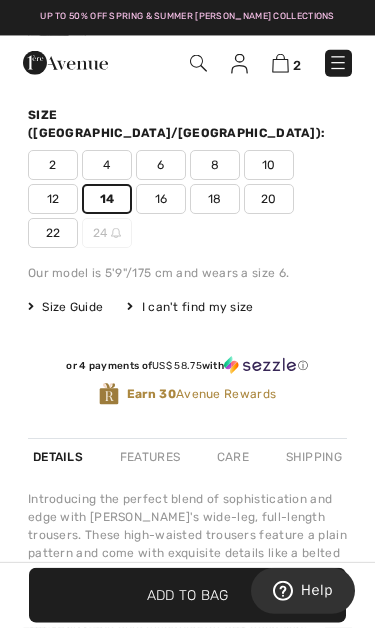 scroll, scrollTop: 726, scrollLeft: 0, axis: vertical 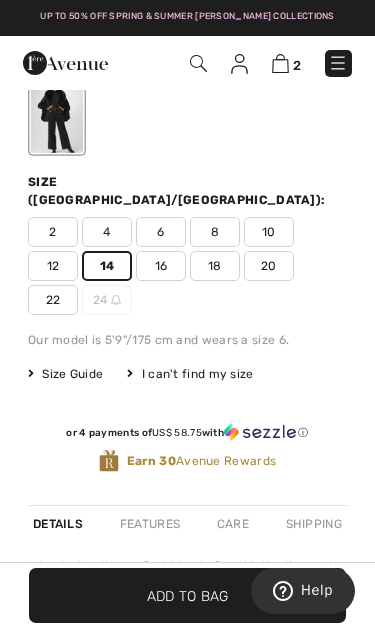 click on "16" at bounding box center [161, 266] 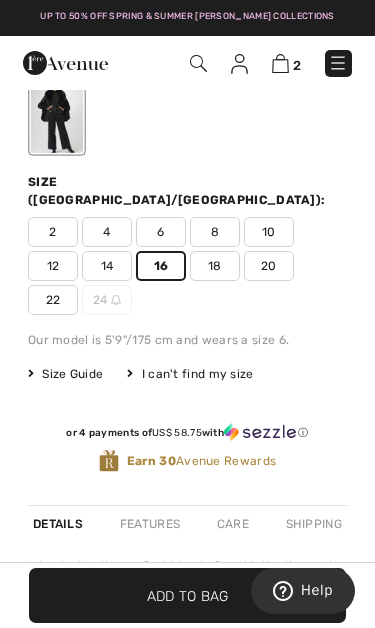 click on "Add to Bag" at bounding box center [188, 595] 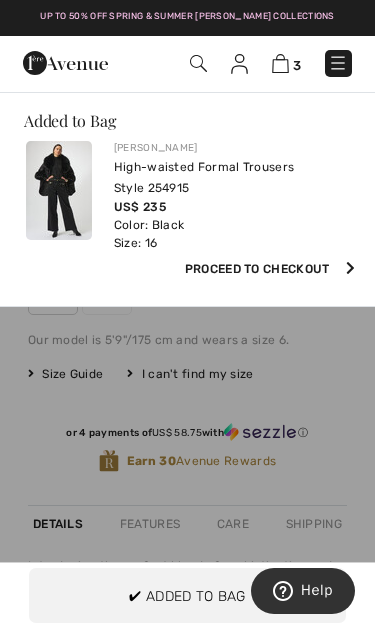 scroll, scrollTop: 0, scrollLeft: 0, axis: both 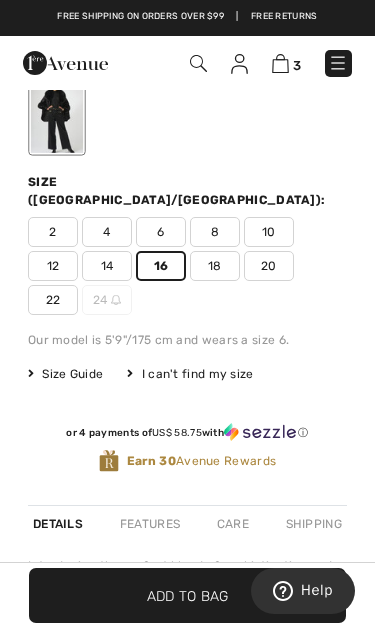 click at bounding box center (280, 63) 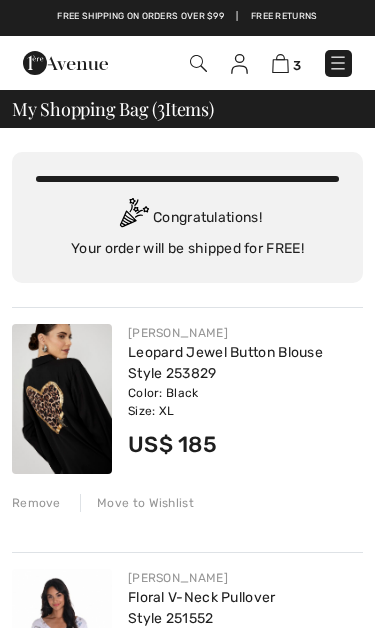 scroll, scrollTop: 0, scrollLeft: 0, axis: both 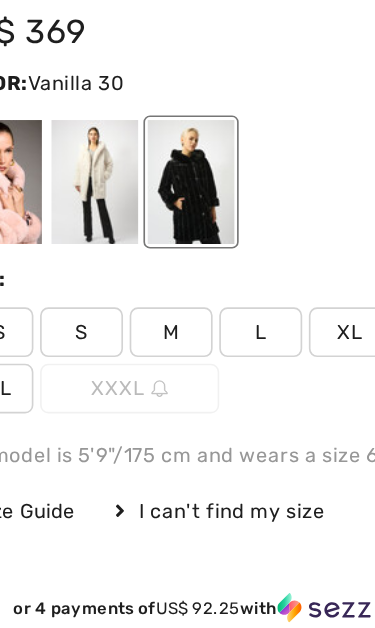 click at bounding box center [115, 276] 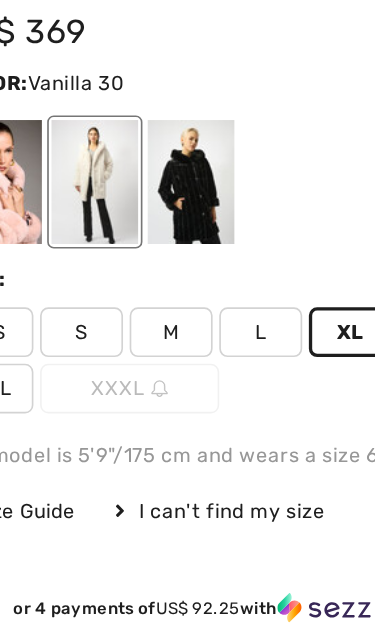 scroll, scrollTop: 0, scrollLeft: 0, axis: both 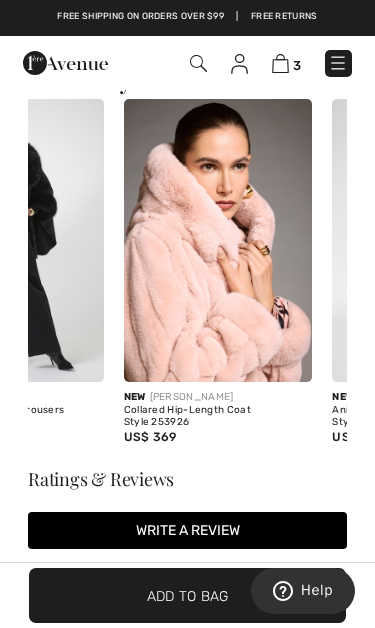 click on "Collared Hip-Length Coat Style 253926" at bounding box center [218, 416] 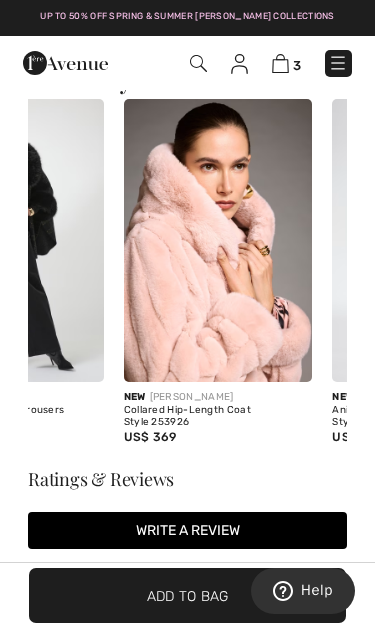 click on "Collared Hip-Length Coat Style 253926" at bounding box center [218, 416] 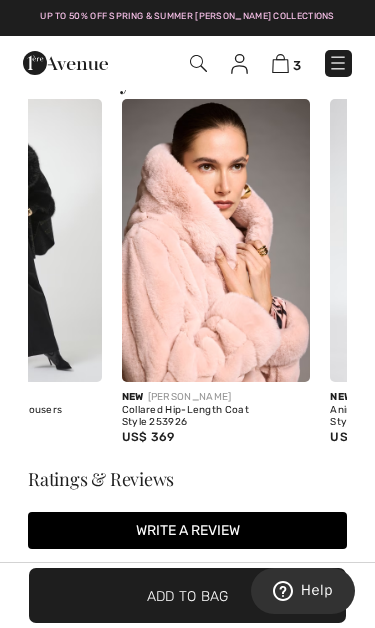 click on "US$ 369" at bounding box center (148, 437) 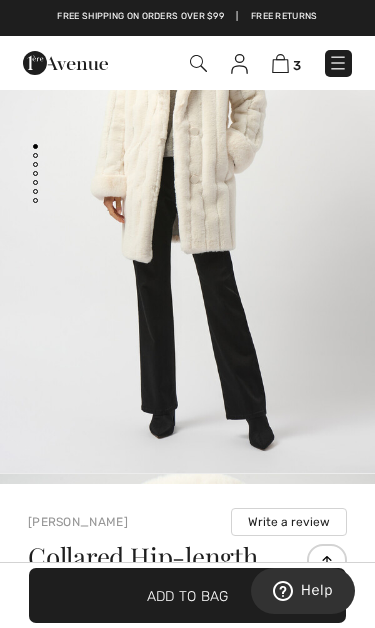 scroll, scrollTop: 0, scrollLeft: 0, axis: both 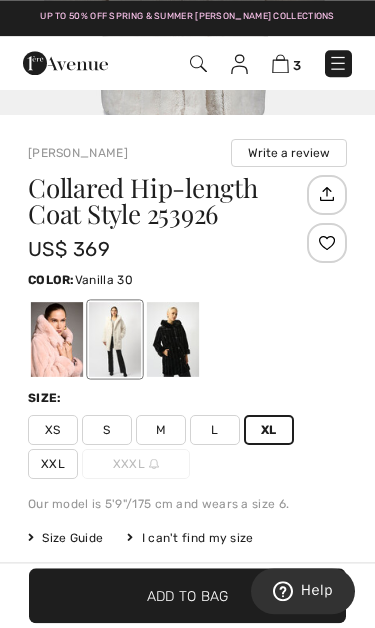 click on "XL" at bounding box center [269, 430] 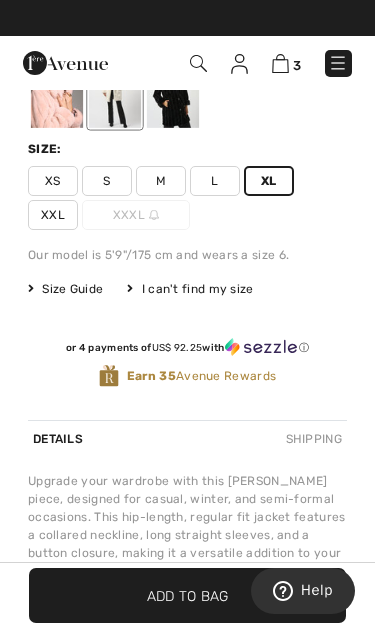 scroll, scrollTop: 679, scrollLeft: 0, axis: vertical 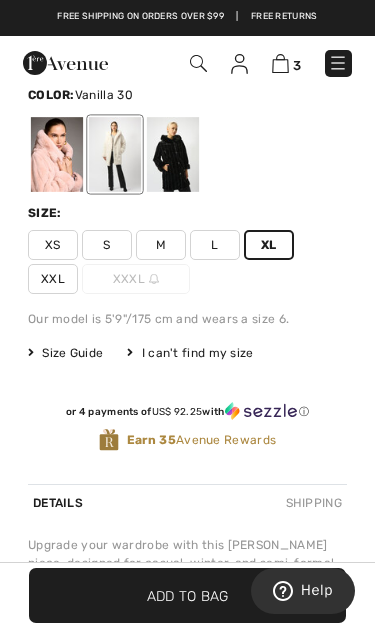 click on "Add to Bag" at bounding box center [188, 595] 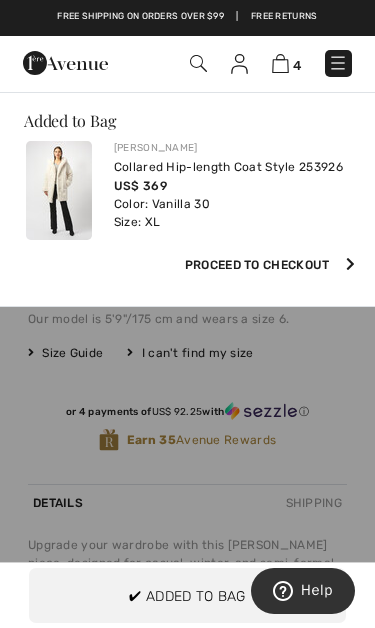 scroll, scrollTop: 0, scrollLeft: 0, axis: both 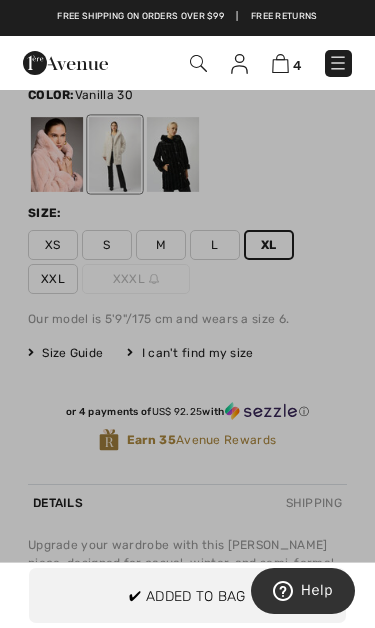 click at bounding box center [187, 314] 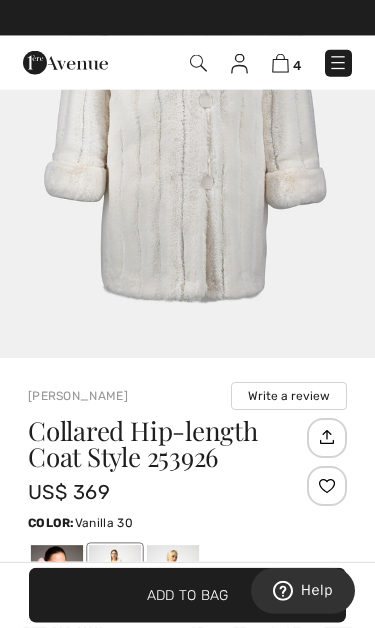 scroll, scrollTop: 0, scrollLeft: 0, axis: both 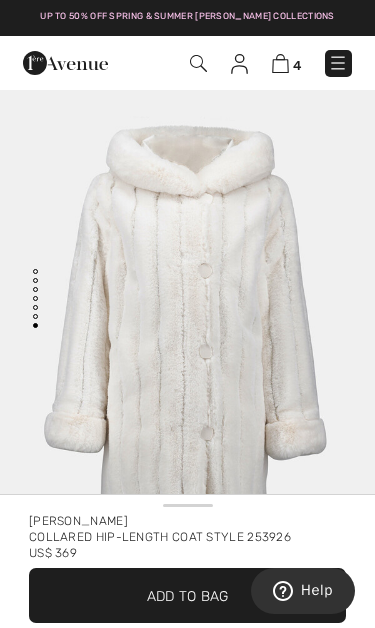 click at bounding box center (280, 63) 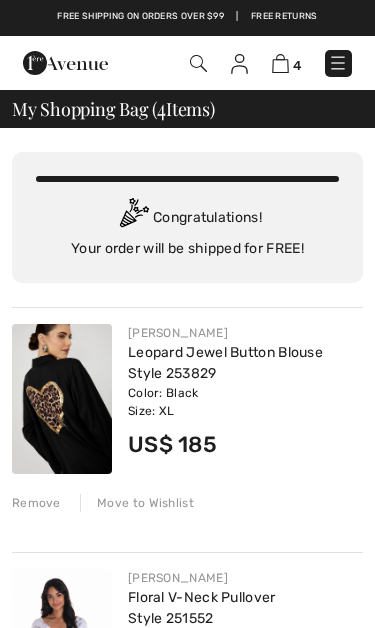 scroll, scrollTop: 0, scrollLeft: 0, axis: both 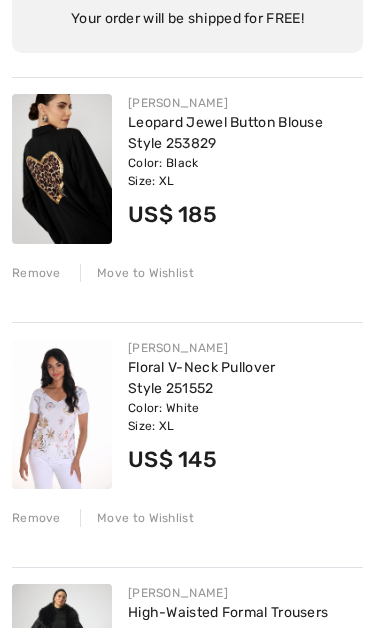 click on "Floral V-Neck Pullover Style 251552" at bounding box center (202, 378) 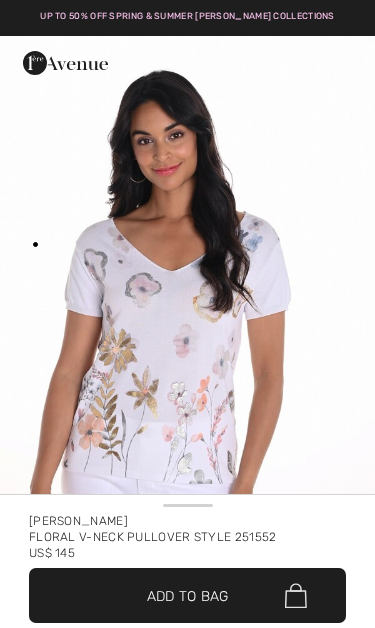 scroll, scrollTop: 0, scrollLeft: 0, axis: both 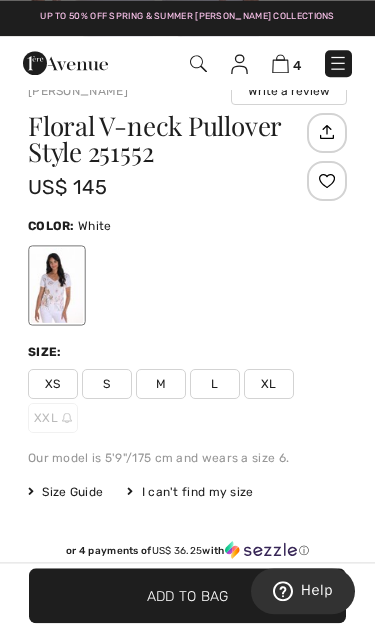 click on "L" at bounding box center [215, 384] 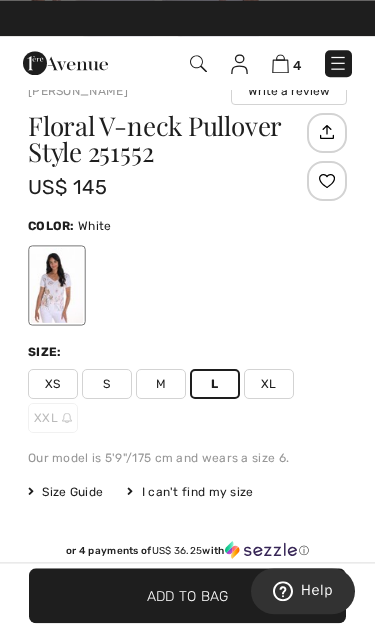 scroll, scrollTop: 488, scrollLeft: 0, axis: vertical 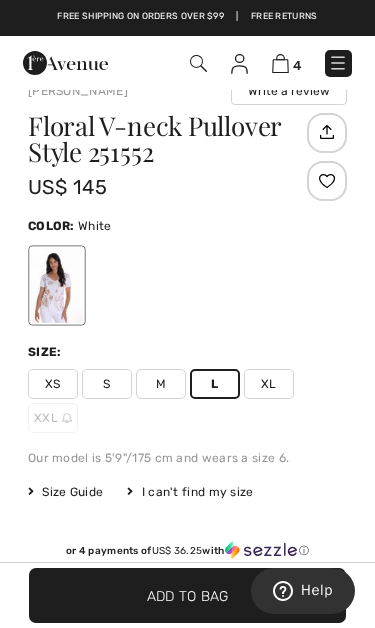 click on "XL" at bounding box center [269, 384] 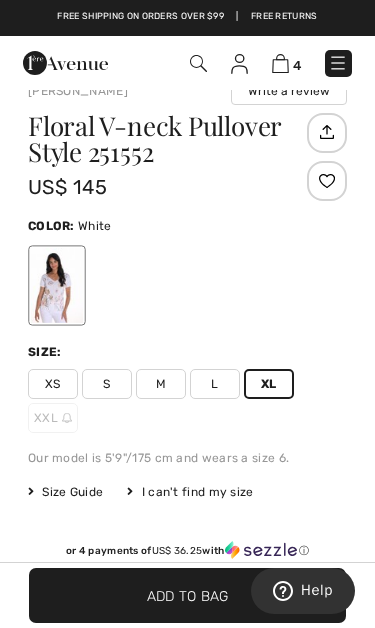 click on "XL" at bounding box center (269, 384) 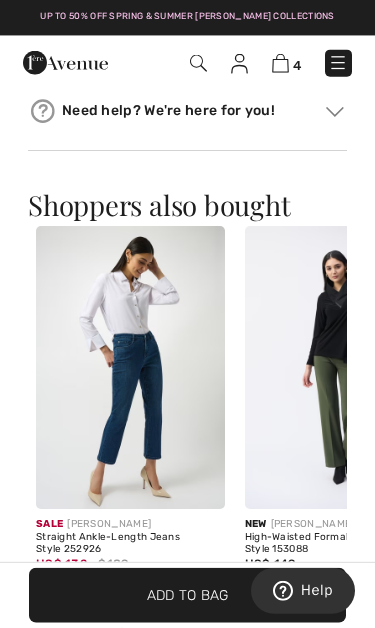 scroll, scrollTop: 1816, scrollLeft: 0, axis: vertical 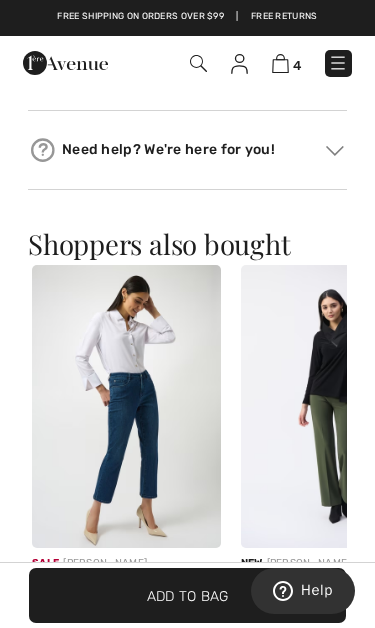 click on "Add to Bag" at bounding box center [188, 595] 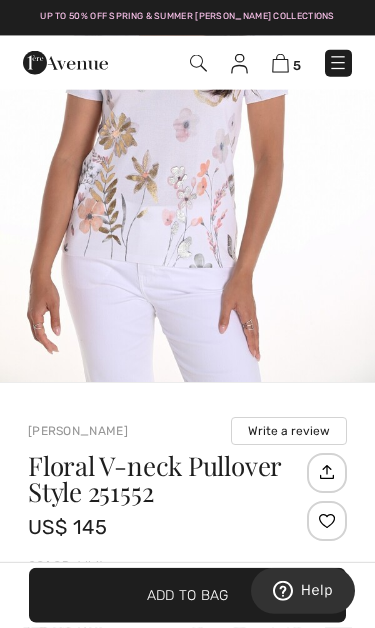 click at bounding box center [198, 63] 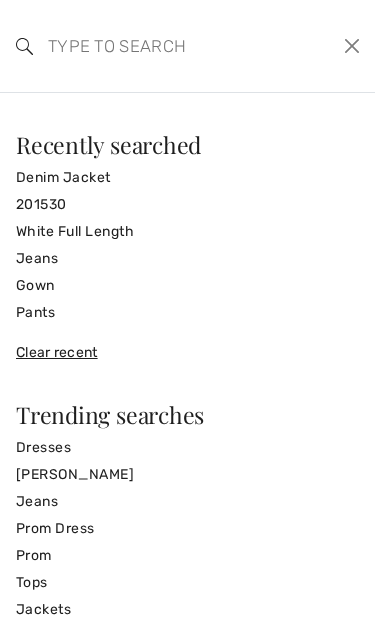 click at bounding box center (153, 46) 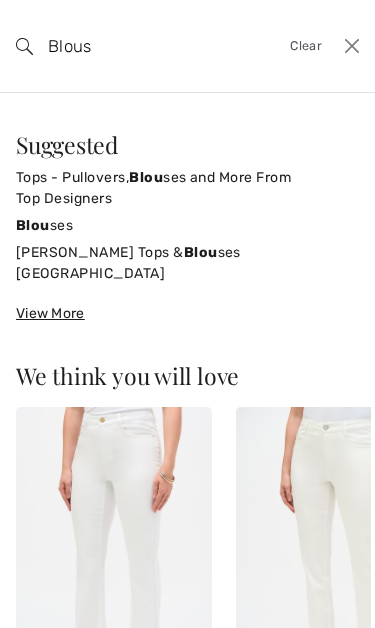type on "Blouse" 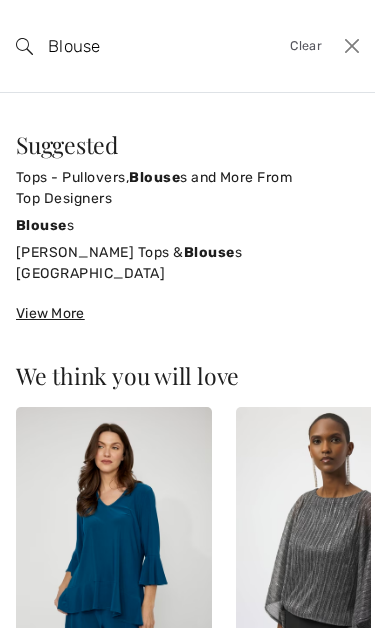 click on "Blouse" at bounding box center (41, 225) 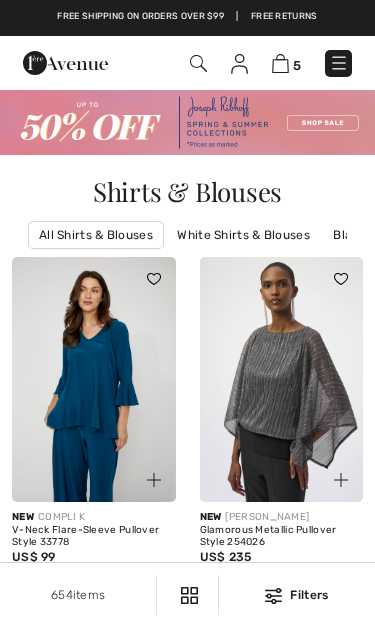 scroll, scrollTop: 0, scrollLeft: 0, axis: both 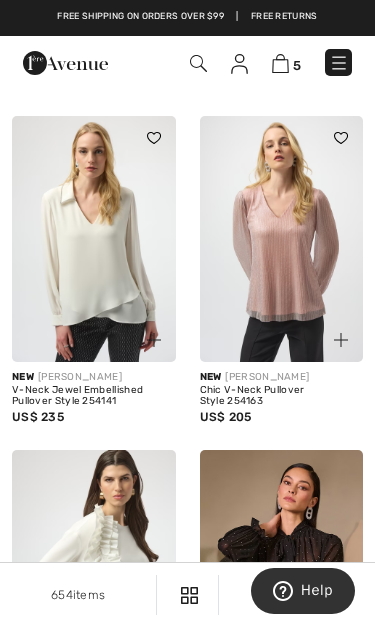 click at bounding box center [94, 238] 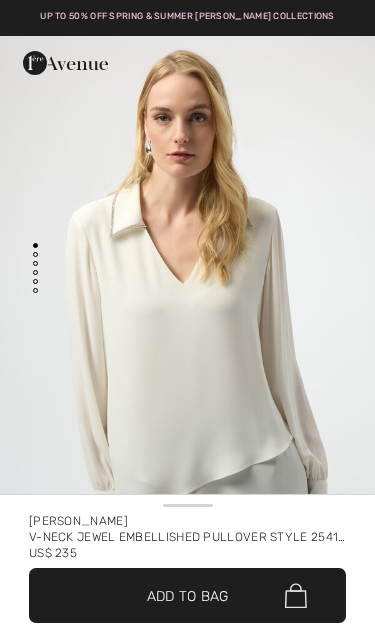 scroll, scrollTop: 0, scrollLeft: 0, axis: both 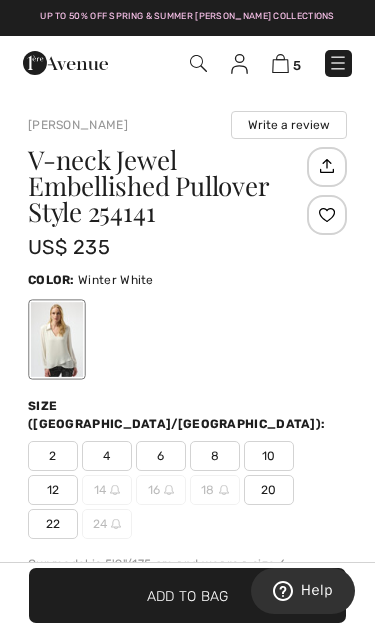 click on "I can't find my size" at bounding box center (190, 598) 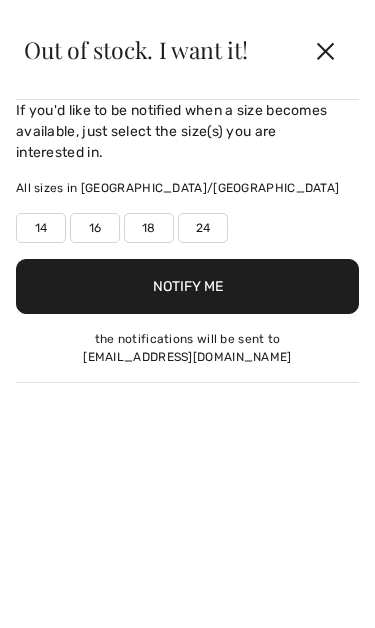 click on "14" at bounding box center (41, 228) 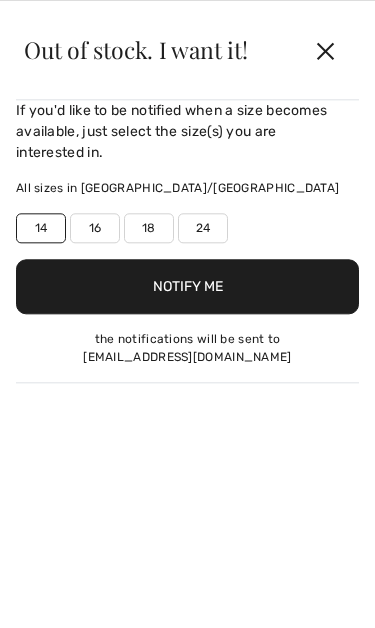 scroll, scrollTop: 375, scrollLeft: 0, axis: vertical 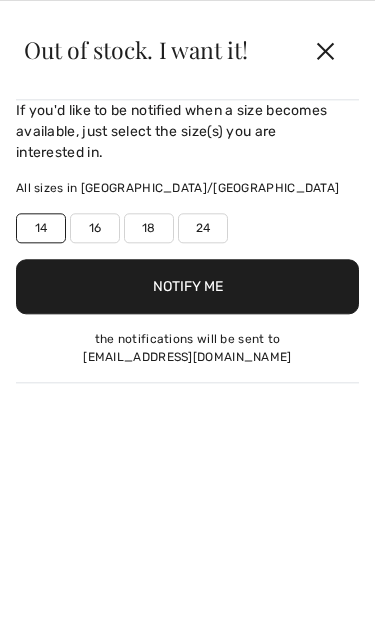 click on "Notify Me" at bounding box center [187, 286] 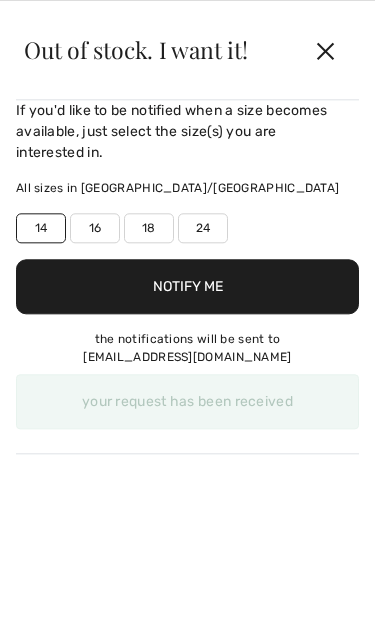 scroll, scrollTop: 352, scrollLeft: 0, axis: vertical 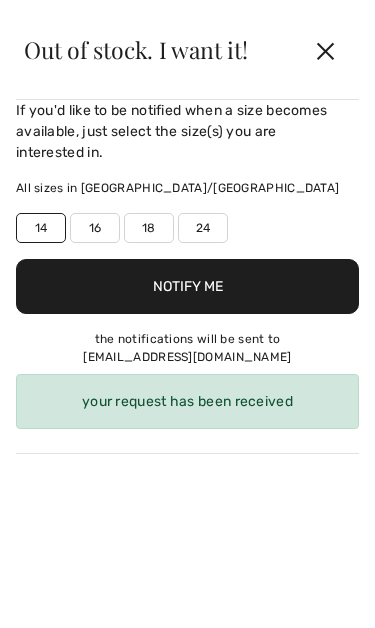 click on "Notify Me" at bounding box center (187, 286) 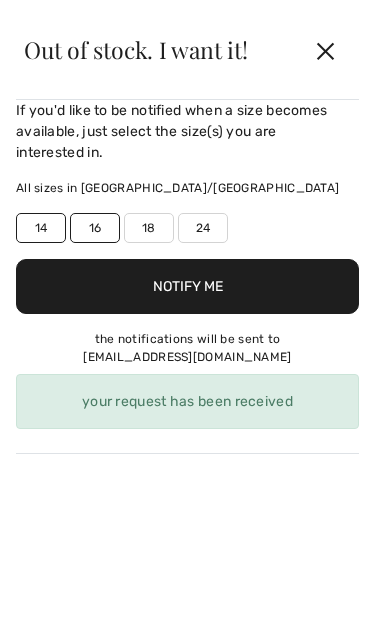 click on "16" at bounding box center (95, 228) 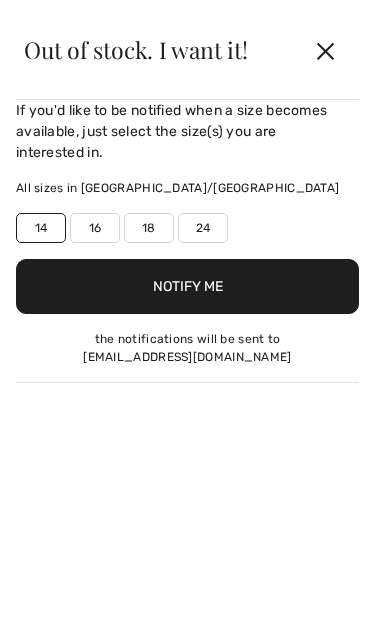 click on "14" at bounding box center (41, 228) 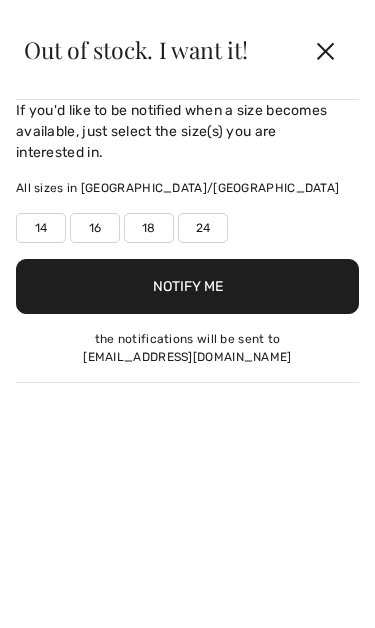 click on "16" at bounding box center [95, 228] 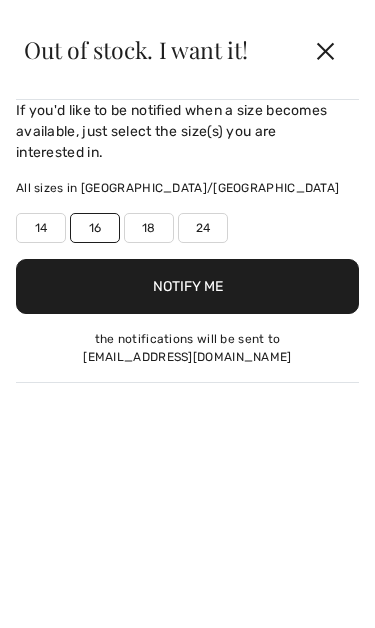 click on "Notify Me" at bounding box center (187, 286) 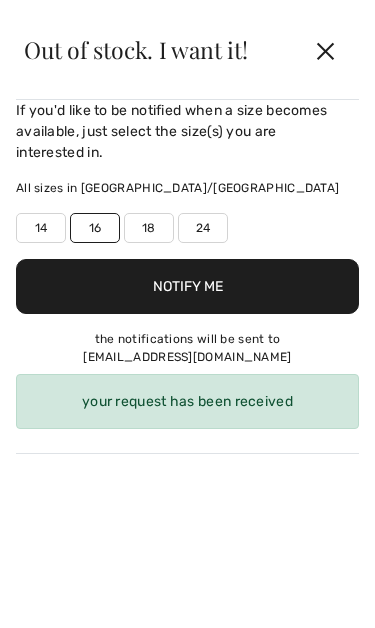 click on "Notify Me" at bounding box center [187, 286] 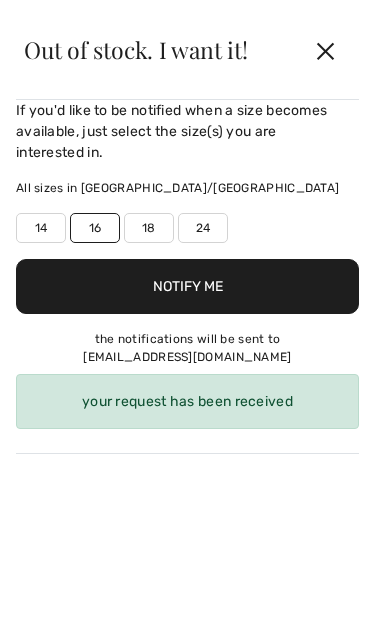 click on "✕" at bounding box center (325, 50) 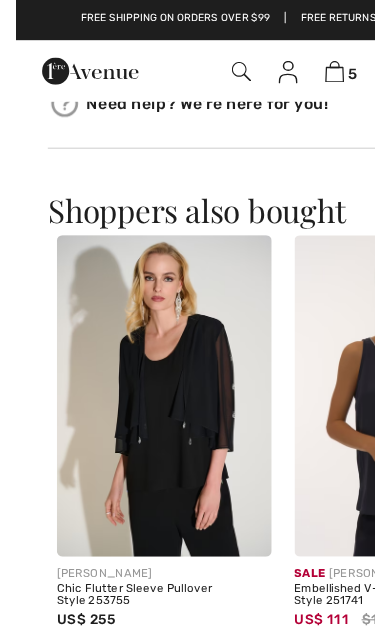 scroll, scrollTop: 1948, scrollLeft: 0, axis: vertical 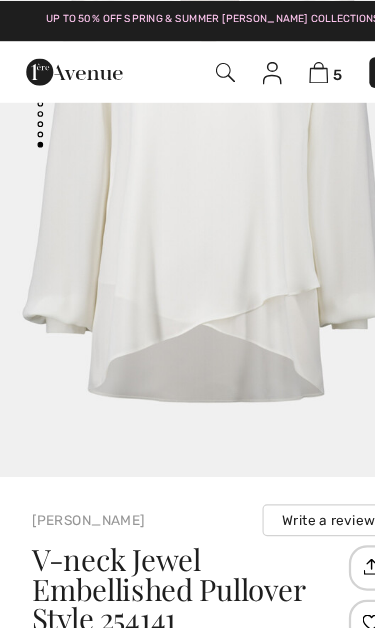 click at bounding box center (198, 63) 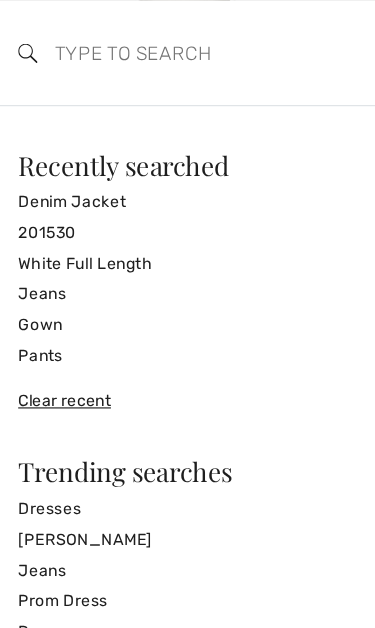 scroll, scrollTop: 2495, scrollLeft: 0, axis: vertical 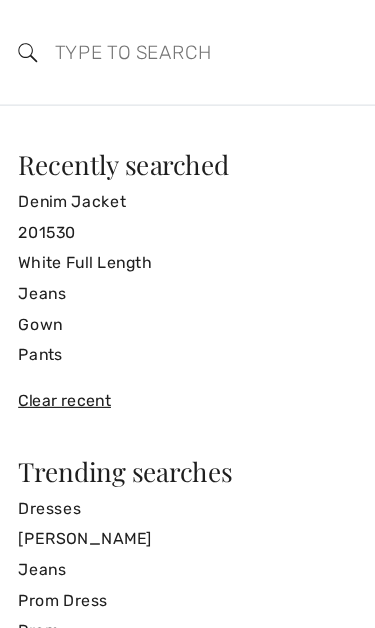 click at bounding box center (153, 46) 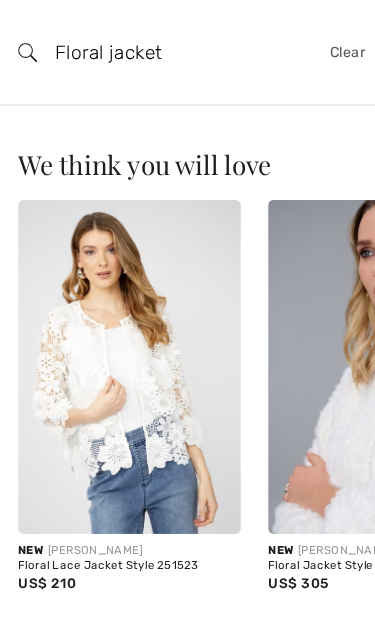 type on "Floral jacket" 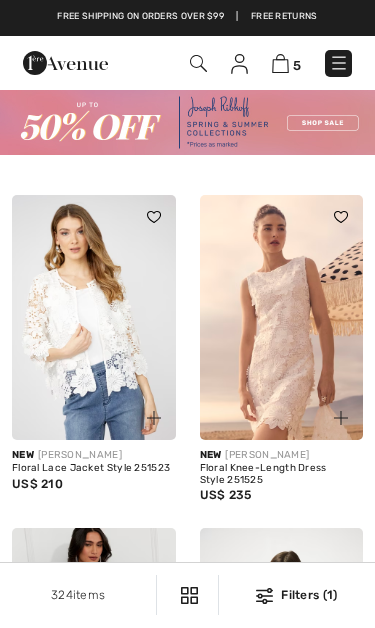 scroll, scrollTop: 0, scrollLeft: 0, axis: both 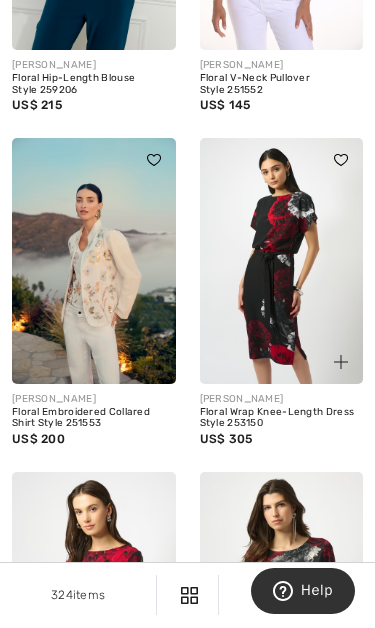 click at bounding box center [94, 260] 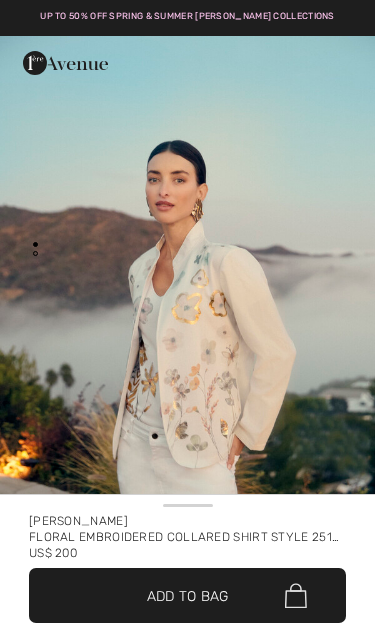 scroll, scrollTop: 0, scrollLeft: 0, axis: both 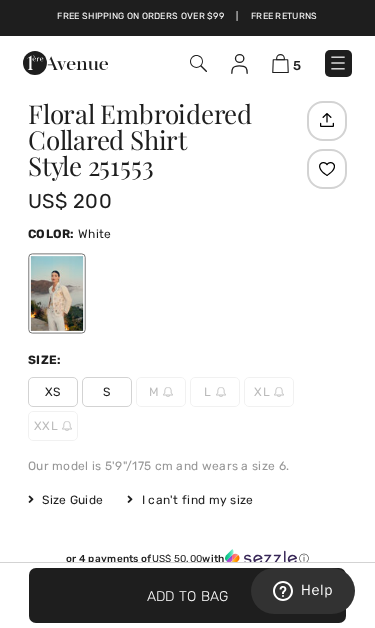 click on "I can't find my size" at bounding box center (190, 500) 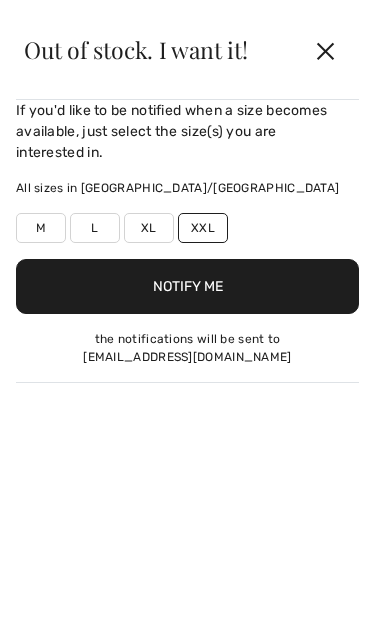 click on "XL" at bounding box center [149, 228] 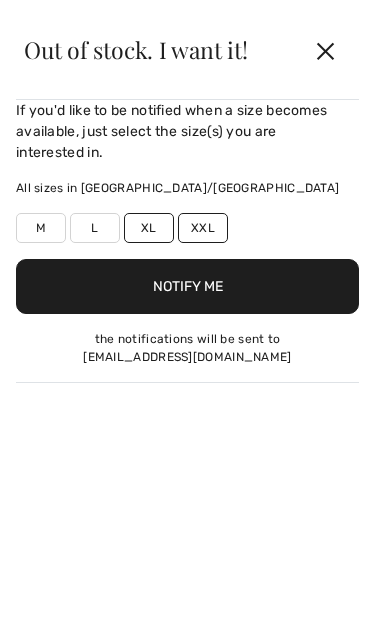 click on "XL" at bounding box center (149, 228) 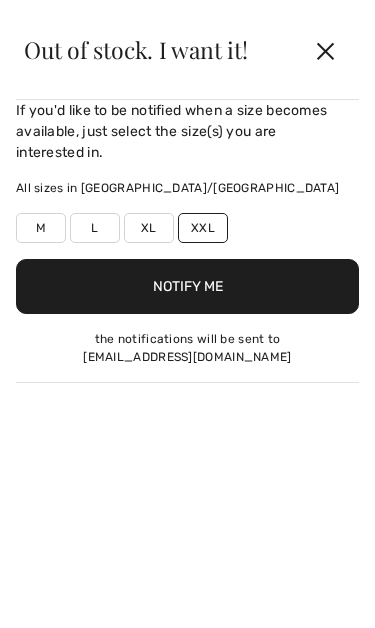 click on "XL" at bounding box center [149, 228] 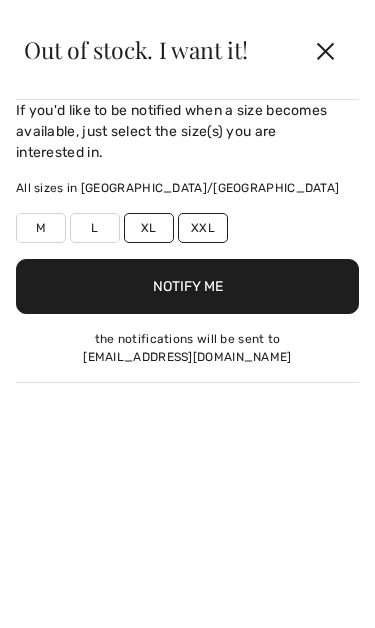click on "XXL" at bounding box center [203, 228] 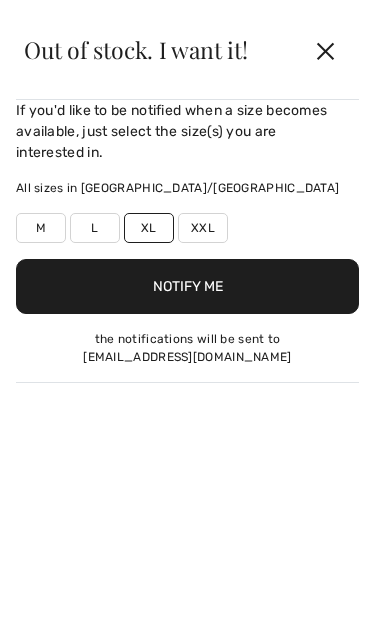 click on "XXL" at bounding box center (203, 228) 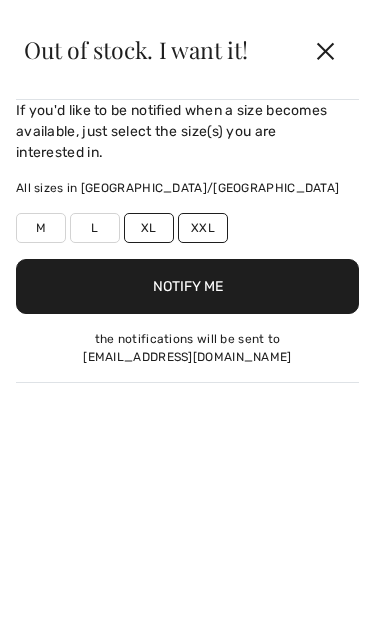 click on "XXL" at bounding box center [203, 228] 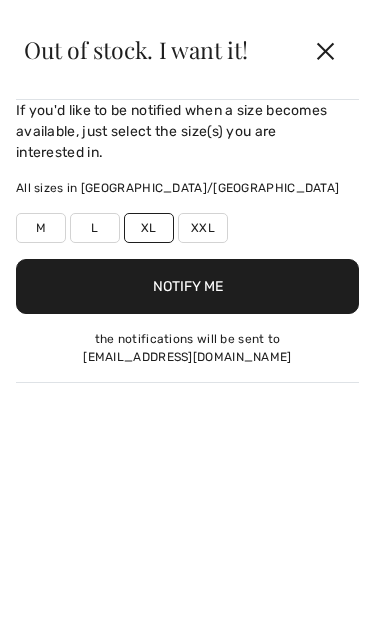 click on "Notify Me" at bounding box center (187, 286) 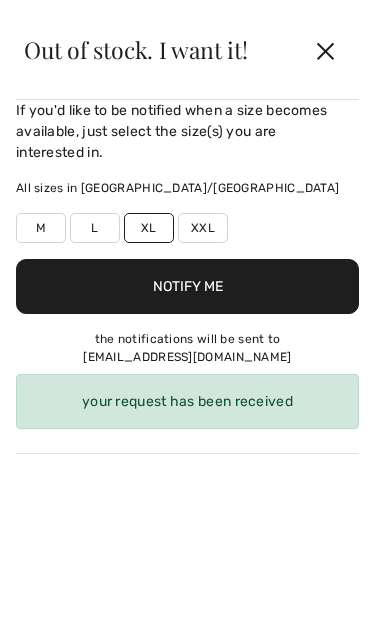 click on "XXL" at bounding box center (203, 228) 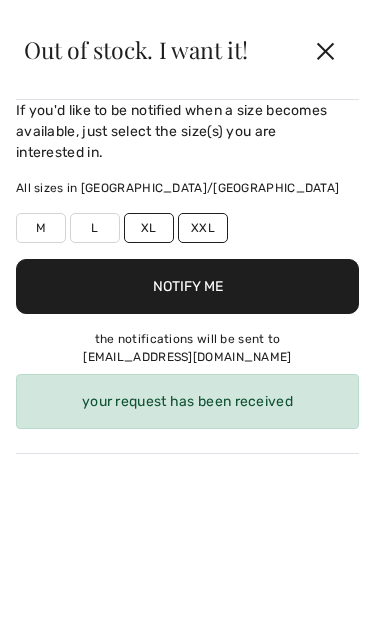 click on "Notify Me" at bounding box center [187, 286] 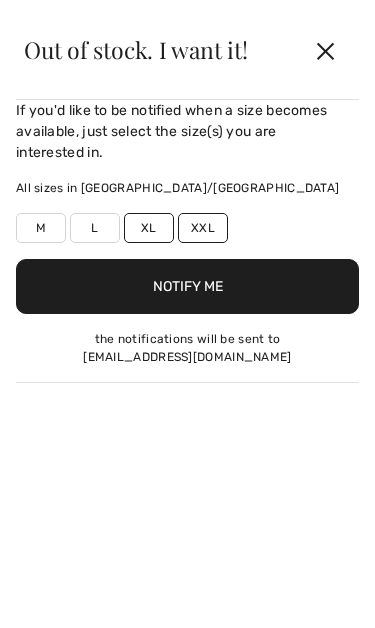 click on "XL" at bounding box center (149, 228) 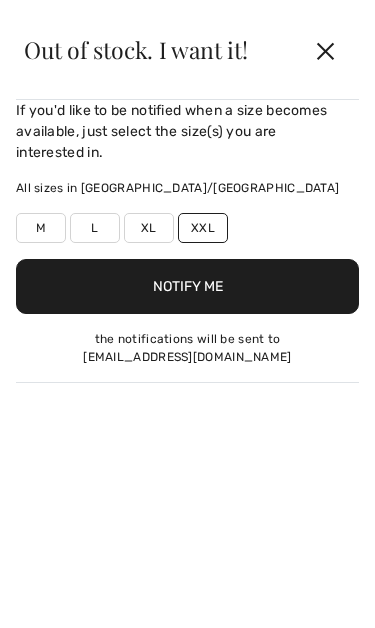 click on "XL" at bounding box center [149, 228] 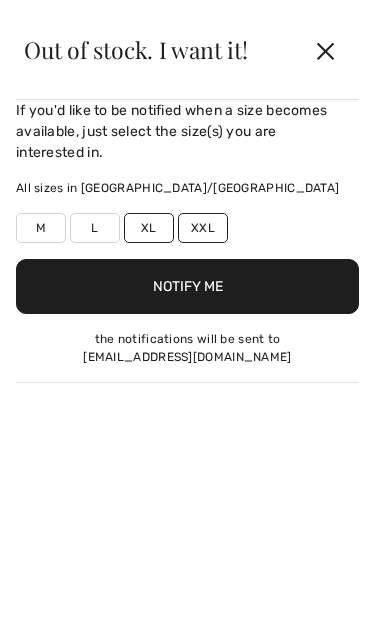 click on "XL" at bounding box center [149, 228] 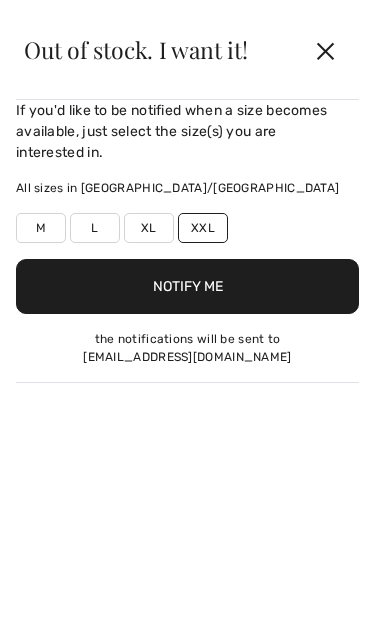 click on "Notify Me" at bounding box center (187, 286) 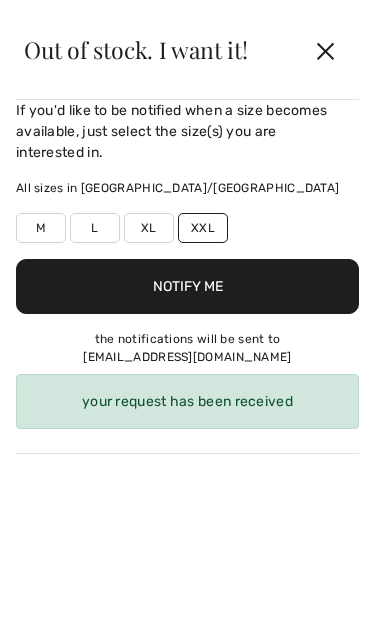 click on "Notify Me" at bounding box center (187, 286) 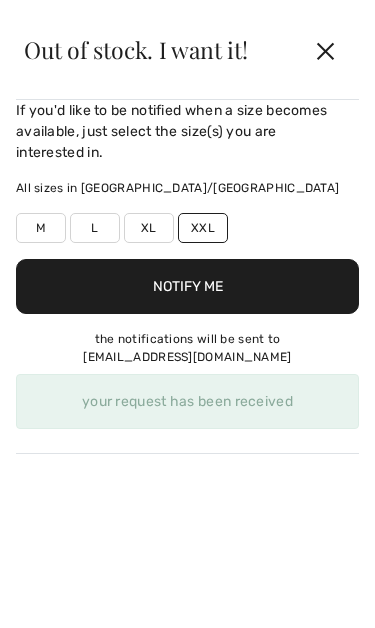 click on "✕" at bounding box center (325, 50) 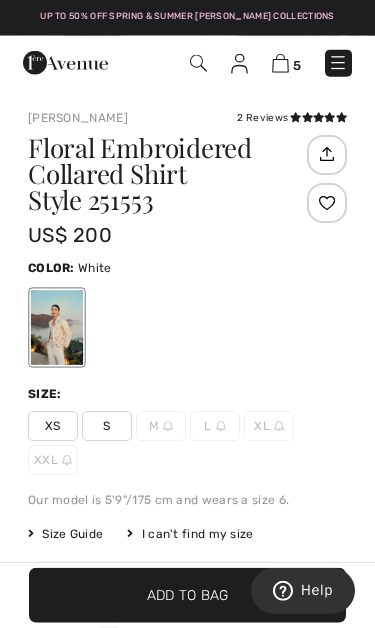 click at bounding box center [327, 203] 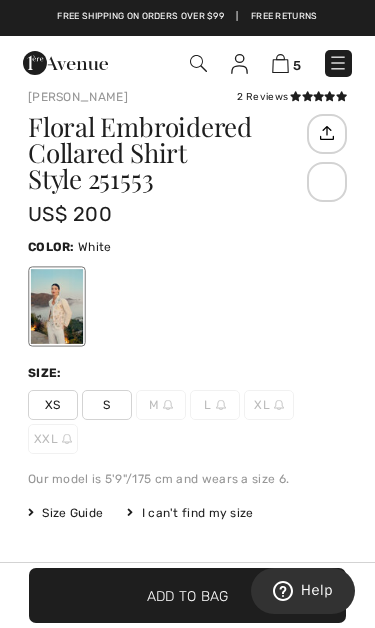 scroll, scrollTop: 476, scrollLeft: 0, axis: vertical 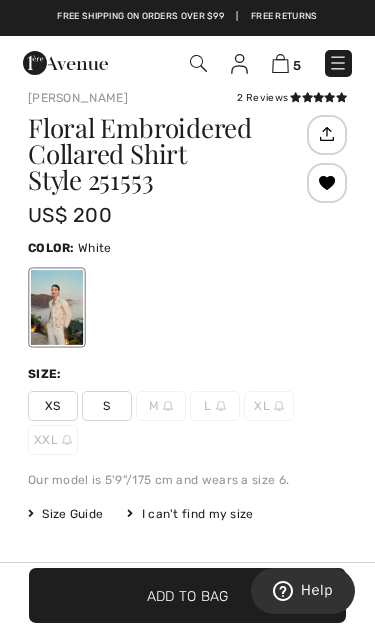 click on "S" at bounding box center [107, 406] 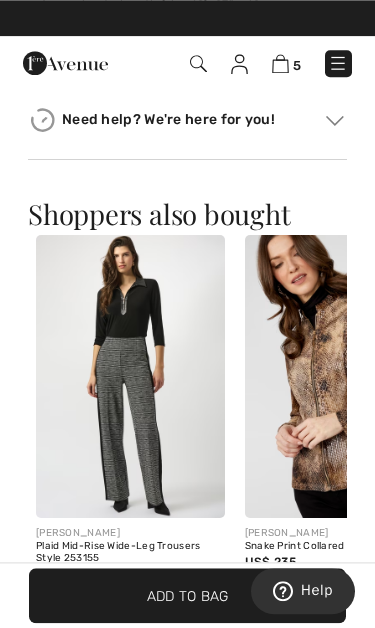 scroll, scrollTop: 1824, scrollLeft: 0, axis: vertical 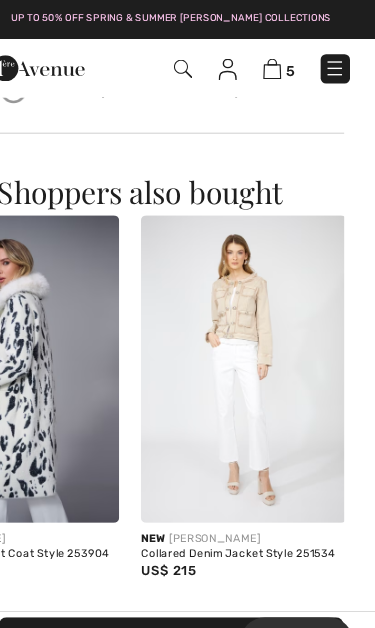 click on "Collared Denim Jacket Style 251534" at bounding box center (254, 510) 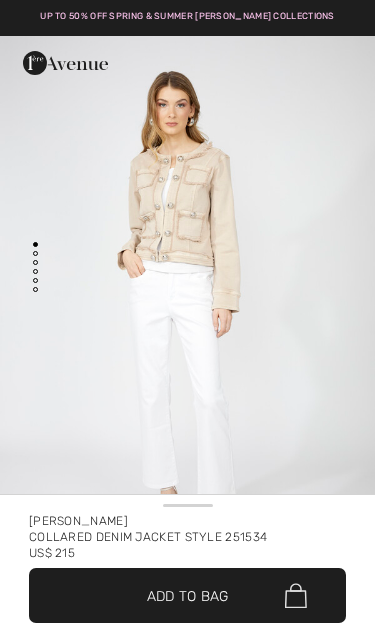 scroll, scrollTop: 0, scrollLeft: 0, axis: both 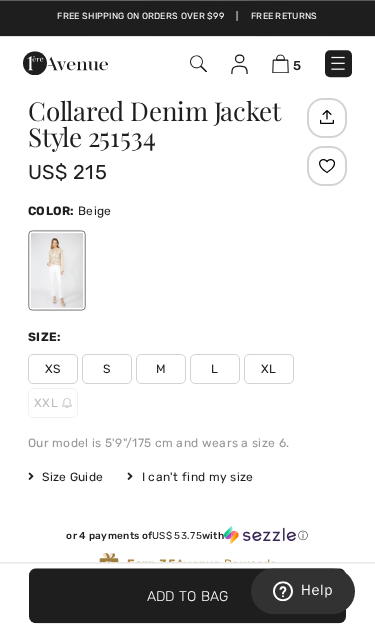 click on "L" at bounding box center [215, 369] 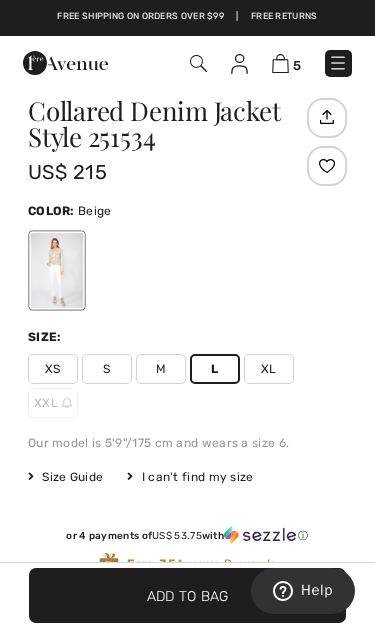 scroll, scrollTop: 536, scrollLeft: 0, axis: vertical 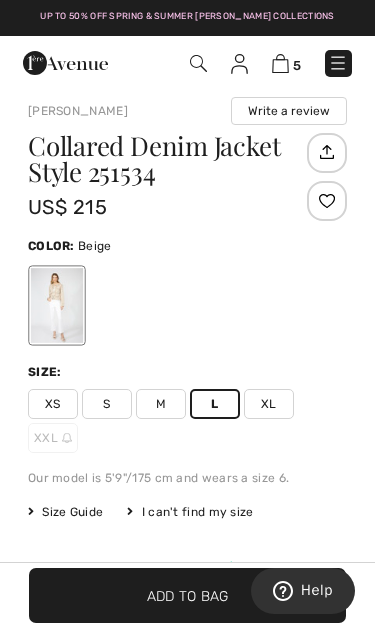 click on "XL" at bounding box center (269, 404) 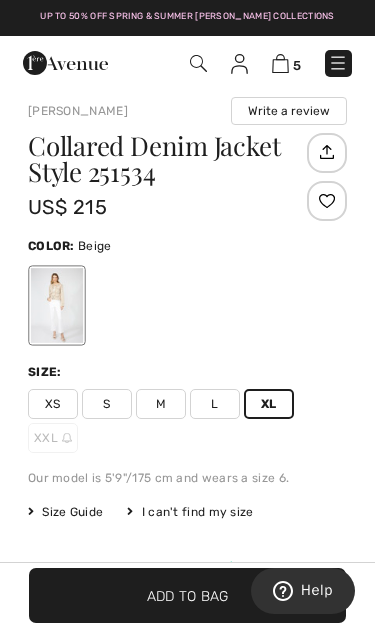 click on "Add to Bag" at bounding box center [188, 595] 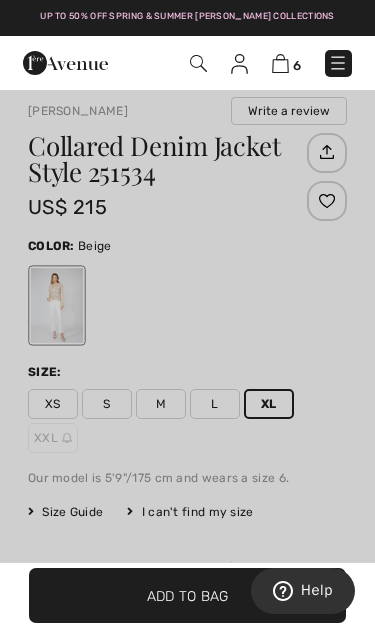 click at bounding box center (187, 314) 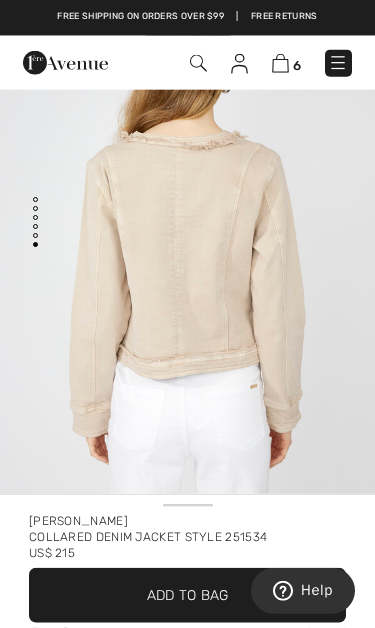 scroll, scrollTop: 0, scrollLeft: 0, axis: both 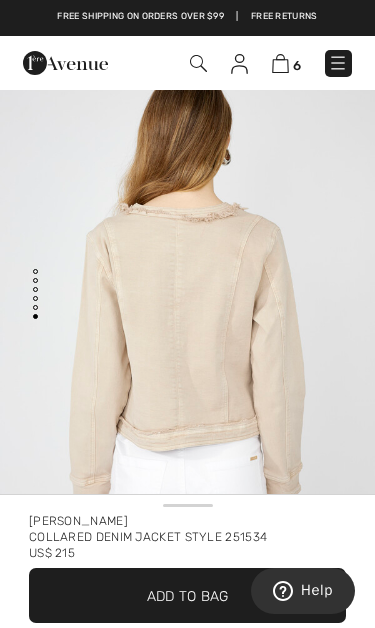 click at bounding box center [198, 63] 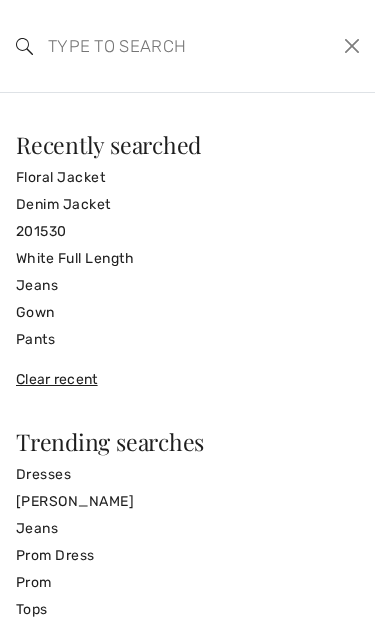 click at bounding box center [153, 46] 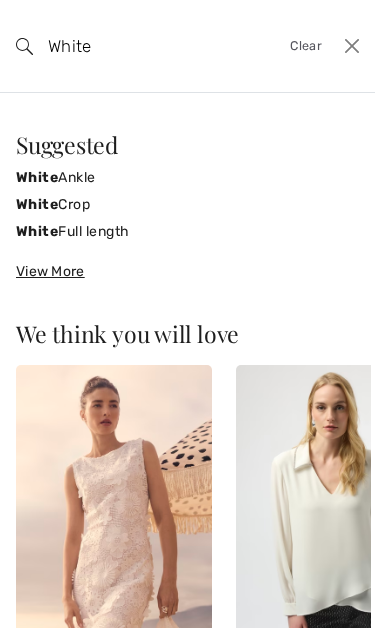 click at bounding box center (352, 46) 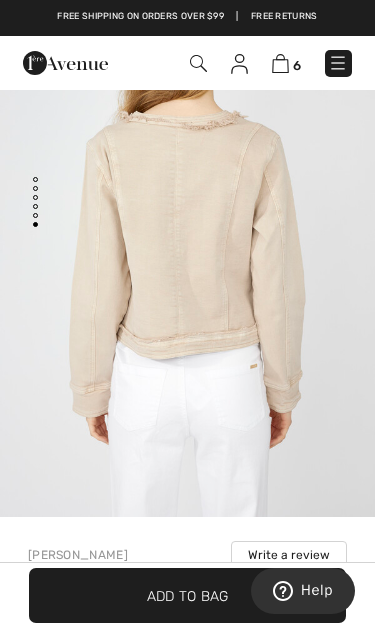 scroll, scrollTop: 0, scrollLeft: 0, axis: both 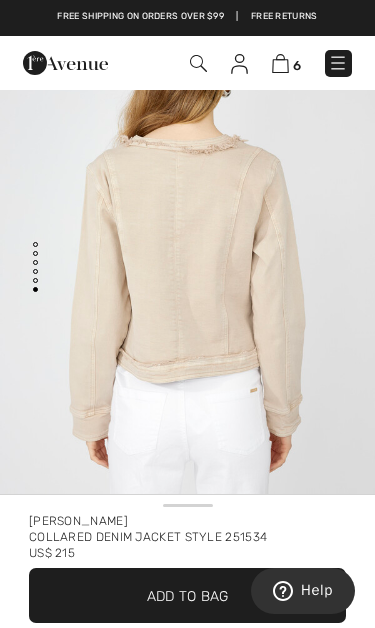 click at bounding box center [198, 63] 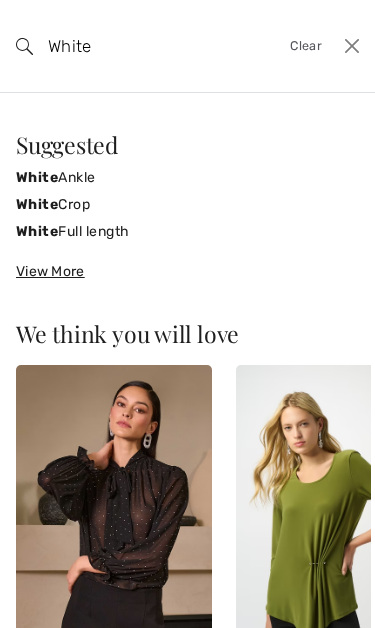 click on "White" at bounding box center (153, 46) 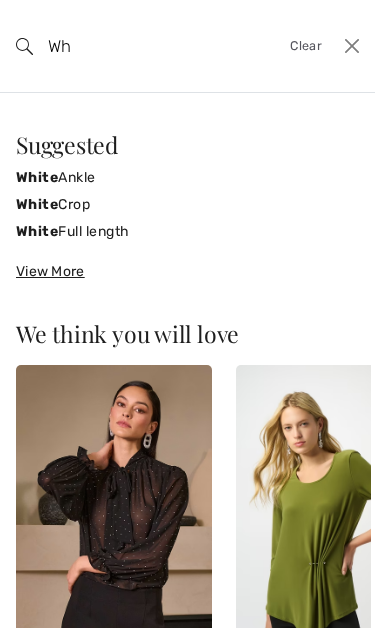 type on "W" 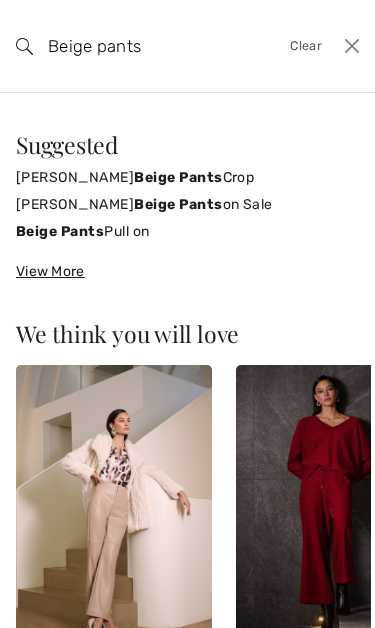 type on "Beige pants" 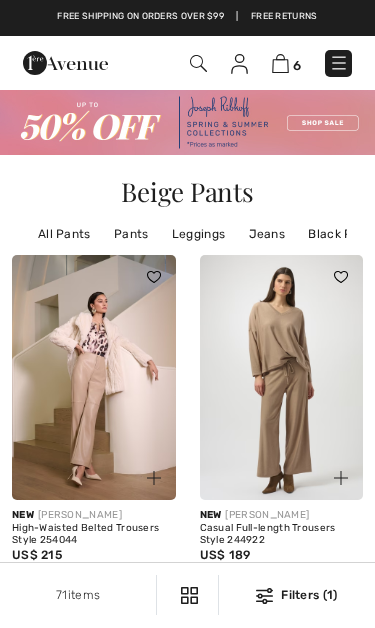 scroll, scrollTop: 0, scrollLeft: 0, axis: both 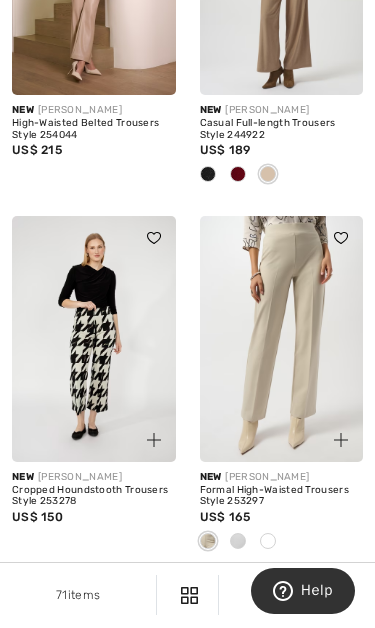 click at bounding box center (238, 541) 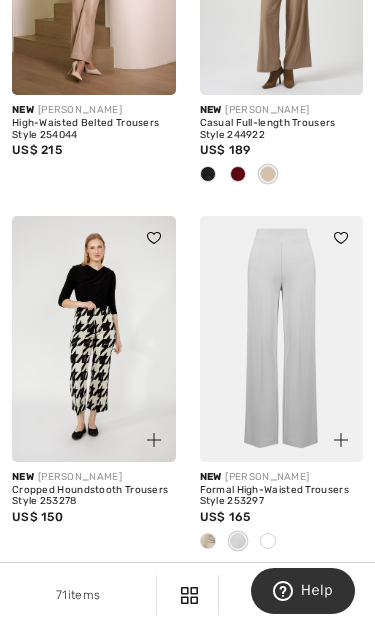 click at bounding box center (208, 542) 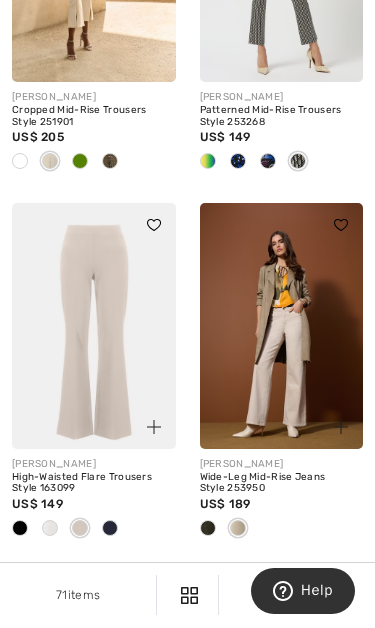 scroll, scrollTop: 1850, scrollLeft: 0, axis: vertical 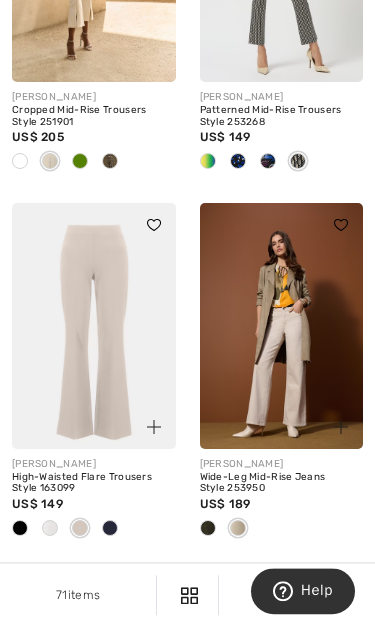 click at bounding box center [80, 529] 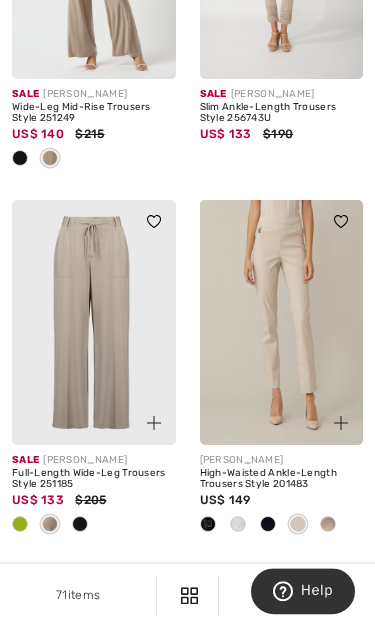 scroll, scrollTop: 5714, scrollLeft: 0, axis: vertical 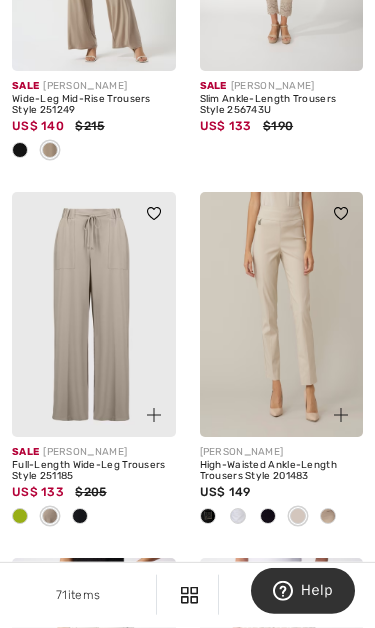 click at bounding box center [328, 516] 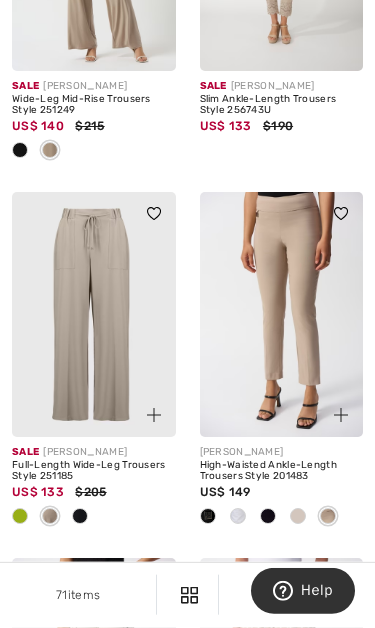 scroll, scrollTop: 5715, scrollLeft: 0, axis: vertical 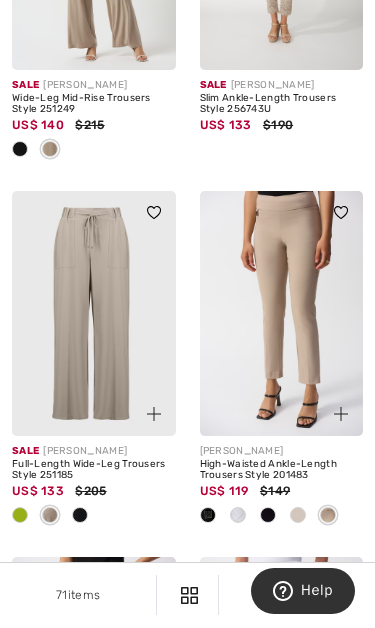click at bounding box center [282, 313] 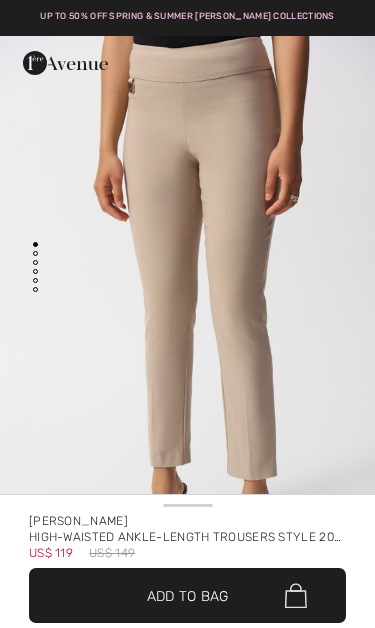 scroll, scrollTop: 0, scrollLeft: 0, axis: both 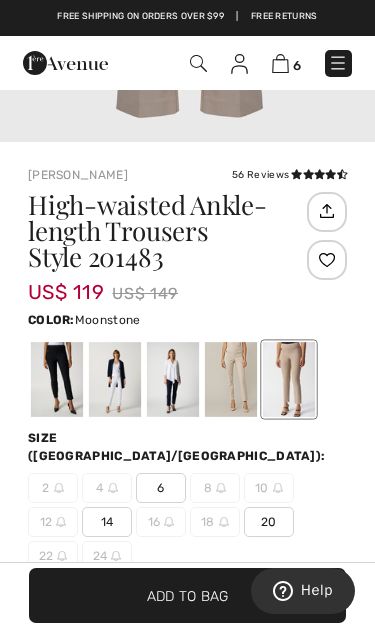 click at bounding box center [231, 379] 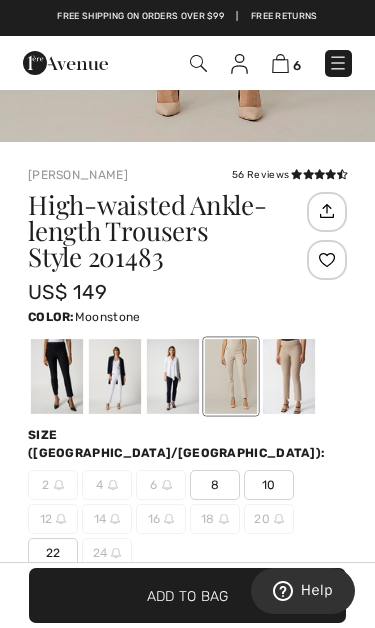 scroll, scrollTop: 2805, scrollLeft: 0, axis: vertical 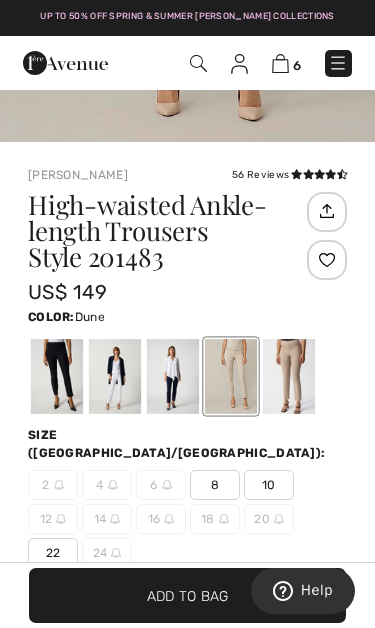 click at bounding box center (289, 376) 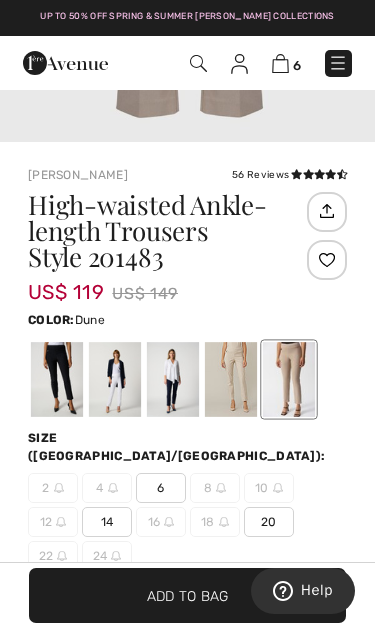 scroll, scrollTop: 0, scrollLeft: 0, axis: both 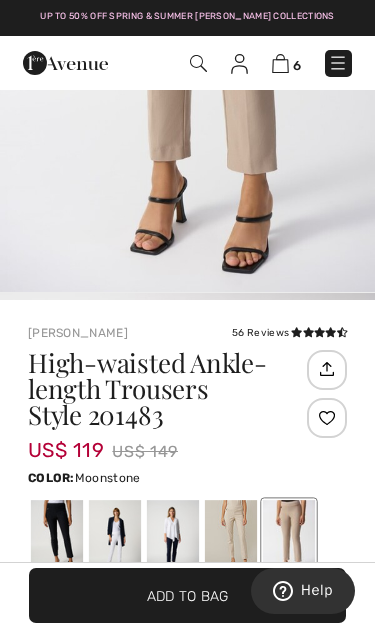 click at bounding box center (231, 537) 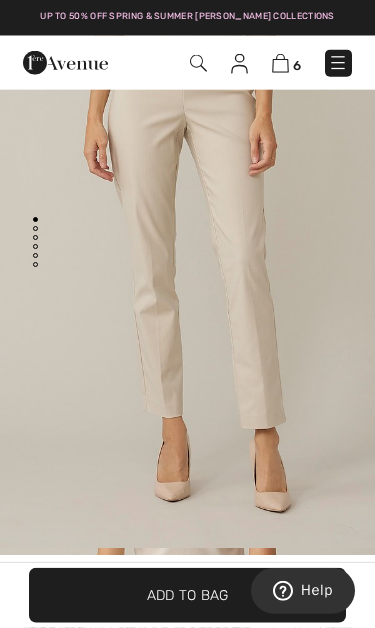 scroll, scrollTop: 0, scrollLeft: 0, axis: both 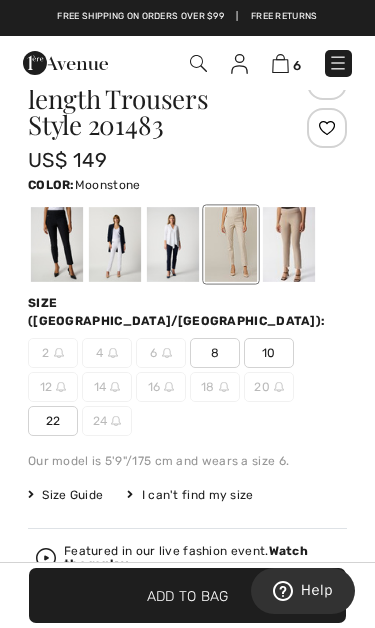 click at bounding box center [115, 387] 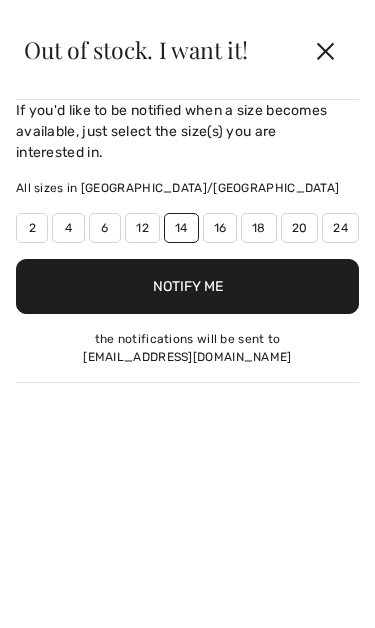 click on "If you'd like to be notified when a size becomes available, just select the size(s) you are interested in.
All sizes in CA/US
2
4
6
12
14
16
18
20
24
Notify Me
the notifications will be sent to enaesack@me.com
your request has been received" at bounding box center (187, 360) 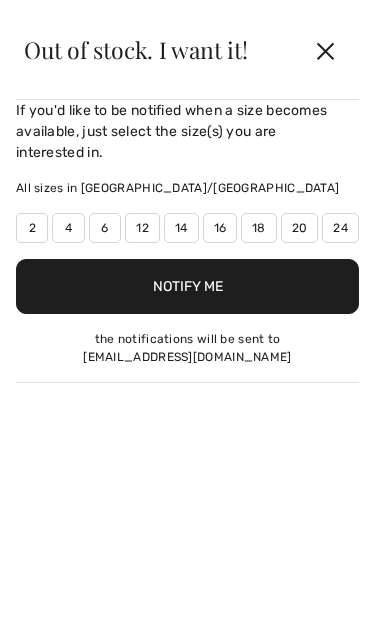 click on "Notify Me" at bounding box center (187, 286) 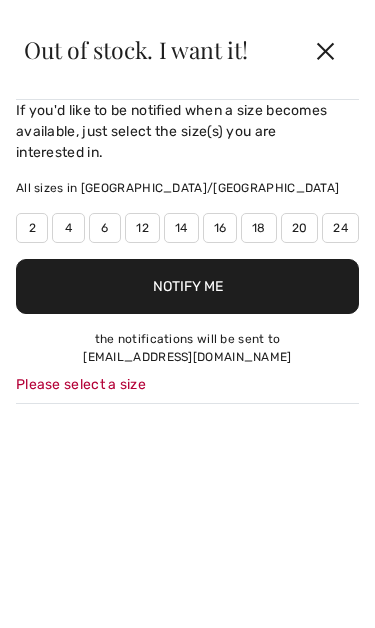 click on "14" at bounding box center (181, 228) 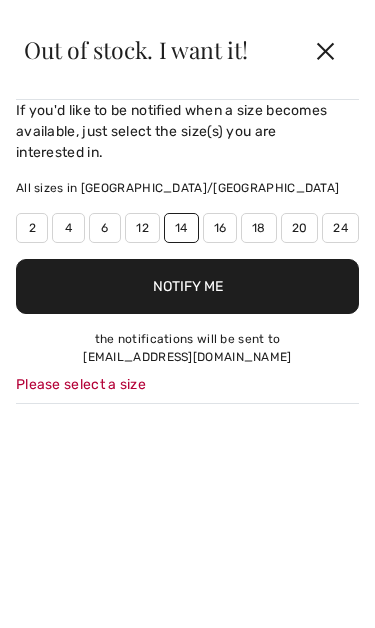 click on "14" at bounding box center (181, 228) 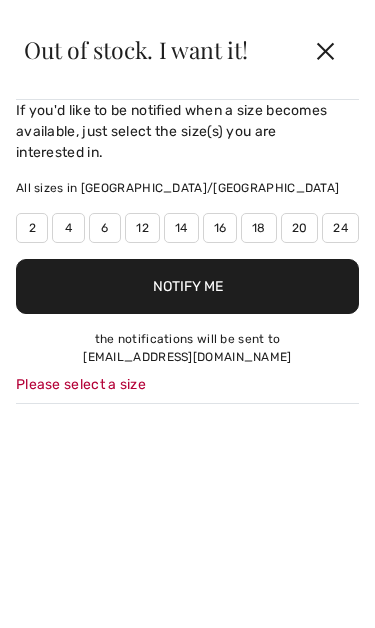 click on "Notify Me" at bounding box center (187, 286) 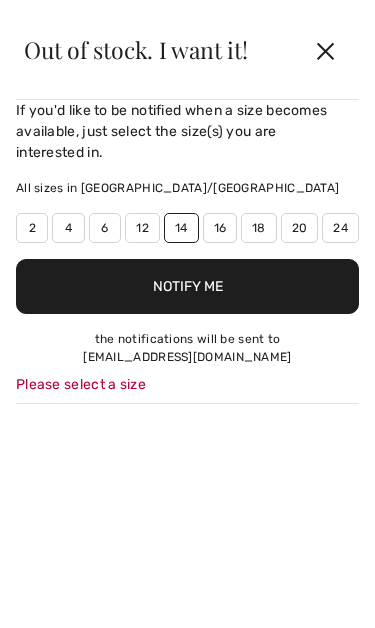click on "Notify Me" at bounding box center [187, 286] 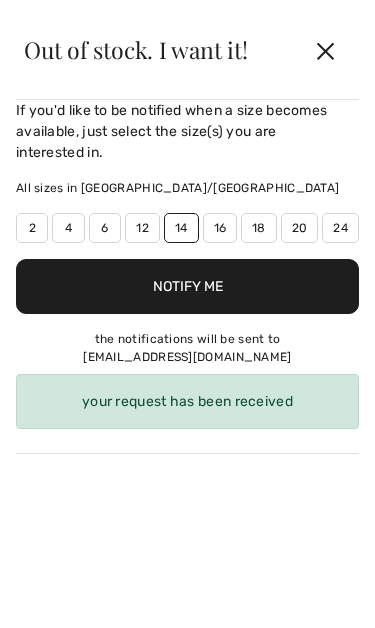 click on "16" at bounding box center (220, 228) 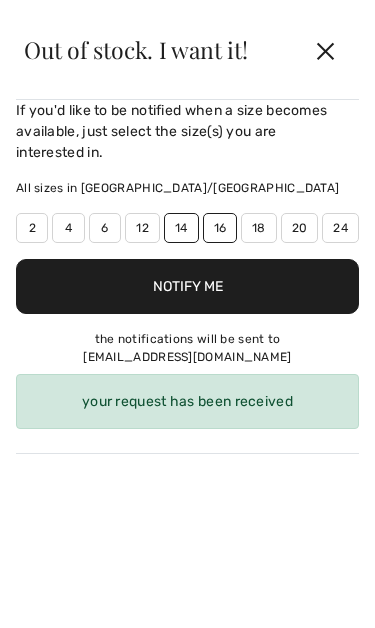 click on "14" at bounding box center [181, 228] 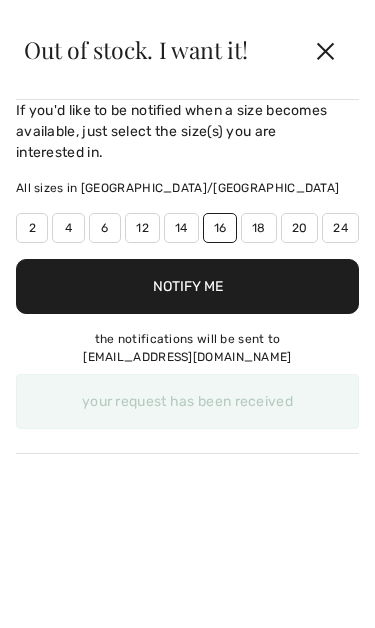 click on "Notify Me" at bounding box center (187, 286) 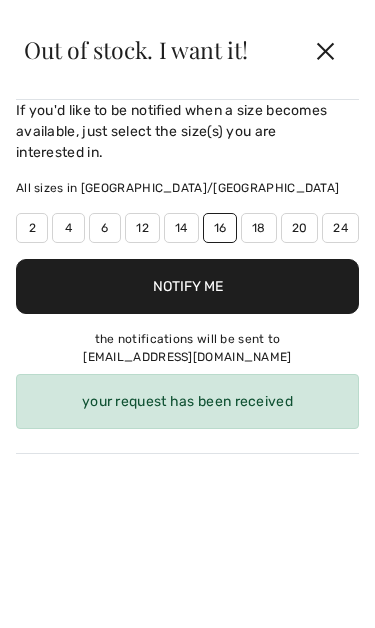 click on "Notify Me" at bounding box center [187, 286] 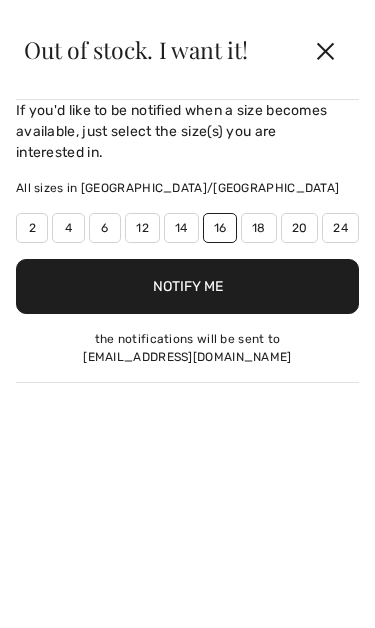click on "16" at bounding box center [220, 228] 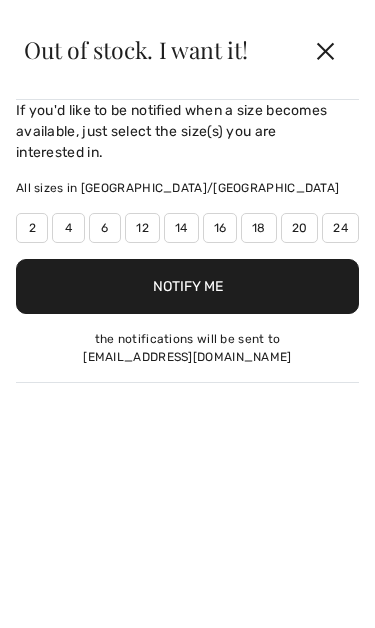 click on "Notify Me" at bounding box center (187, 286) 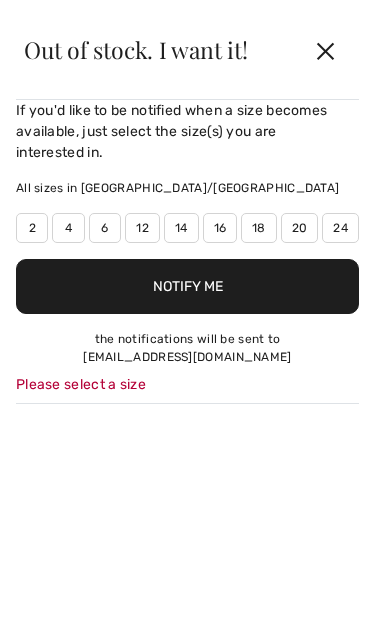 click on "16" at bounding box center (220, 228) 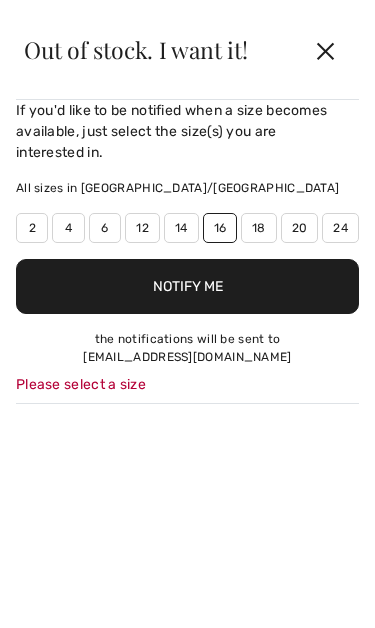 click on "Notify Me" at bounding box center [187, 286] 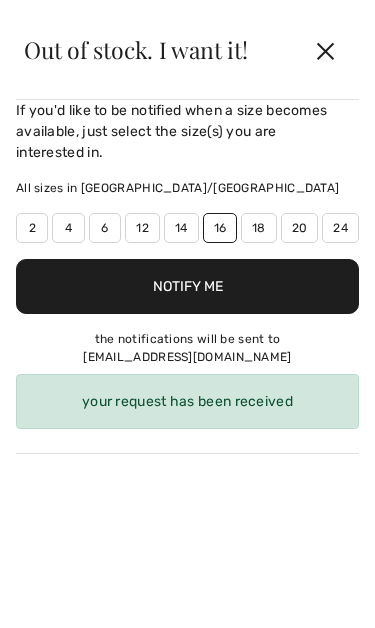 click on "✕" at bounding box center (325, 50) 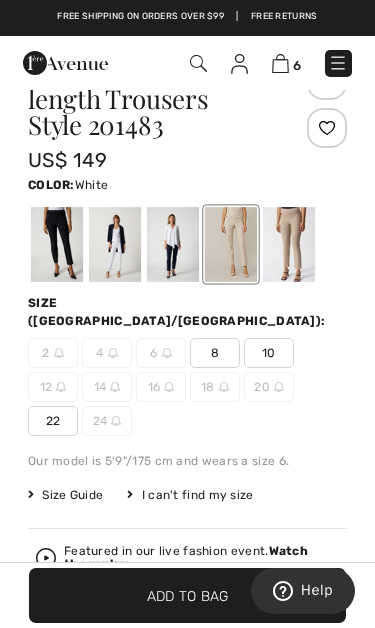 click at bounding box center [115, 244] 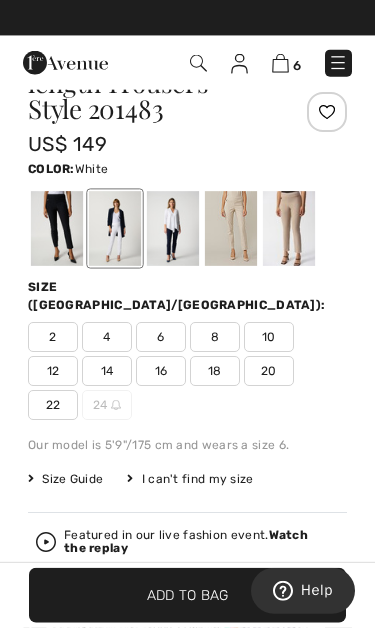 scroll, scrollTop: 548, scrollLeft: 0, axis: vertical 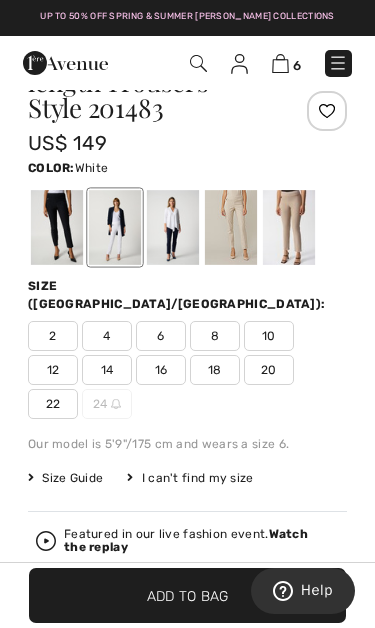 click on "14" at bounding box center (107, 370) 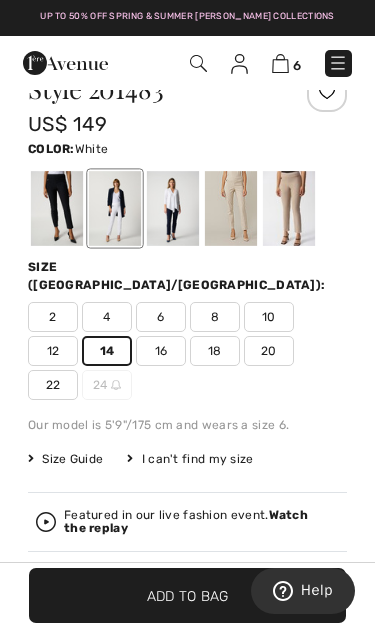 scroll, scrollTop: 631, scrollLeft: 0, axis: vertical 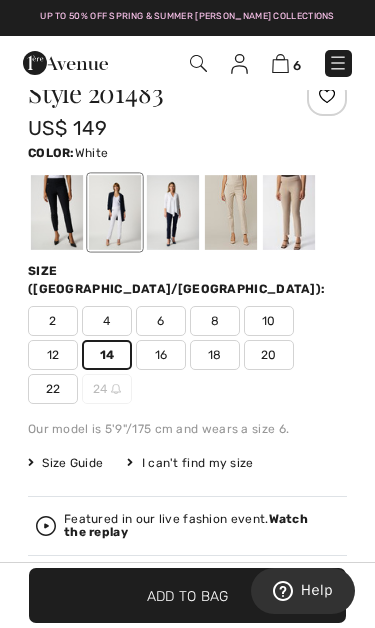 click on "Add to Bag" at bounding box center (188, 595) 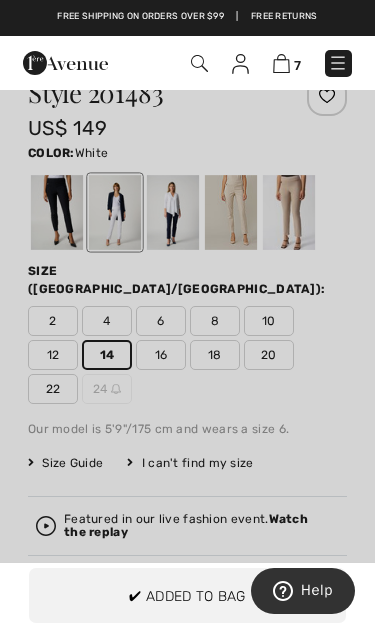 click at bounding box center (187, 314) 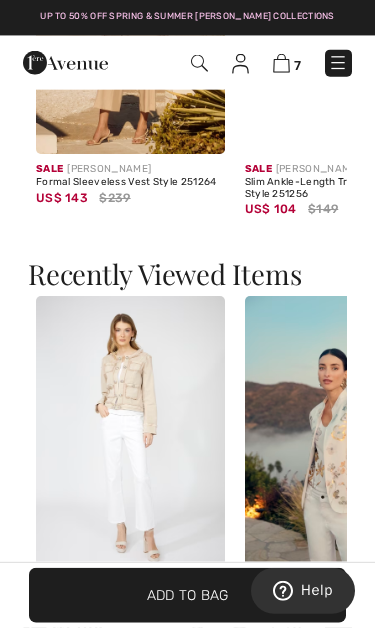 scroll, scrollTop: 2166, scrollLeft: 0, axis: vertical 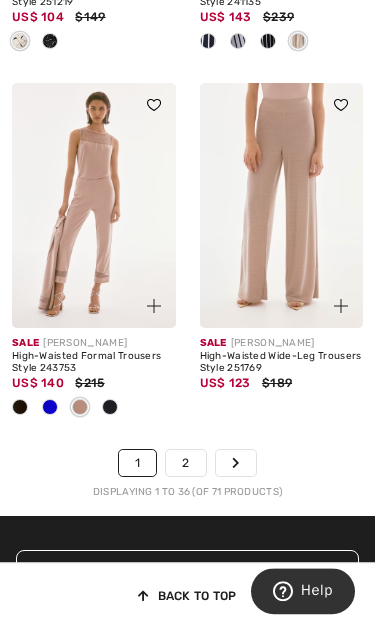 click on "2" at bounding box center (185, 463) 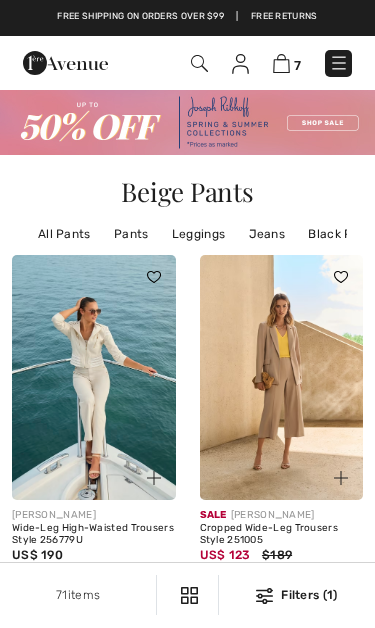 scroll, scrollTop: 0, scrollLeft: 0, axis: both 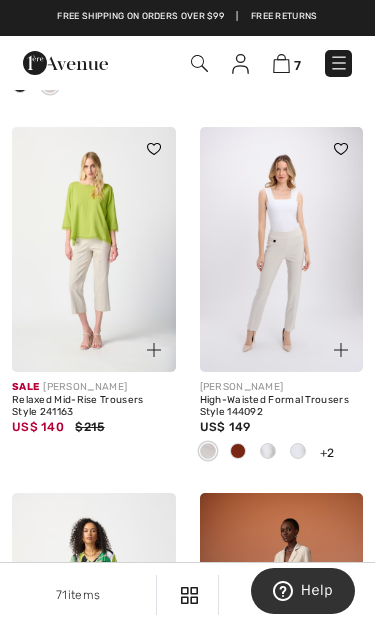 click at bounding box center [268, 451] 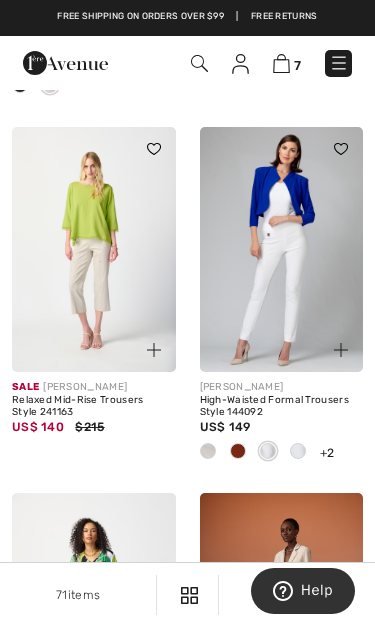 click at bounding box center [298, 451] 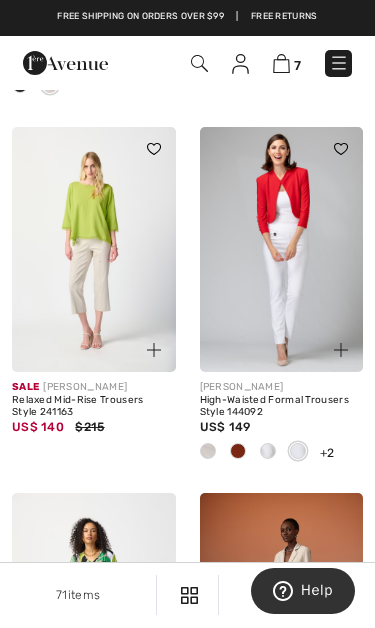 click at bounding box center (282, 249) 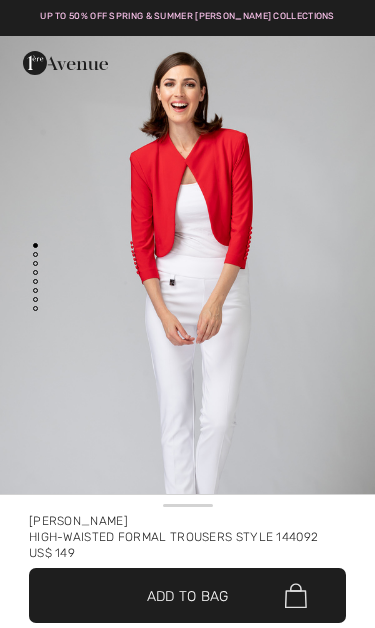 scroll, scrollTop: 0, scrollLeft: 0, axis: both 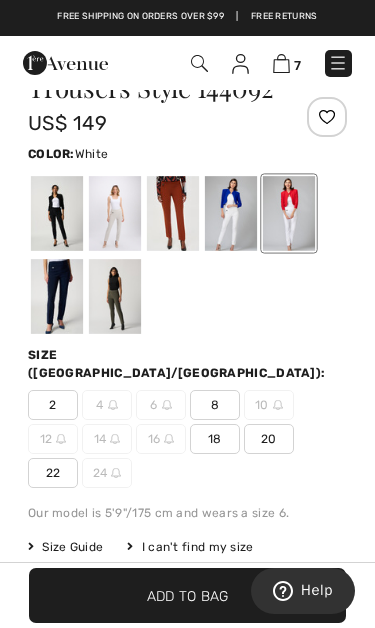 click at bounding box center (231, 213) 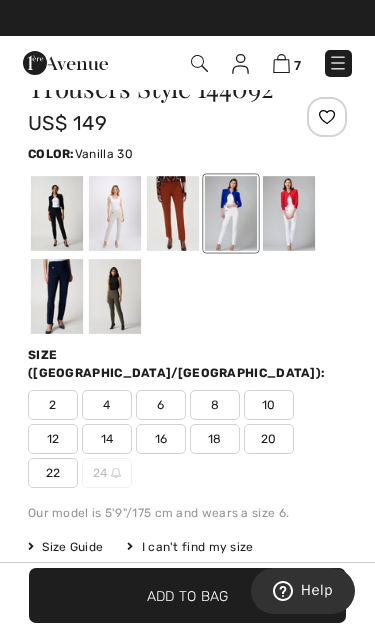 click at bounding box center [289, 213] 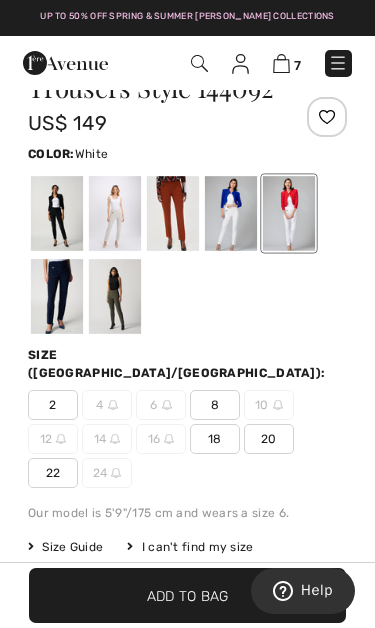 scroll, scrollTop: 0, scrollLeft: 0, axis: both 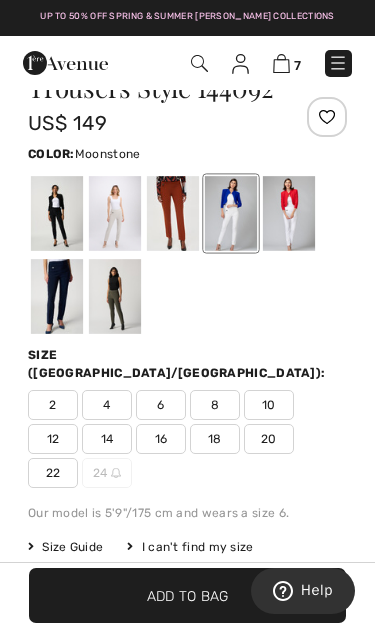 click at bounding box center (115, 213) 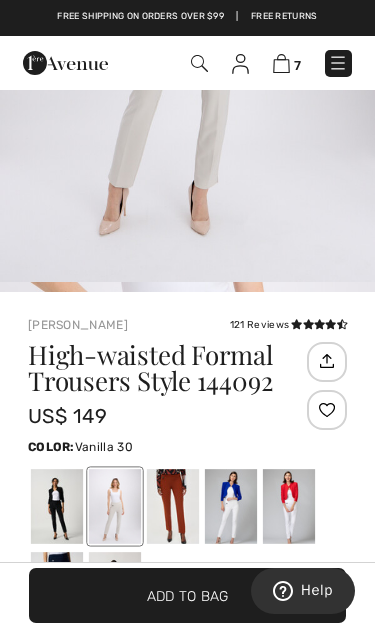 click at bounding box center [231, 506] 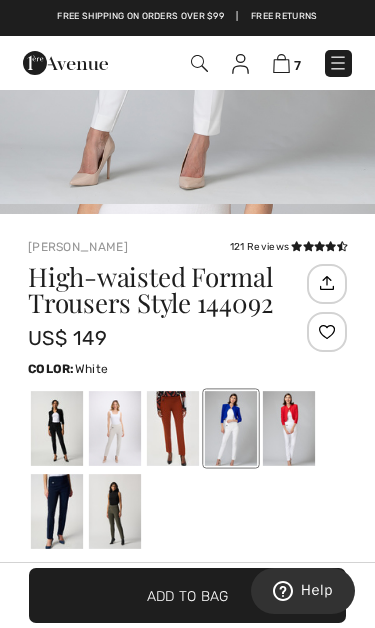 click at bounding box center [289, 428] 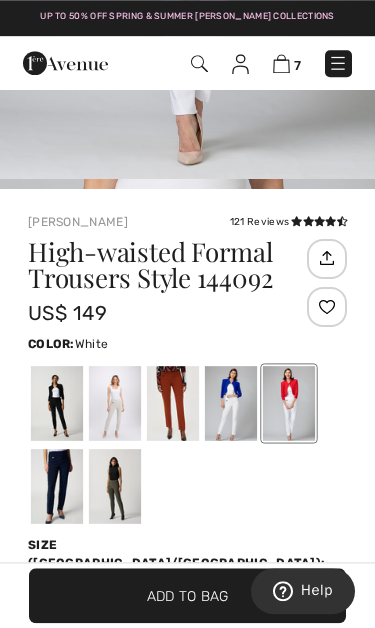 scroll, scrollTop: 420, scrollLeft: 0, axis: vertical 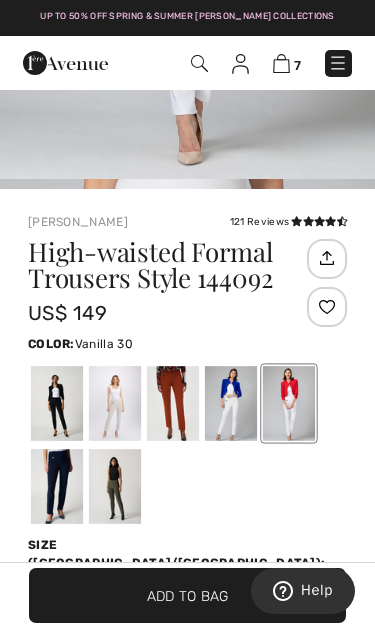 click at bounding box center (231, 403) 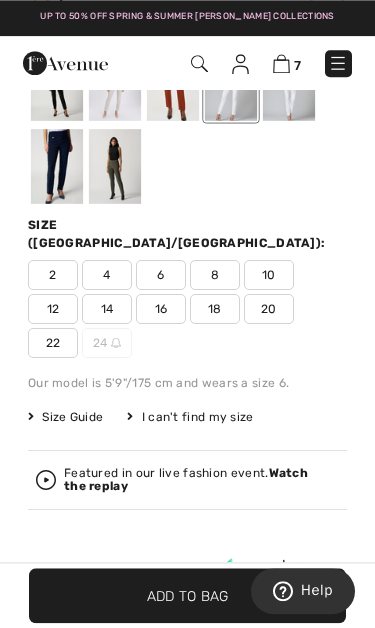 scroll, scrollTop: 740, scrollLeft: 0, axis: vertical 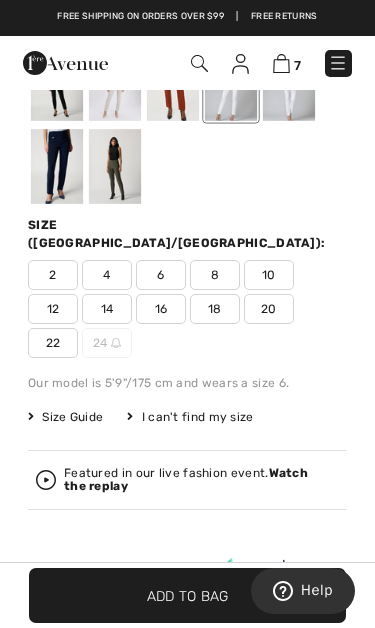 click on "14" at bounding box center [107, 309] 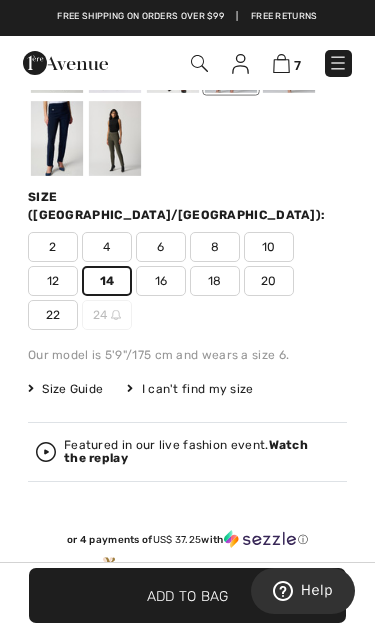 scroll, scrollTop: 773, scrollLeft: 0, axis: vertical 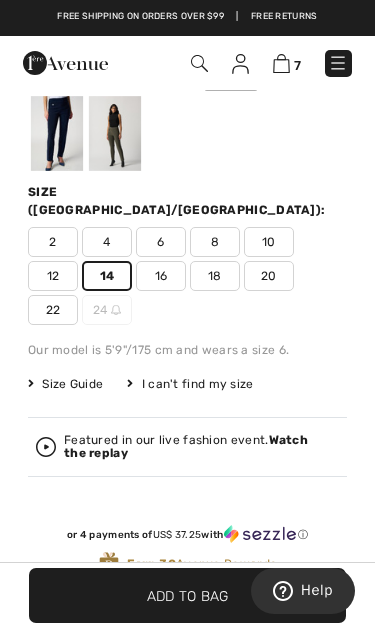 click on "Add to Bag" at bounding box center (188, 595) 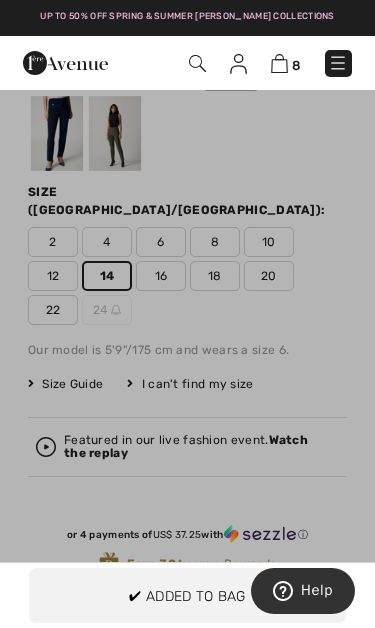 click at bounding box center (187, 314) 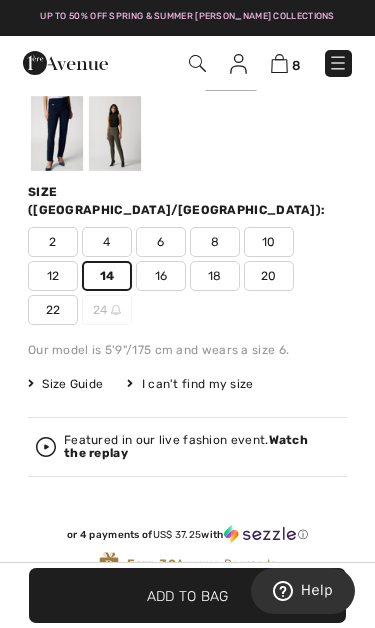 click on "16" at bounding box center (161, 276) 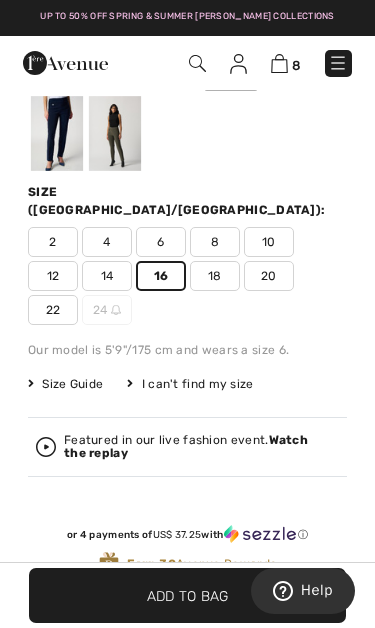 click on "Add to Bag" at bounding box center [188, 595] 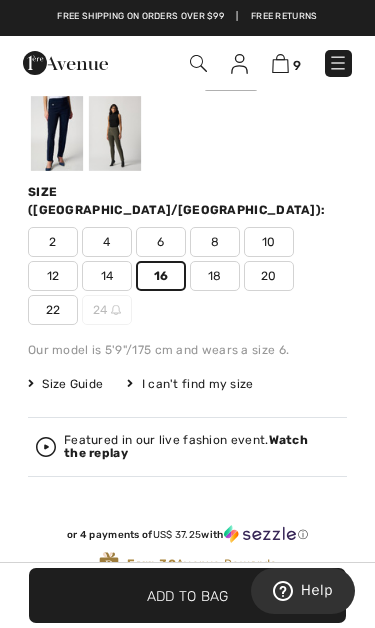 click at bounding box center (338, 63) 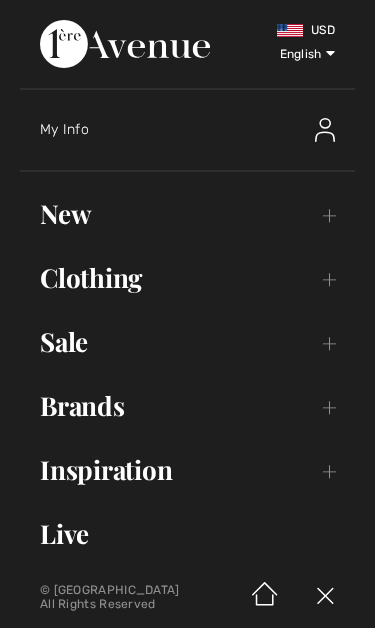 scroll, scrollTop: 0, scrollLeft: 0, axis: both 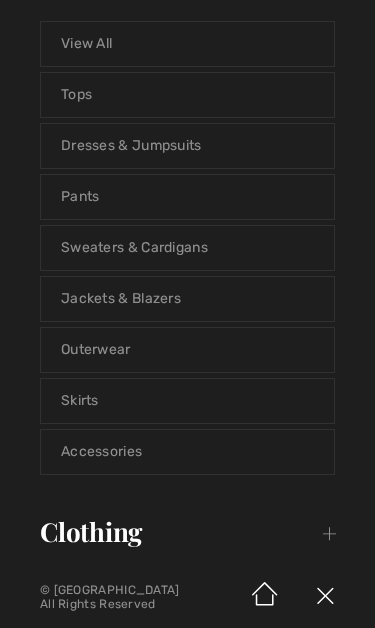 click on "Sweaters & Cardigans" at bounding box center (187, 248) 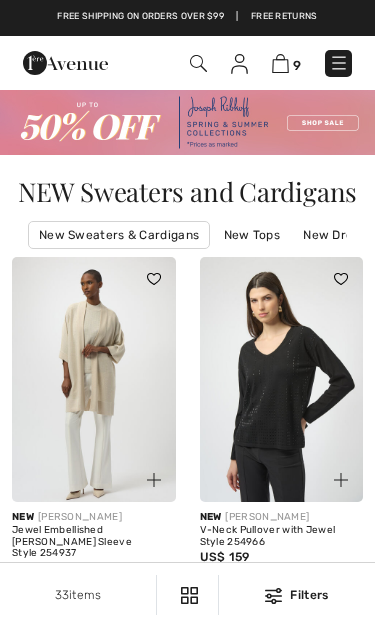 scroll, scrollTop: 0, scrollLeft: 0, axis: both 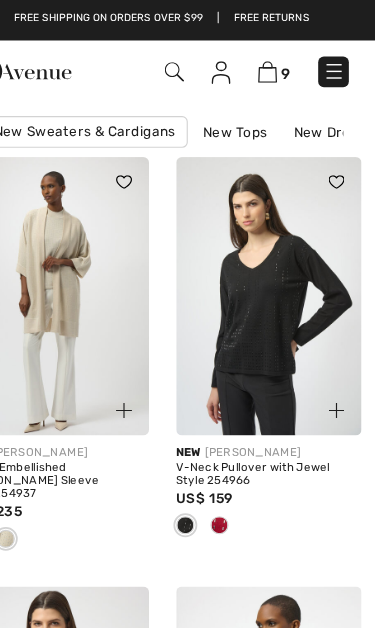 click at bounding box center [238, 462] 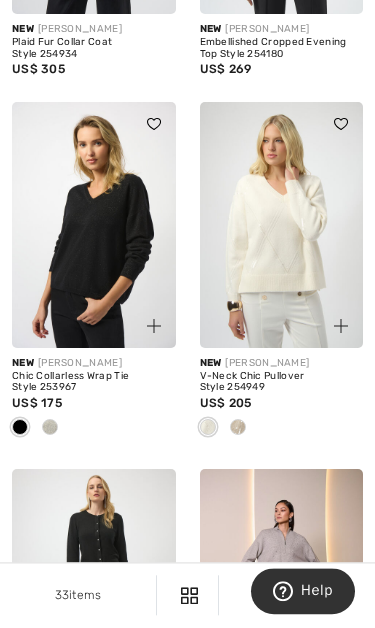 scroll, scrollTop: 1232, scrollLeft: 0, axis: vertical 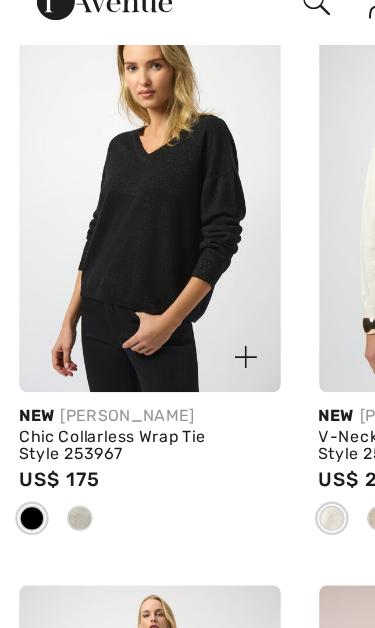 click at bounding box center (50, 387) 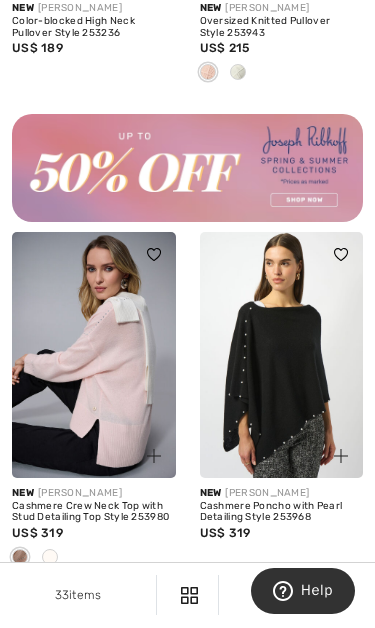 scroll, scrollTop: 4643, scrollLeft: 0, axis: vertical 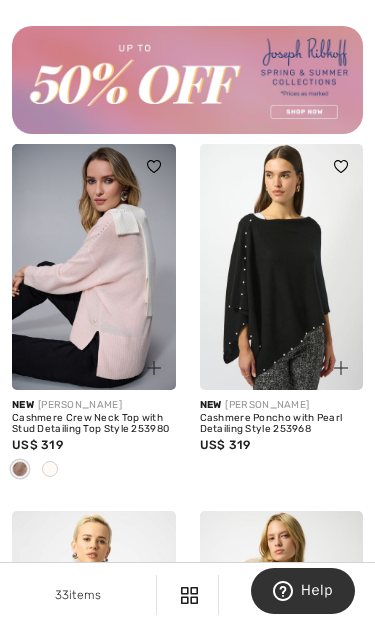 click at bounding box center [94, 470] 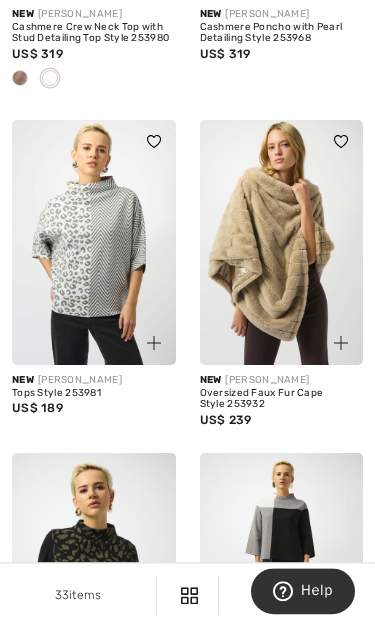 scroll, scrollTop: 5050, scrollLeft: 0, axis: vertical 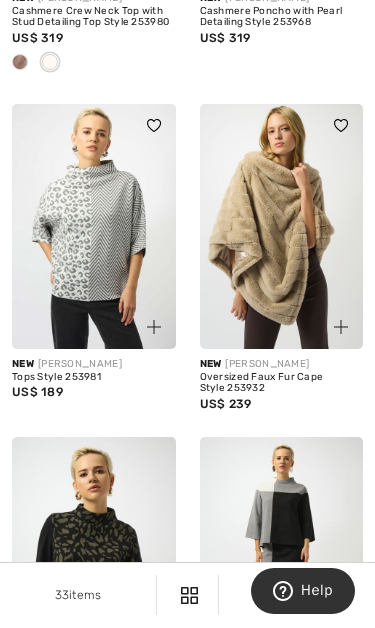 click at bounding box center (282, 226) 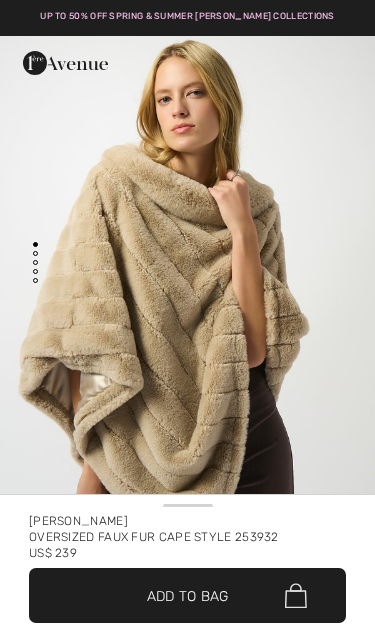 scroll, scrollTop: 0, scrollLeft: 0, axis: both 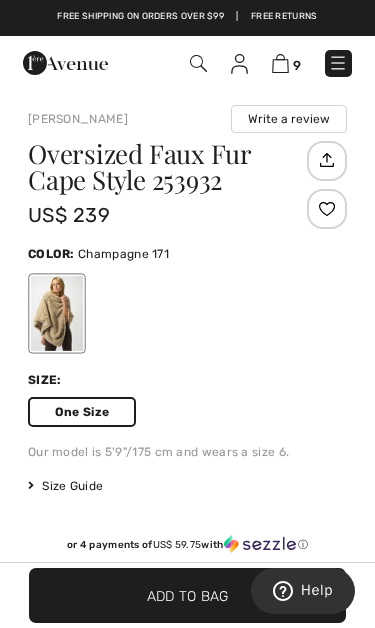 click on "✔ Added to Bag" at bounding box center (157, 595) 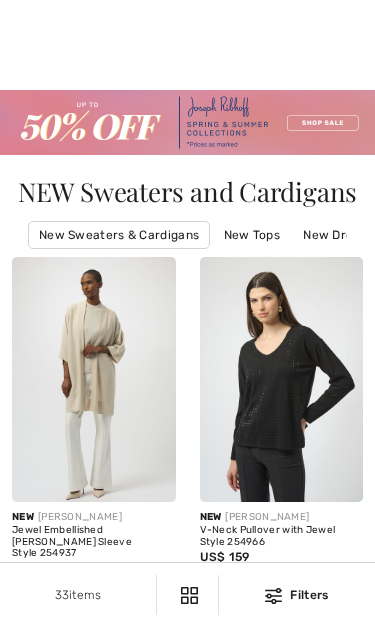 scroll, scrollTop: 5083, scrollLeft: 0, axis: vertical 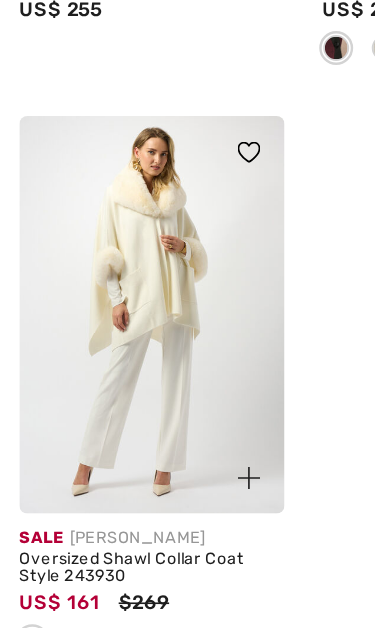 click on "New [PERSON_NAME]
Jewel Embellished Kimono Sleeve Style 254937
US$ 235
New [PERSON_NAME]
V-Neck Pullover with Jewel Style 254966
US$ 159
New [PERSON_NAME]
Chic Cowl Neck Pullover Style 254942
US$ 205
New [PERSON_NAME]
Relaxed Fit V-Neck Sweater Style 254939
US$ 205
New" at bounding box center [187, -2634] 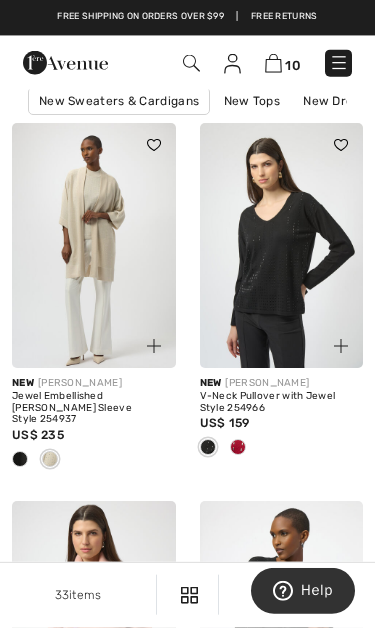 scroll, scrollTop: 0, scrollLeft: 0, axis: both 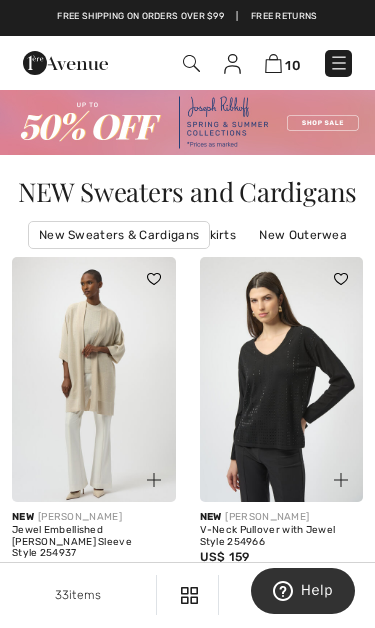 click at bounding box center [339, 63] 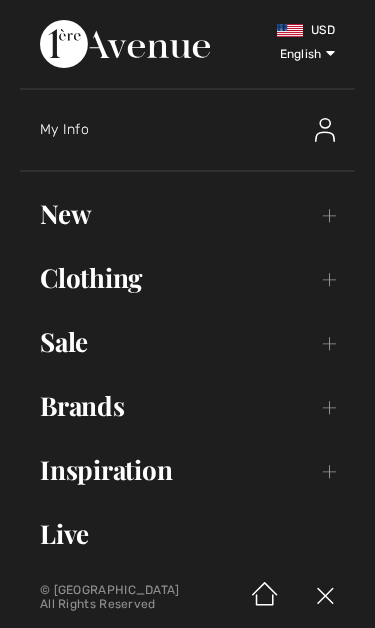 click on "Clothing Toggle submenu" at bounding box center (187, 278) 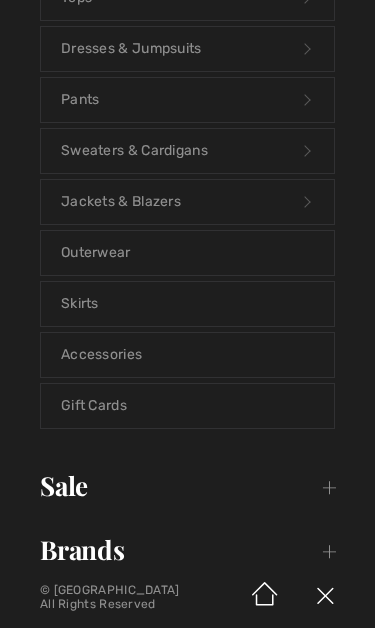 scroll, scrollTop: 387, scrollLeft: 0, axis: vertical 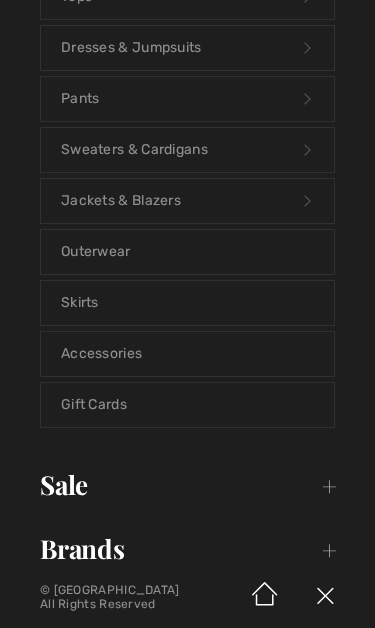 click on "Accessories" at bounding box center (187, 354) 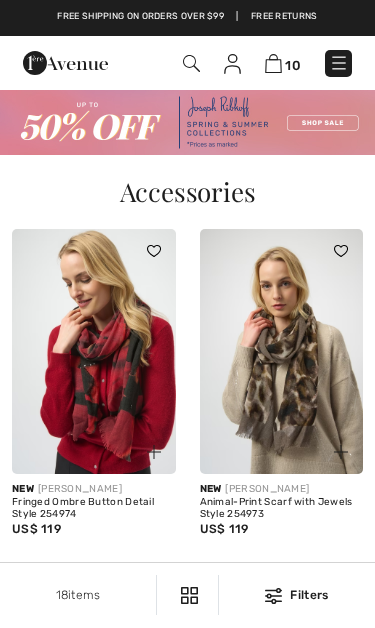 scroll, scrollTop: 0, scrollLeft: 0, axis: both 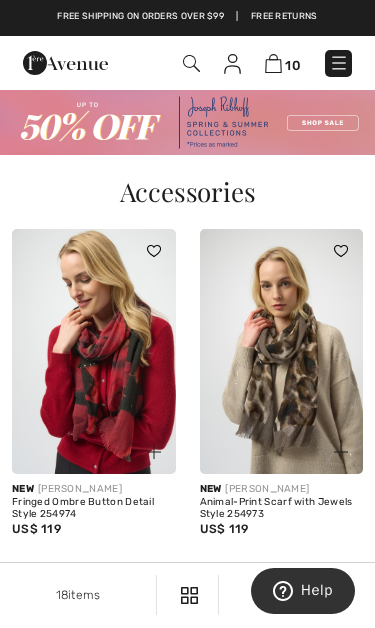 click at bounding box center [339, 63] 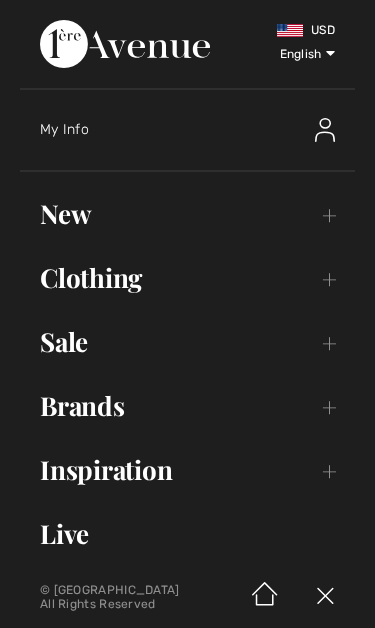 click on "New Toggle submenu" at bounding box center (187, 214) 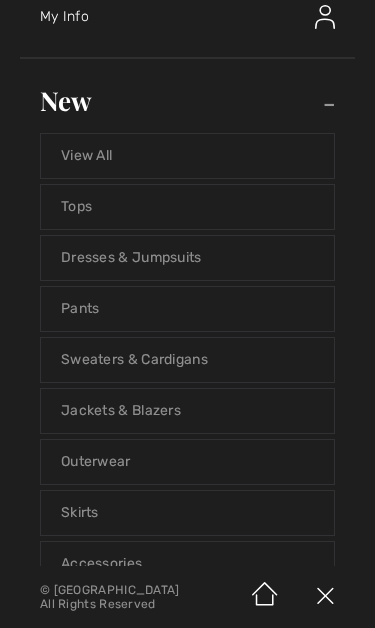 scroll, scrollTop: 143, scrollLeft: 0, axis: vertical 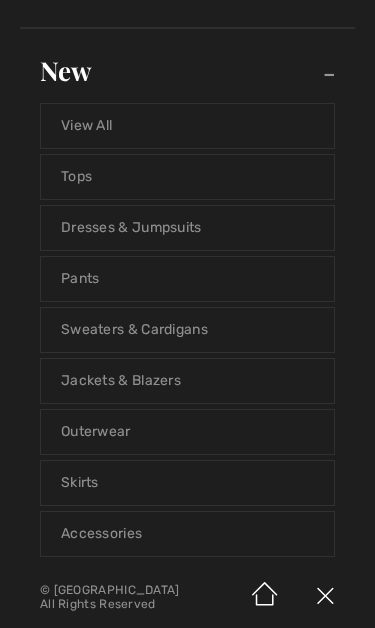 click on "Jackets & Blazers" at bounding box center [187, 381] 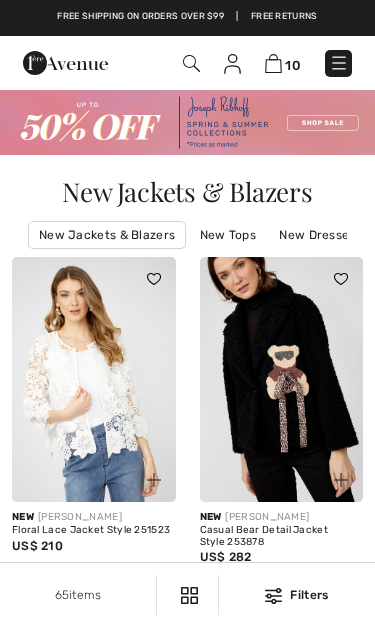 scroll, scrollTop: 0, scrollLeft: 0, axis: both 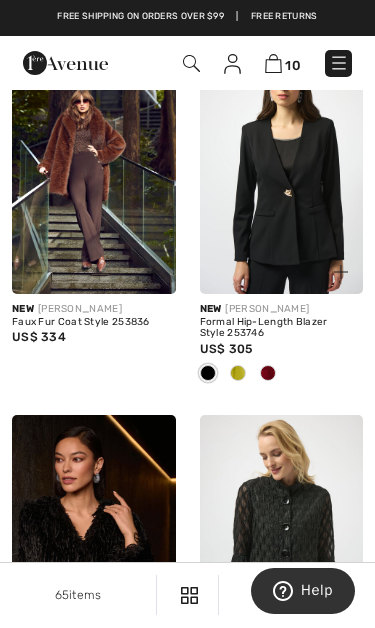 click at bounding box center [238, 374] 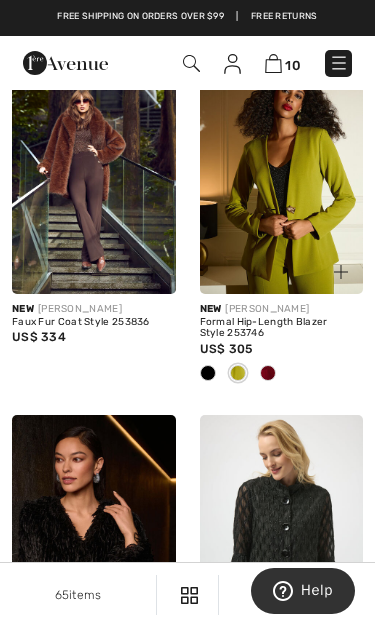 click at bounding box center [208, 373] 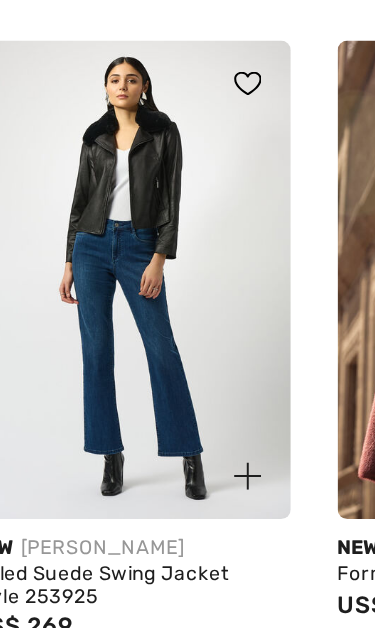 scroll, scrollTop: 1187, scrollLeft: 0, axis: vertical 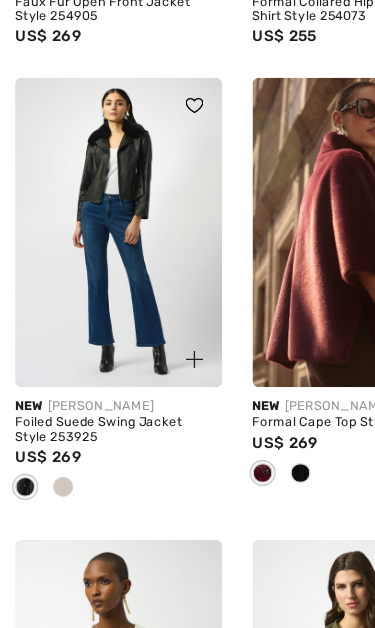 click at bounding box center [50, 428] 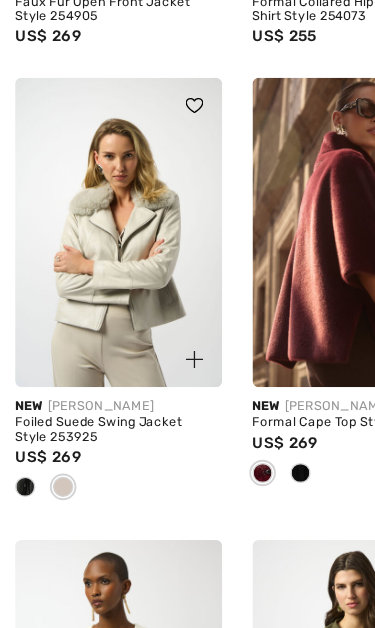 click at bounding box center [50, 427] 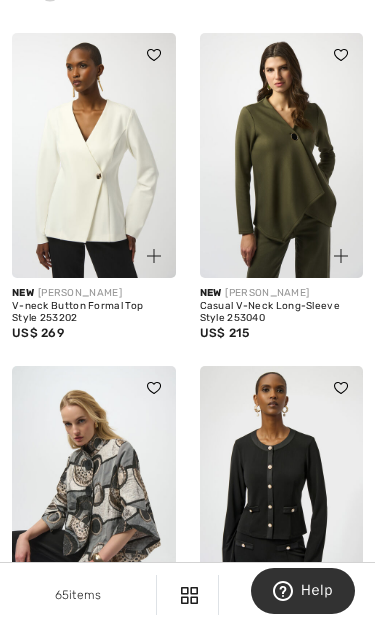 scroll, scrollTop: 1624, scrollLeft: 0, axis: vertical 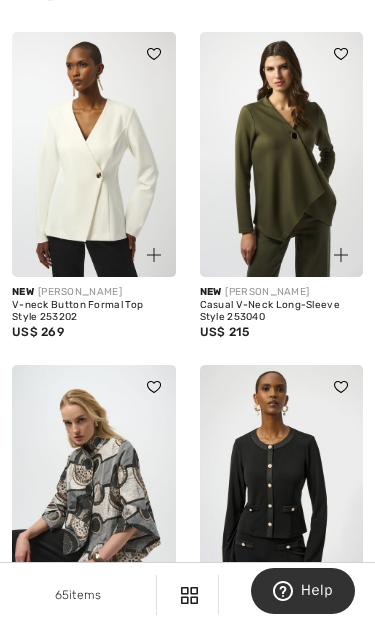 click at bounding box center [94, 154] 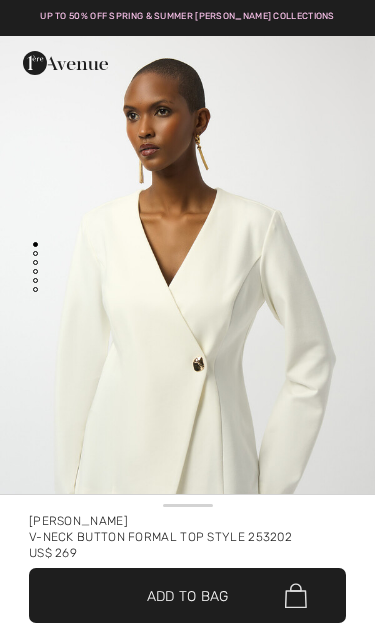 scroll, scrollTop: 0, scrollLeft: 0, axis: both 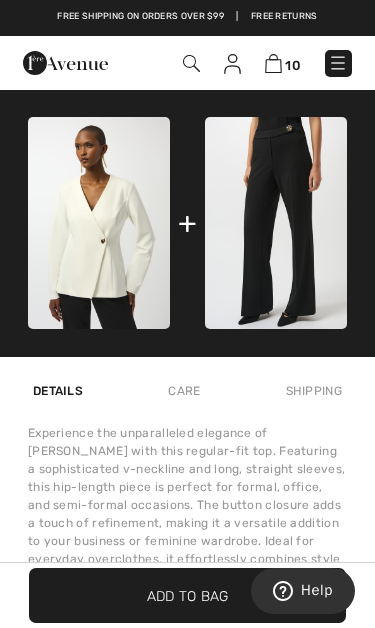 click at bounding box center [276, 223] 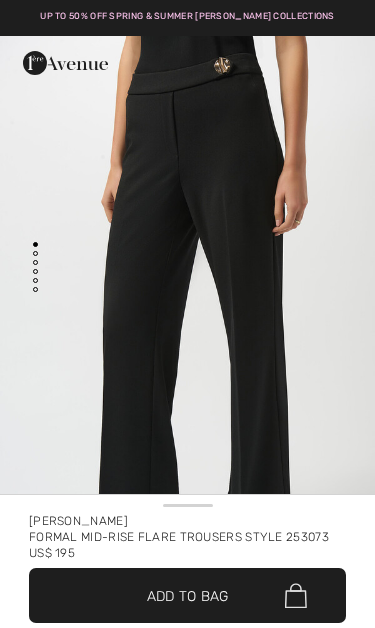 scroll, scrollTop: 0, scrollLeft: 0, axis: both 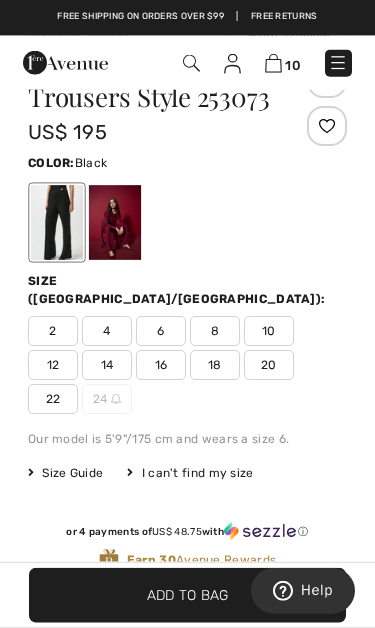 click on "14" at bounding box center (107, 365) 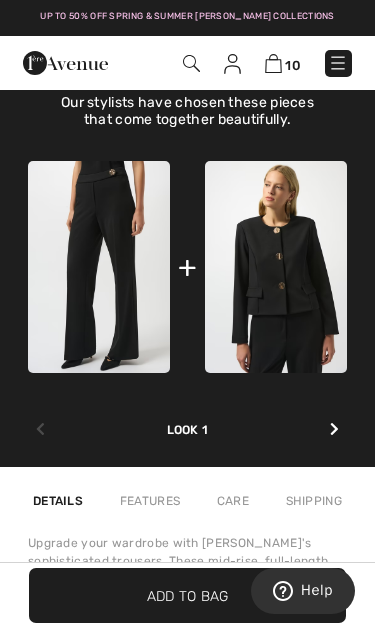 scroll, scrollTop: 1109, scrollLeft: 0, axis: vertical 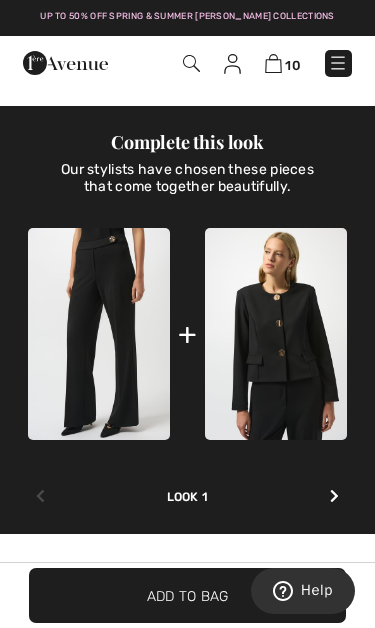 click at bounding box center [276, 334] 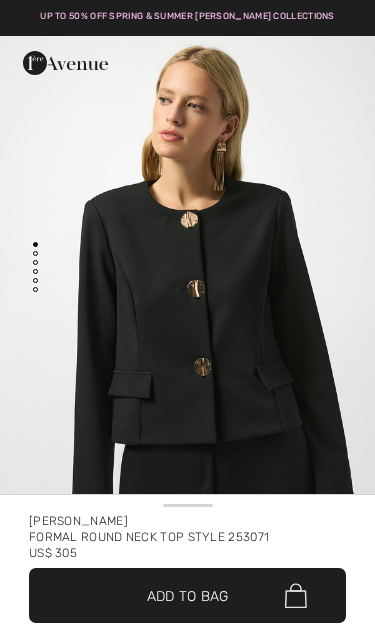 scroll, scrollTop: 0, scrollLeft: 0, axis: both 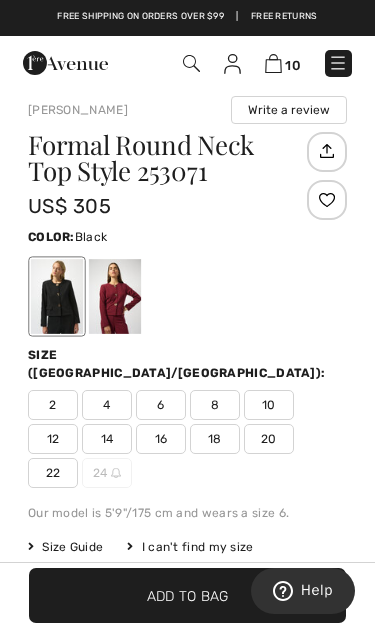click on "14" at bounding box center [107, 439] 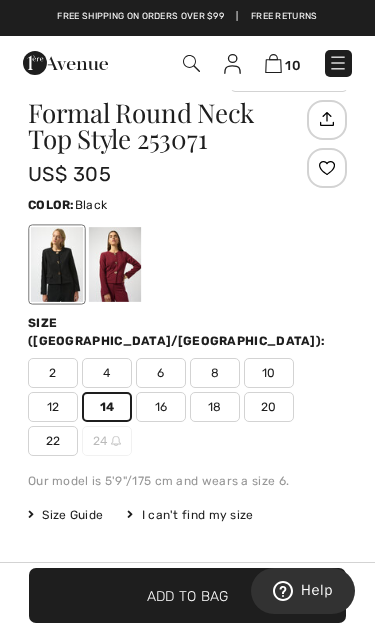 scroll, scrollTop: 502, scrollLeft: 0, axis: vertical 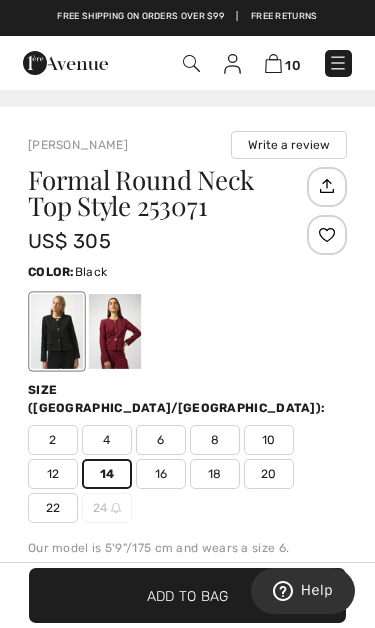 click on "16" at bounding box center (161, 474) 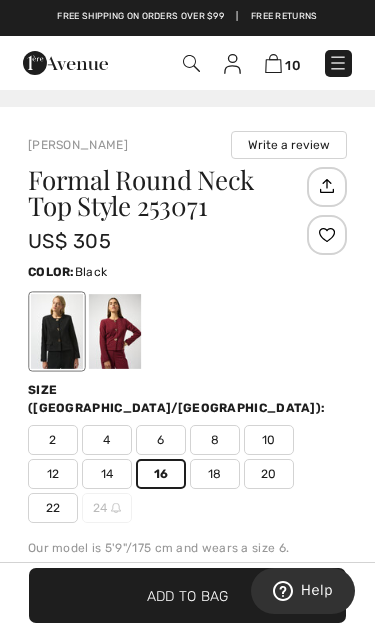 click on "Add to Bag" at bounding box center (188, 595) 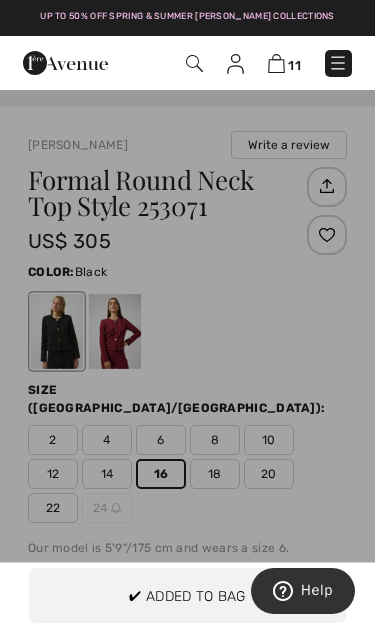 click at bounding box center [187, 314] 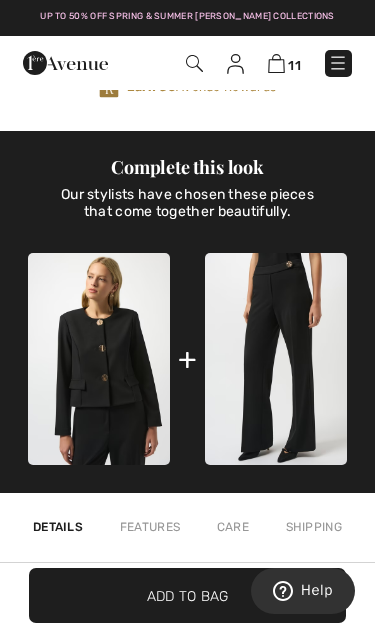scroll, scrollTop: 1080, scrollLeft: 0, axis: vertical 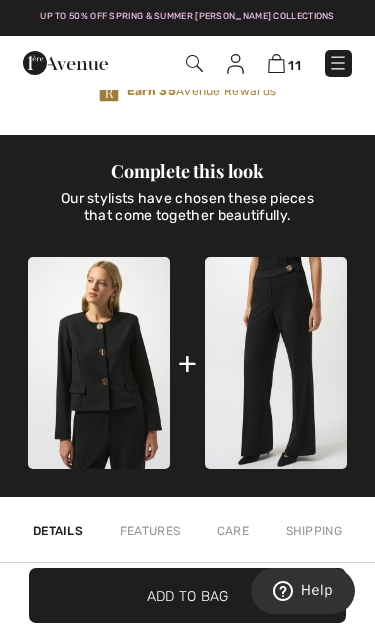click at bounding box center (276, 363) 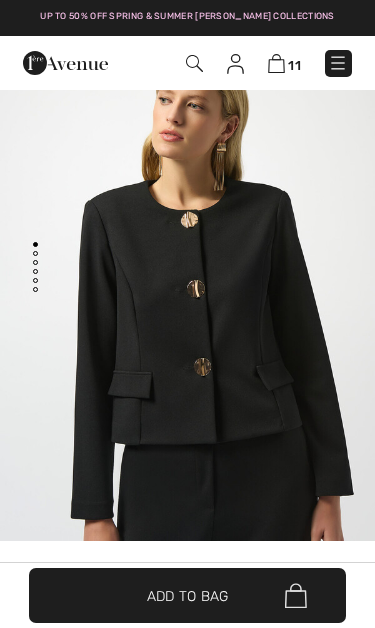 scroll, scrollTop: 1113, scrollLeft: 0, axis: vertical 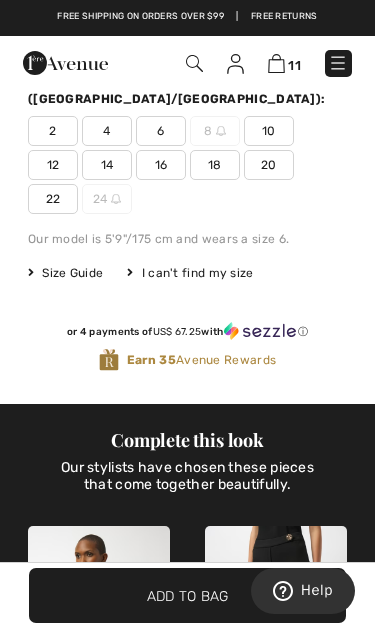 click on "Complete this look" at bounding box center [187, 440] 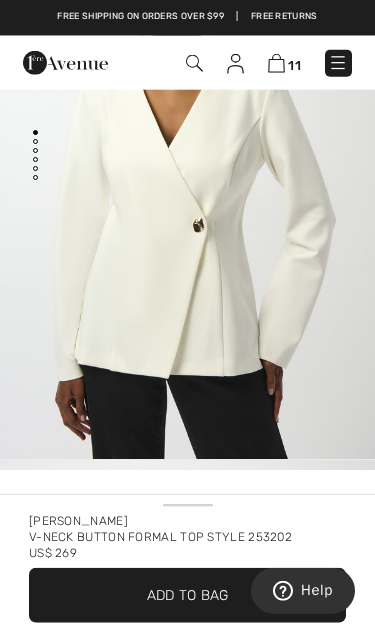 scroll, scrollTop: 0, scrollLeft: 0, axis: both 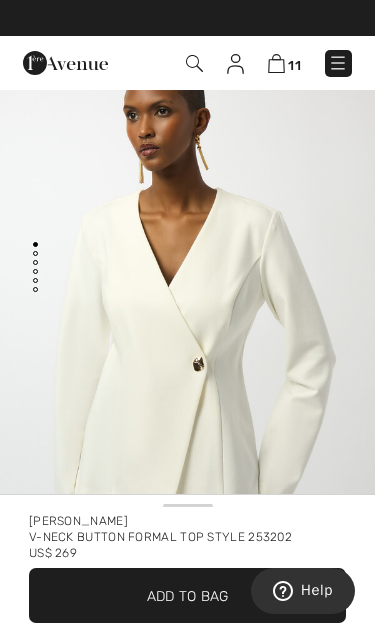 click at bounding box center (187, 317) 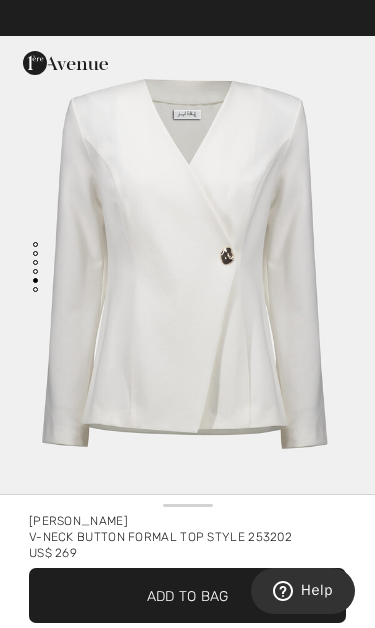 scroll, scrollTop: 2981, scrollLeft: 0, axis: vertical 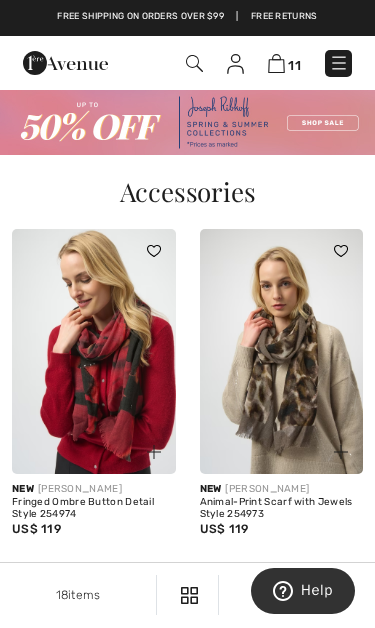 click at bounding box center [339, 63] 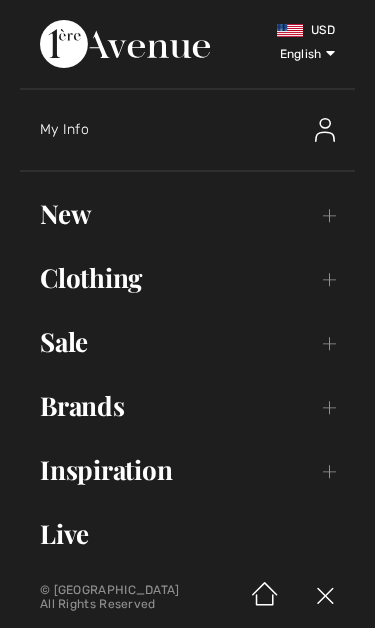 click on "New Toggle submenu" at bounding box center [187, 214] 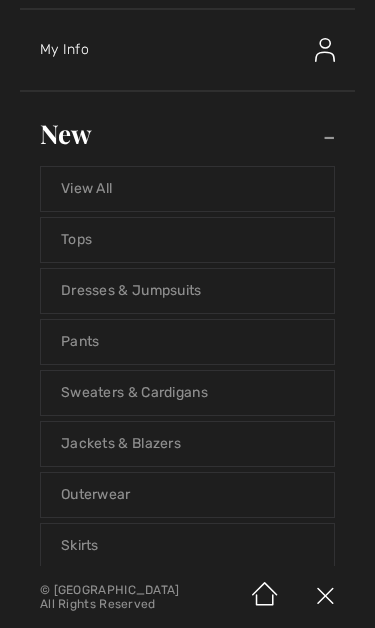 scroll, scrollTop: 81, scrollLeft: 0, axis: vertical 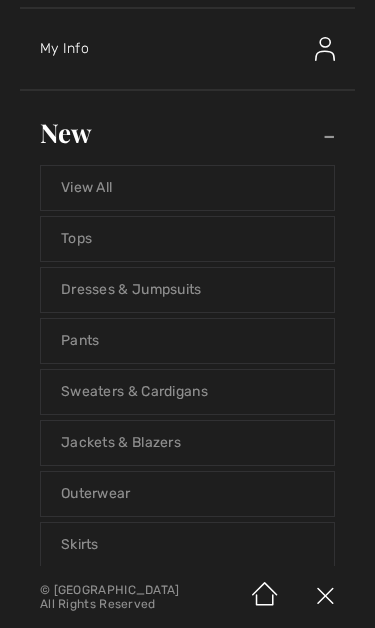 click on "Tops" at bounding box center [187, 239] 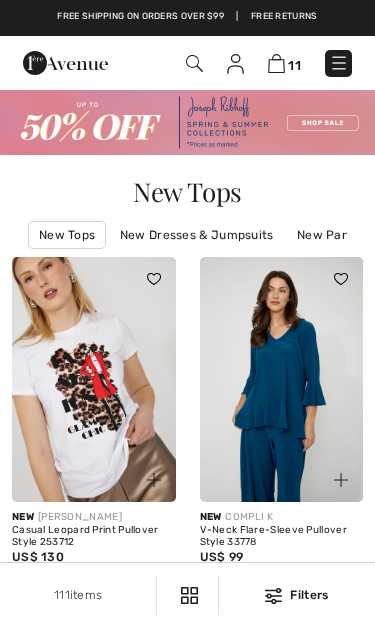 scroll, scrollTop: 0, scrollLeft: 0, axis: both 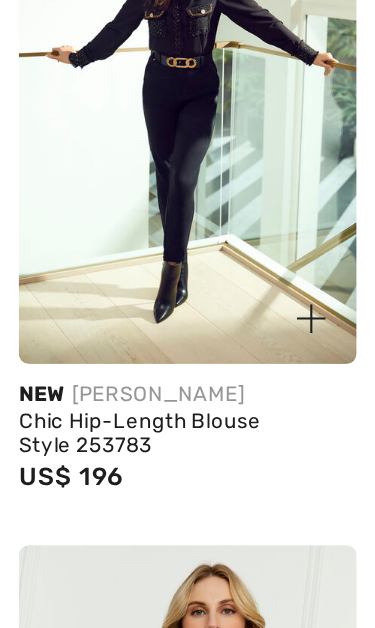 click at bounding box center (94, 170) 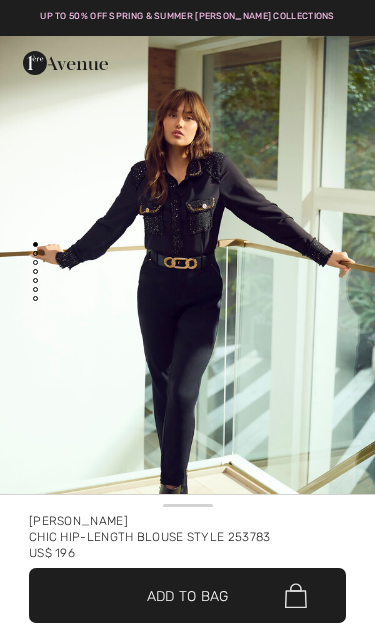 scroll, scrollTop: 0, scrollLeft: 0, axis: both 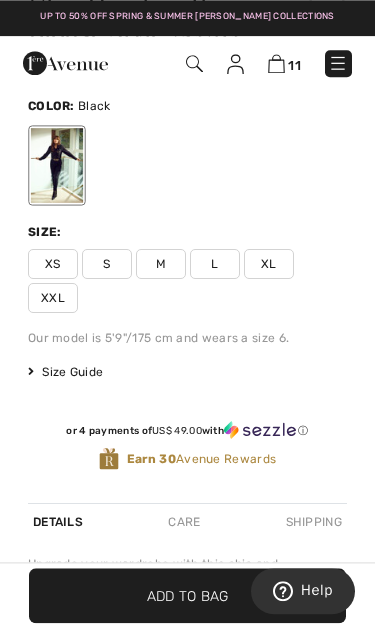 click on "L" at bounding box center (215, 264) 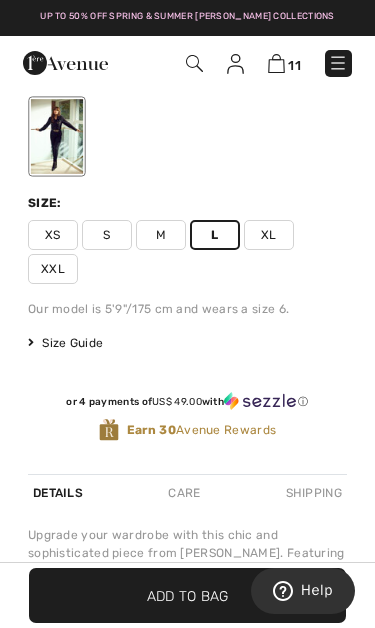 scroll, scrollTop: 709, scrollLeft: 0, axis: vertical 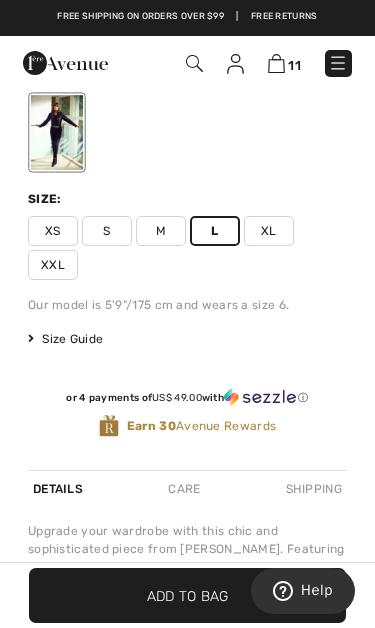 click on "XL" at bounding box center (269, 231) 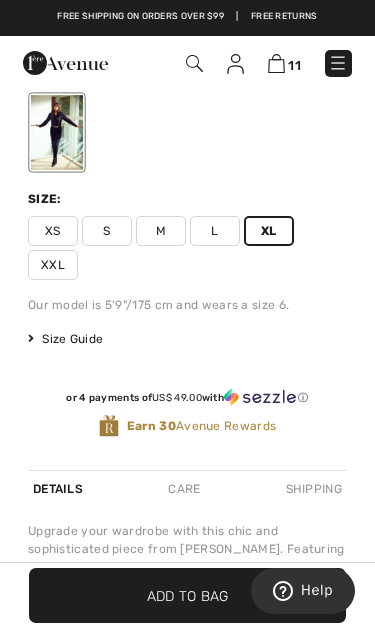 scroll, scrollTop: 708, scrollLeft: 0, axis: vertical 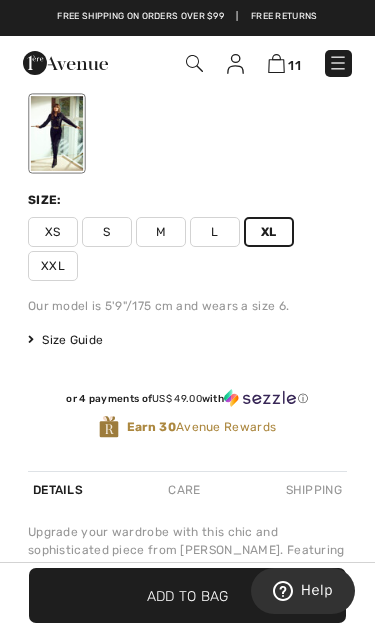 click on "✔ Added to Bag" at bounding box center [157, 595] 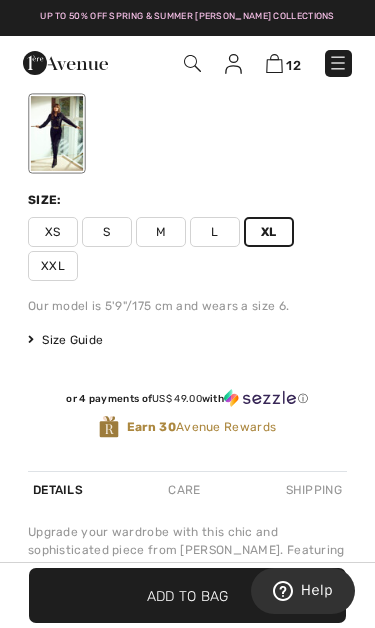 click at bounding box center (274, 63) 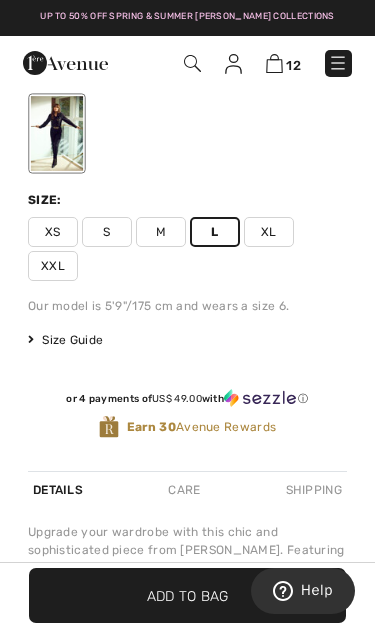 click on "L" at bounding box center [215, 232] 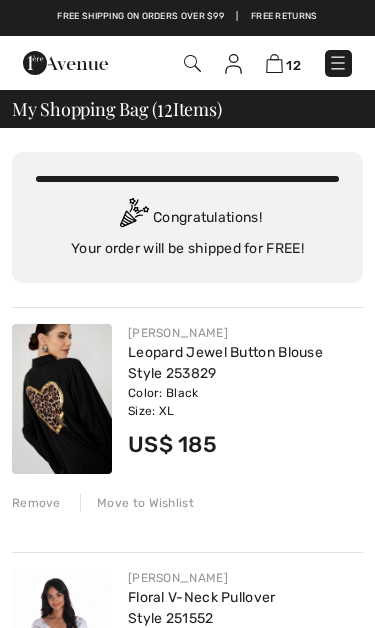scroll, scrollTop: 0, scrollLeft: 0, axis: both 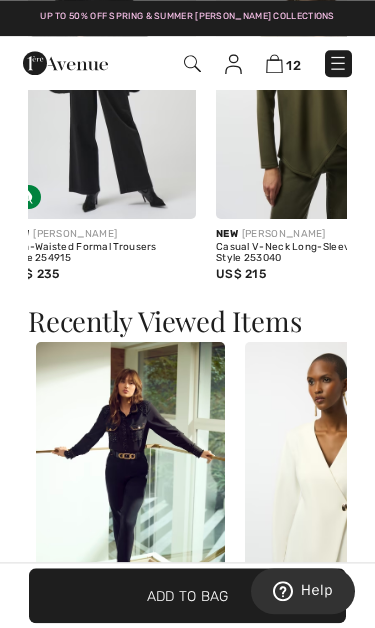 click at bounding box center [130, 483] 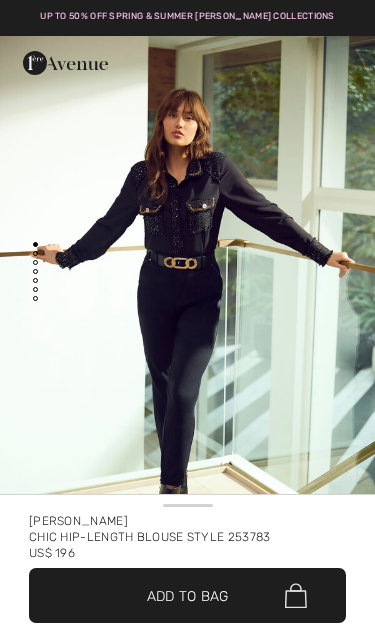 scroll, scrollTop: 0, scrollLeft: 0, axis: both 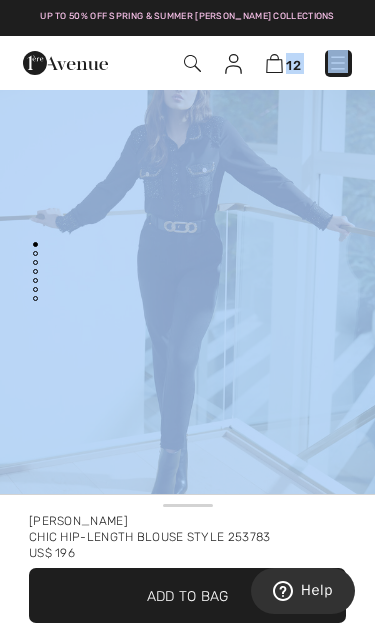 click at bounding box center (187, 281) 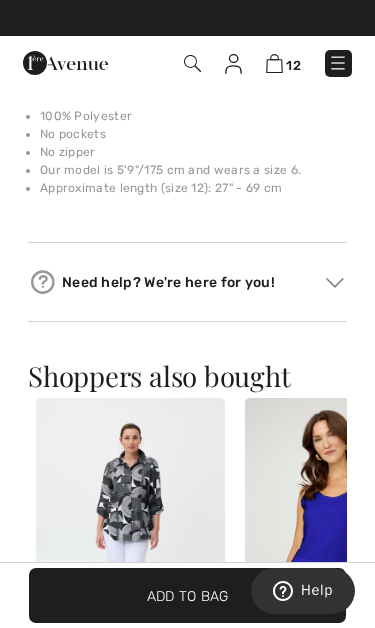 scroll, scrollTop: 1273, scrollLeft: 0, axis: vertical 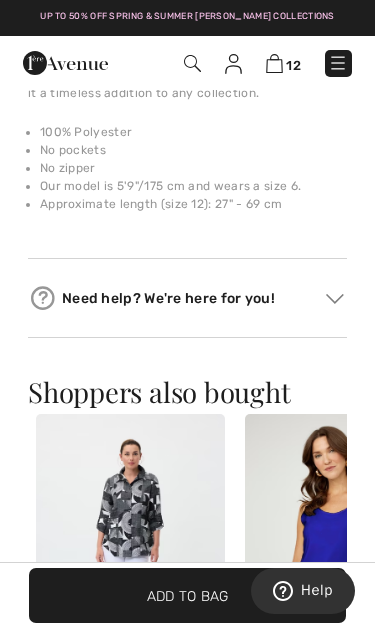 click at bounding box center (335, 299) 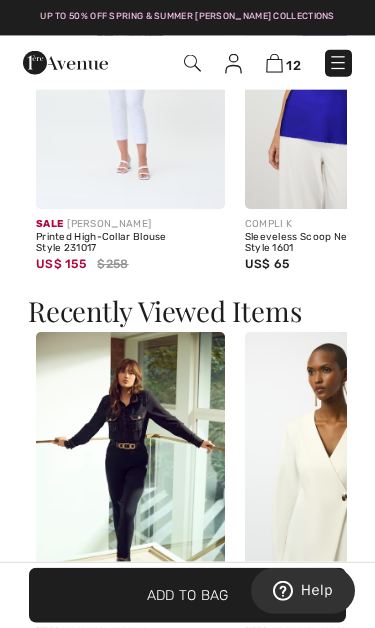 scroll, scrollTop: 2254, scrollLeft: 0, axis: vertical 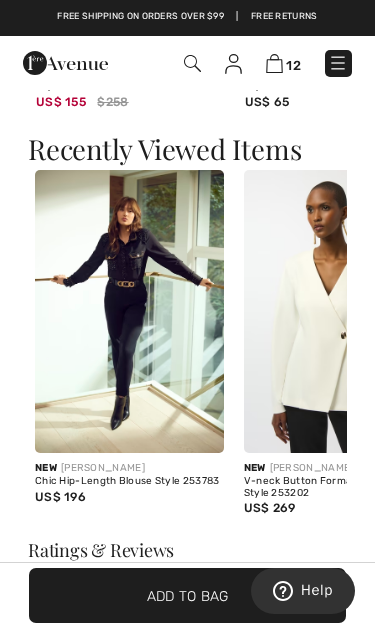 click at bounding box center [129, 311] 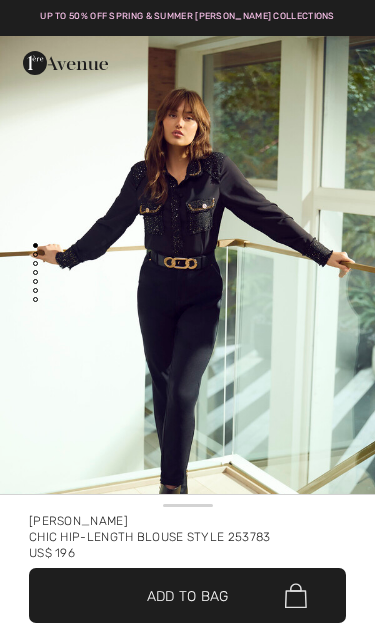 scroll, scrollTop: 0, scrollLeft: 0, axis: both 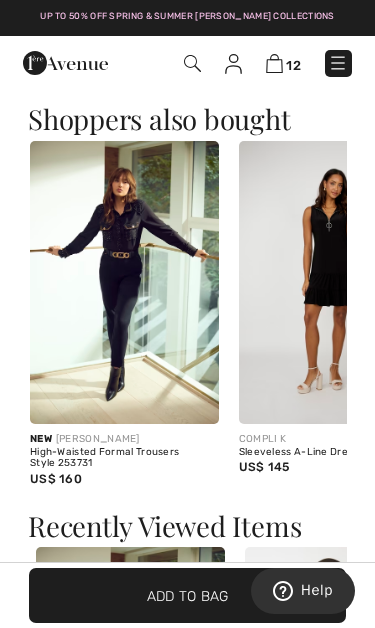 click at bounding box center [124, 282] 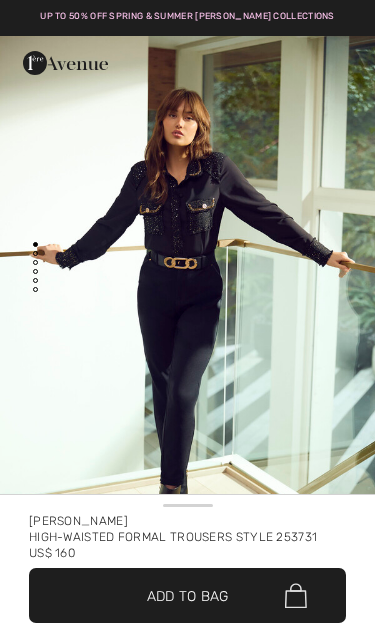 scroll, scrollTop: 0, scrollLeft: 0, axis: both 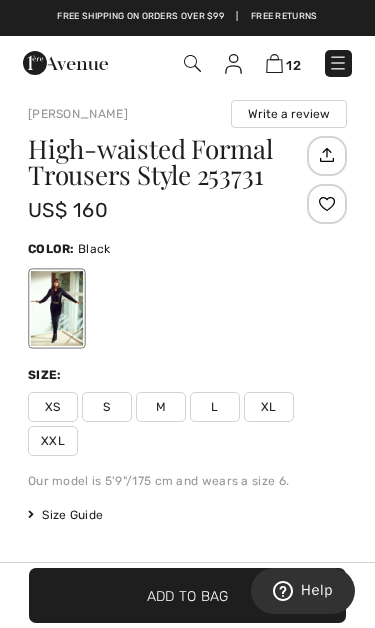 click on "L" at bounding box center (215, 407) 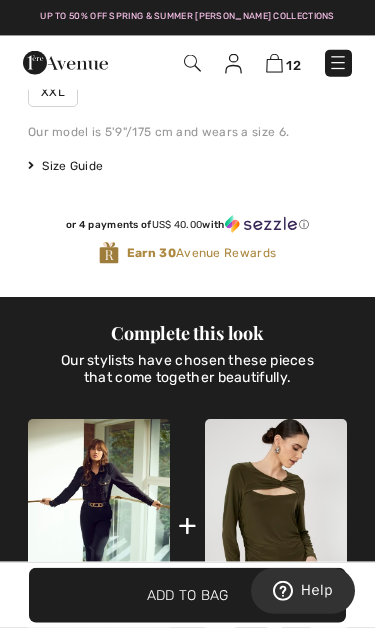 scroll, scrollTop: 729, scrollLeft: 0, axis: vertical 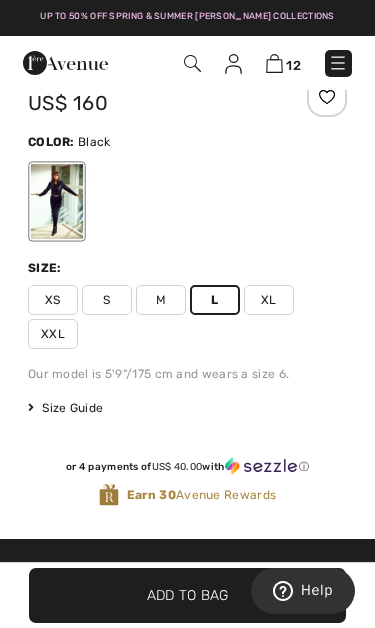 click on "✔ Added to Bag" at bounding box center (157, 595) 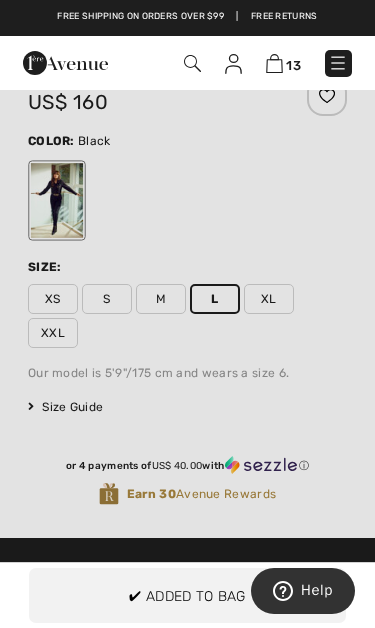 click at bounding box center [187, 314] 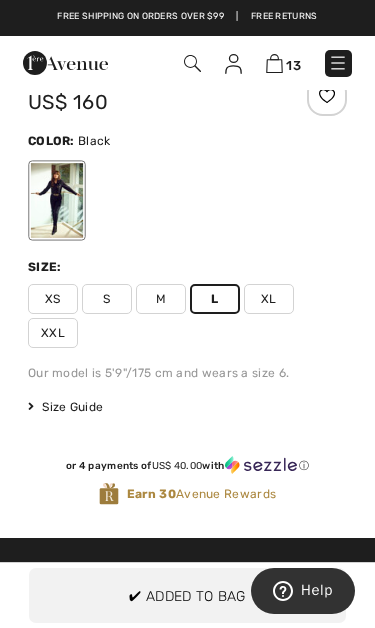 click on "XL" at bounding box center (269, 299) 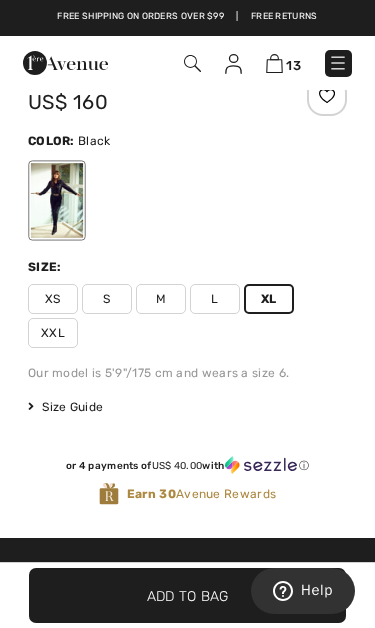 click on "✔ Added to Bag" at bounding box center [157, 595] 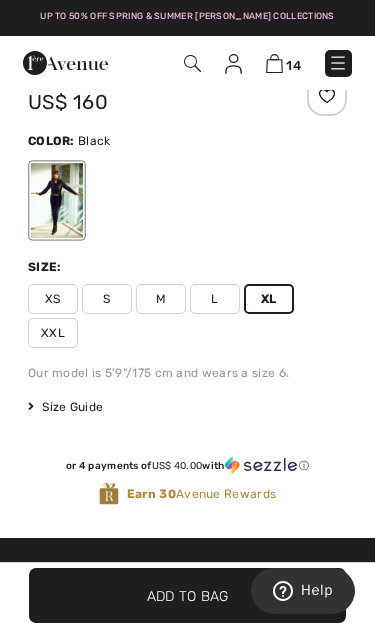 click on "L" at bounding box center [215, 299] 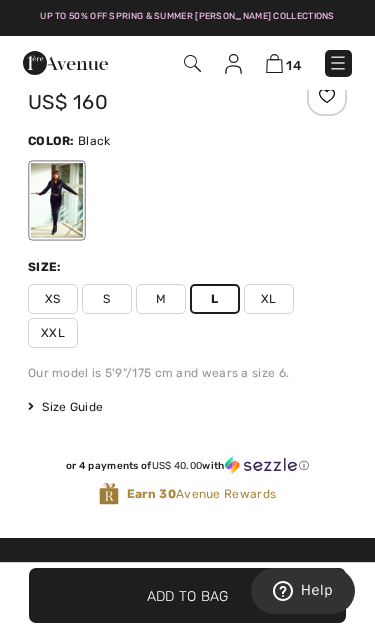 click on "✔ Added to Bag
Add to Bag" at bounding box center (187, 595) 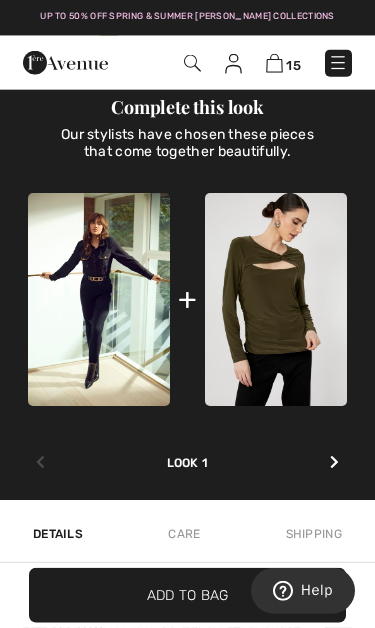 scroll, scrollTop: 1109, scrollLeft: 0, axis: vertical 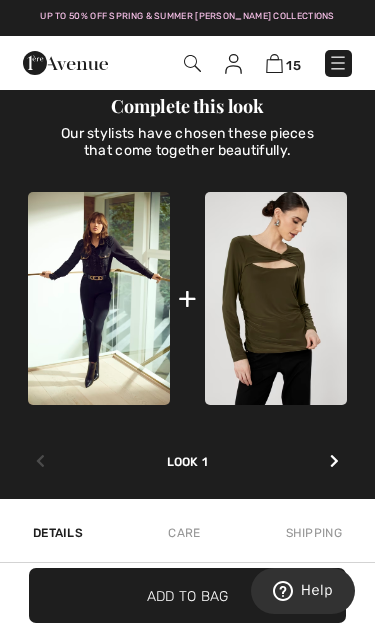 click at bounding box center (276, 298) 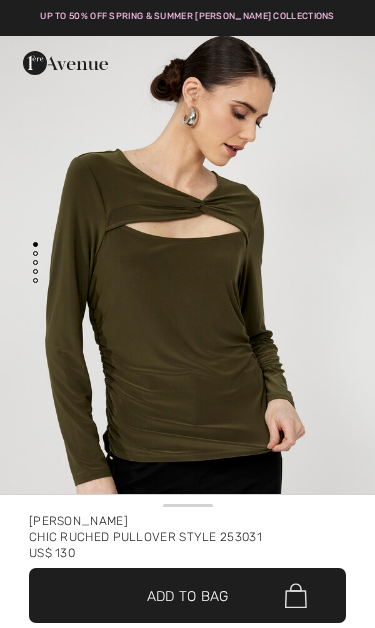 scroll, scrollTop: 0, scrollLeft: 0, axis: both 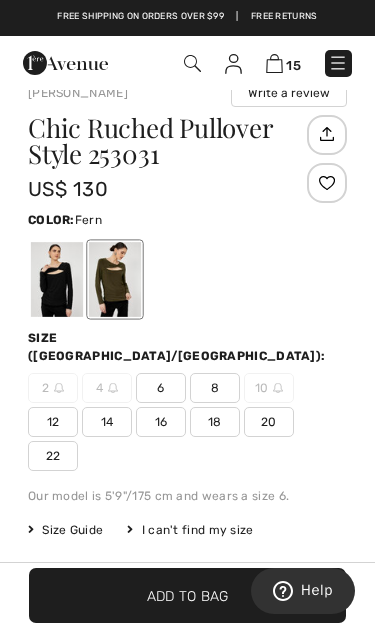 click on "14" at bounding box center (107, 422) 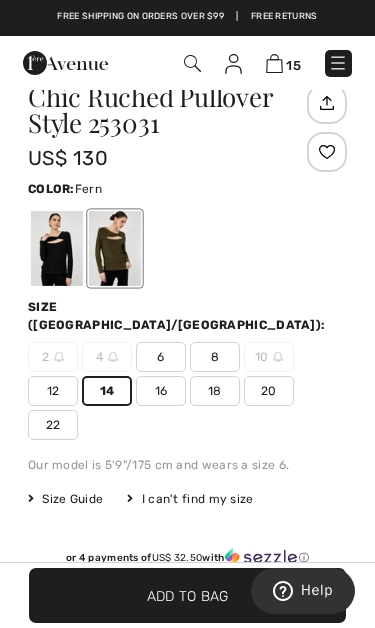 scroll, scrollTop: 519, scrollLeft: 0, axis: vertical 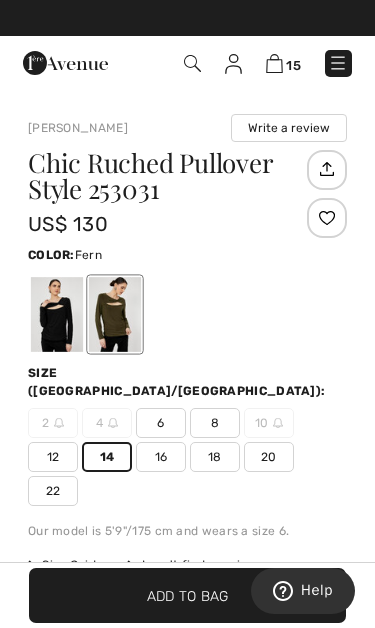 click on "Add to Bag" at bounding box center (188, 595) 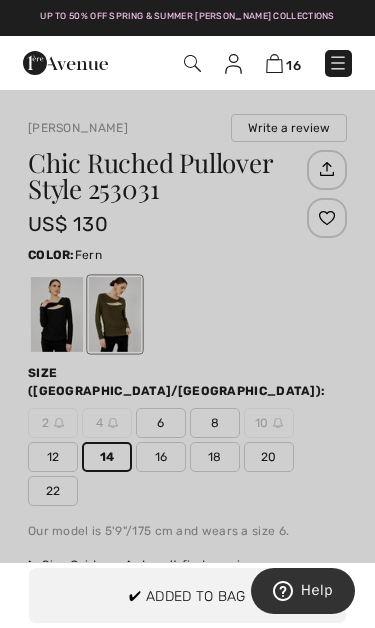 click at bounding box center (187, 314) 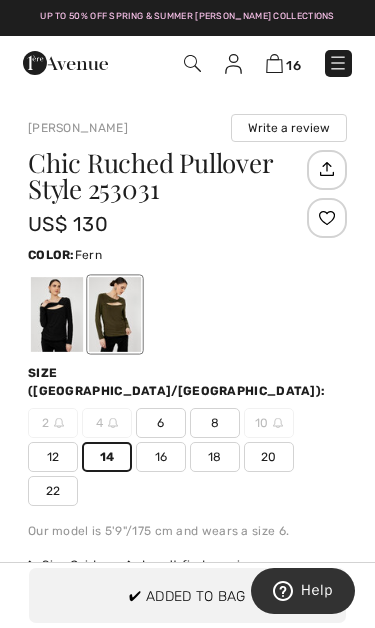 click on "16" at bounding box center [161, 457] 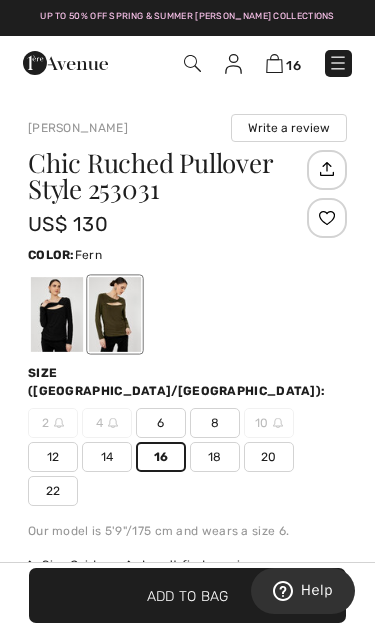 click on "Add to Bag" at bounding box center [188, 595] 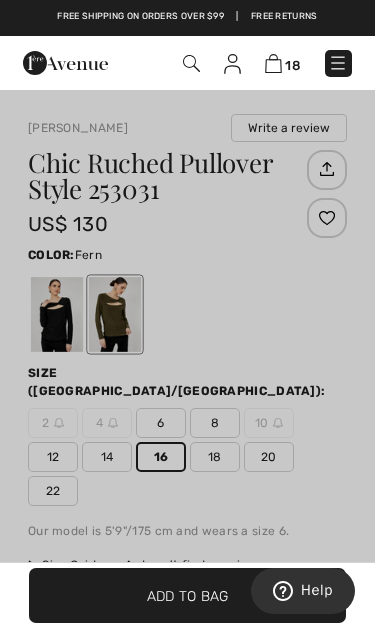 click at bounding box center (187, 314) 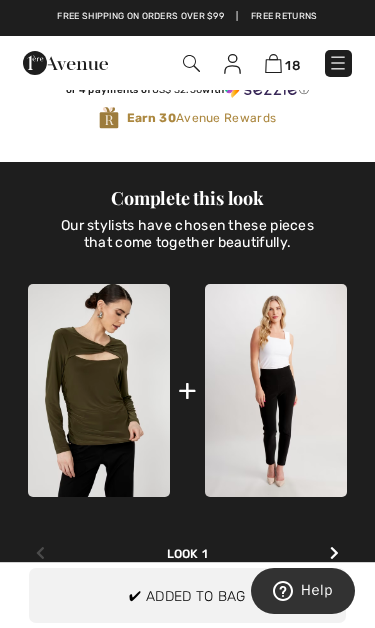 scroll, scrollTop: 1118, scrollLeft: 0, axis: vertical 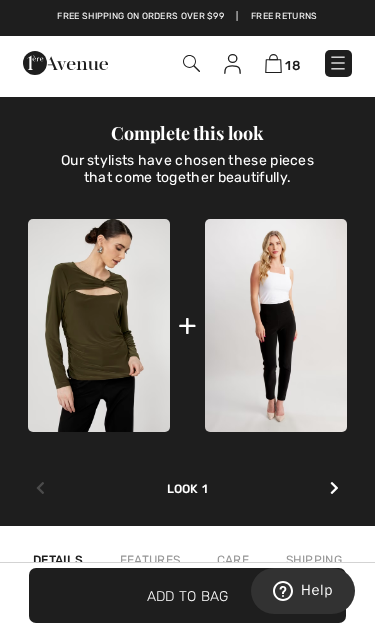 click at bounding box center [334, 488] 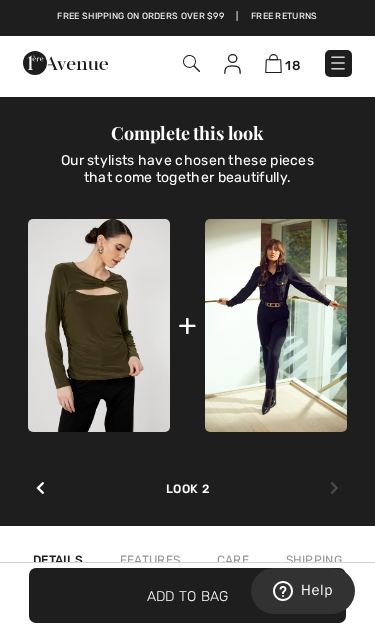 click at bounding box center [334, 488] 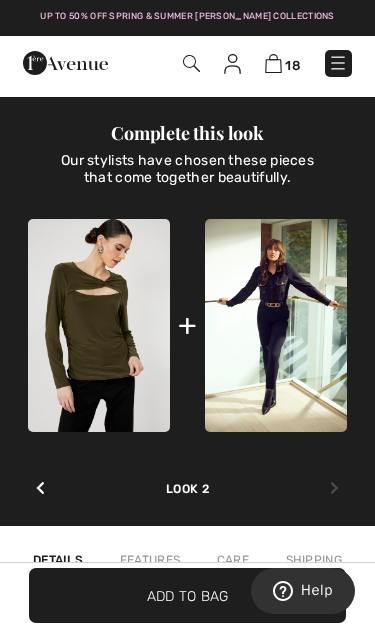 click on "Complete this look
Our stylists have chosen these pieces that come together beautifully.
+
Look 1
+
Look 2" at bounding box center [187, 311] 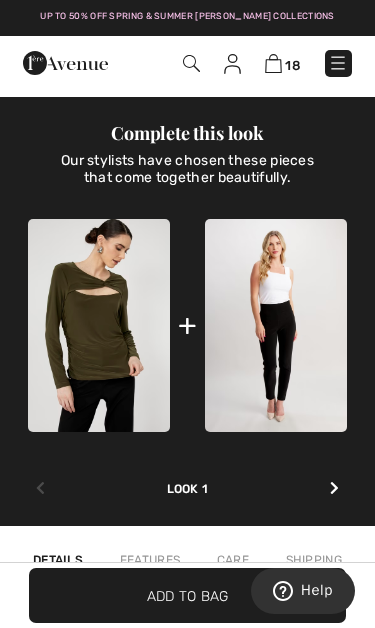 click at bounding box center (40, 488) 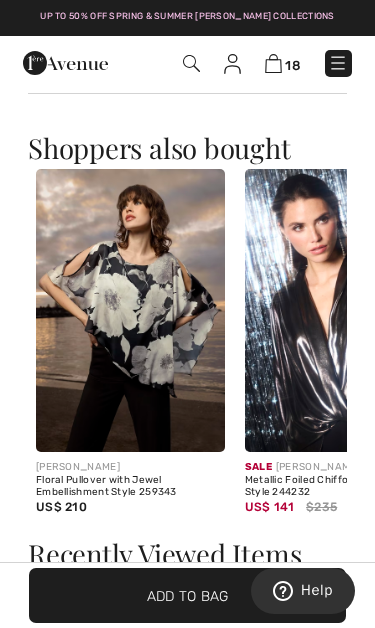 scroll, scrollTop: 2040, scrollLeft: 0, axis: vertical 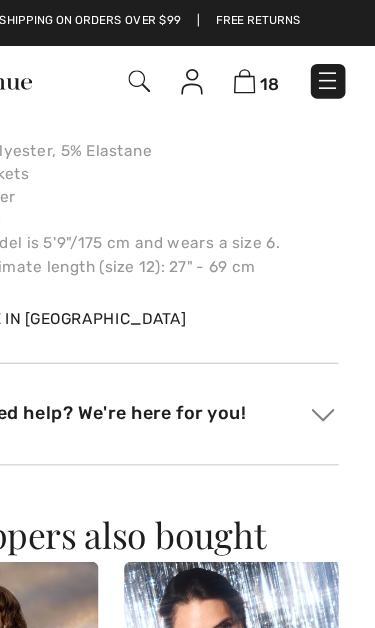 click at bounding box center [338, 63] 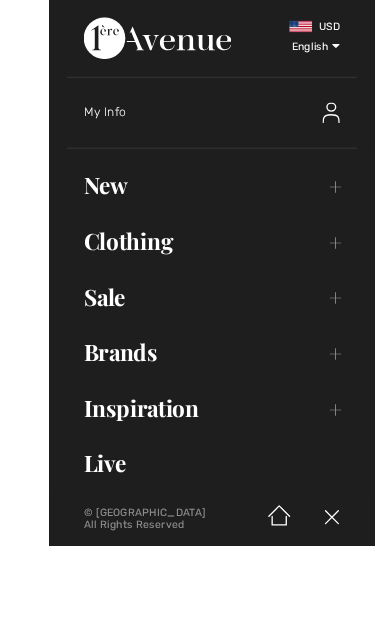 scroll, scrollTop: 1705, scrollLeft: 0, axis: vertical 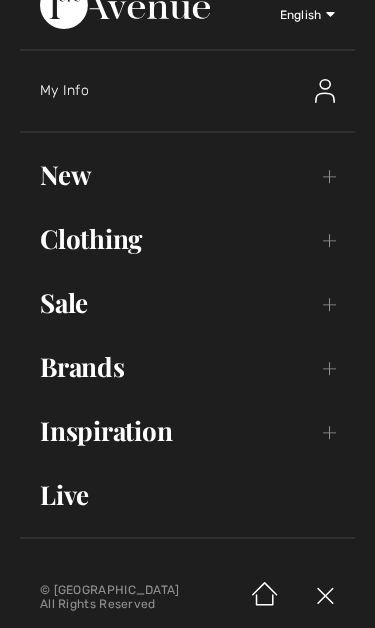 click on "Inspiration Toggle submenu" at bounding box center [187, 431] 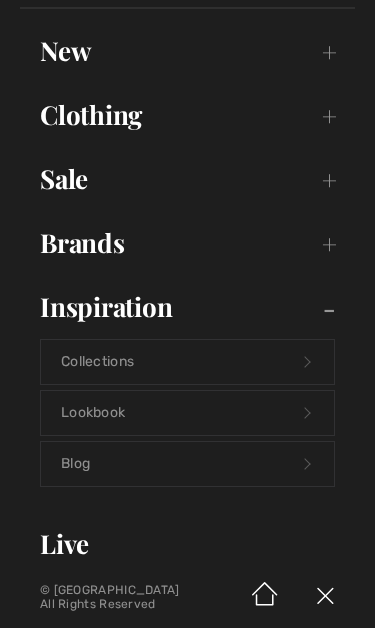 scroll, scrollTop: 162, scrollLeft: 0, axis: vertical 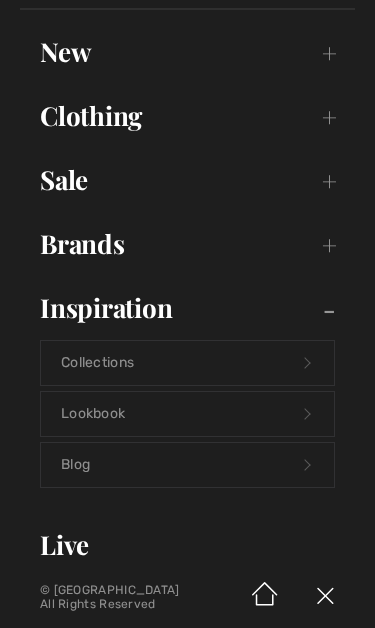 click on "Brands Open submenu" at bounding box center [187, 244] 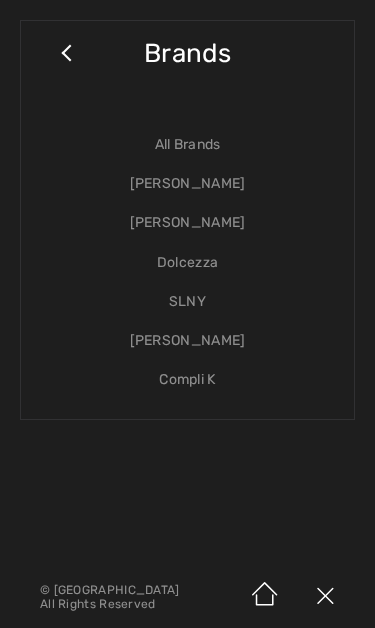 click on "Close submenu" at bounding box center (66, 63) 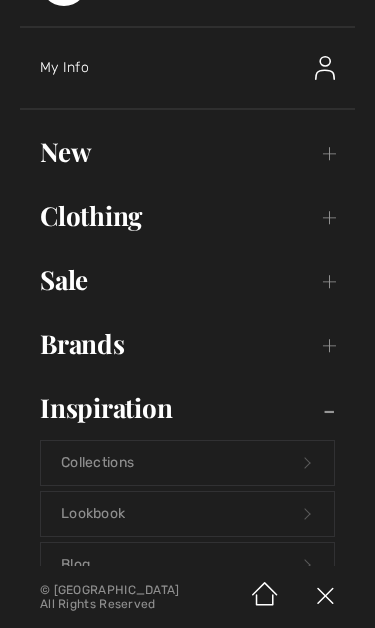 scroll, scrollTop: 57, scrollLeft: 0, axis: vertical 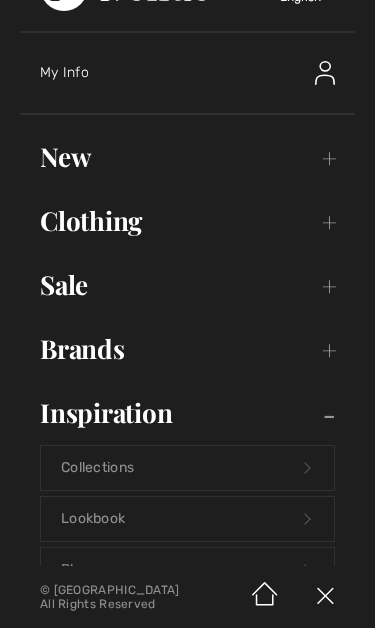click on "Sale Toggle submenu" at bounding box center (187, 285) 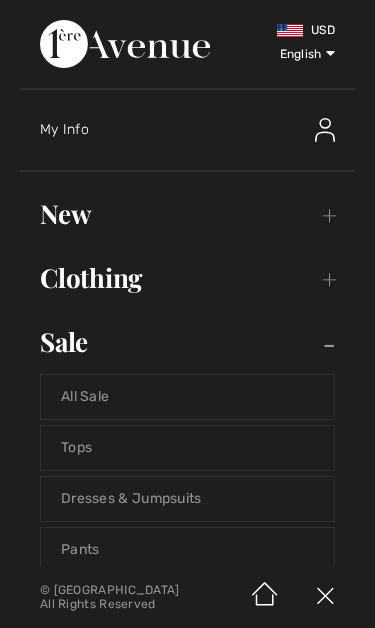 scroll, scrollTop: 0, scrollLeft: 0, axis: both 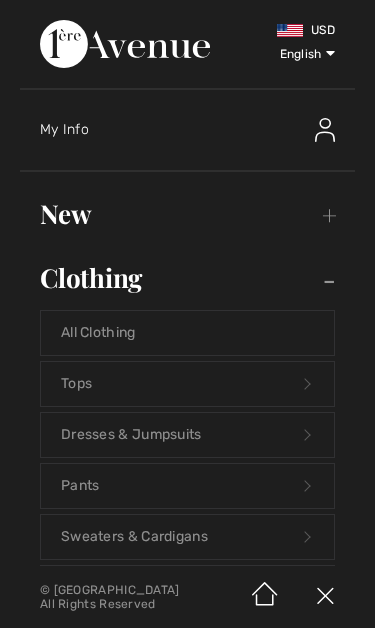 click on "Tops Open submenu" at bounding box center (187, 384) 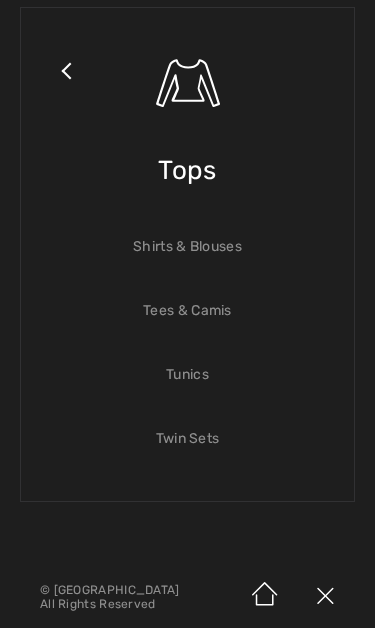 scroll, scrollTop: 13, scrollLeft: 0, axis: vertical 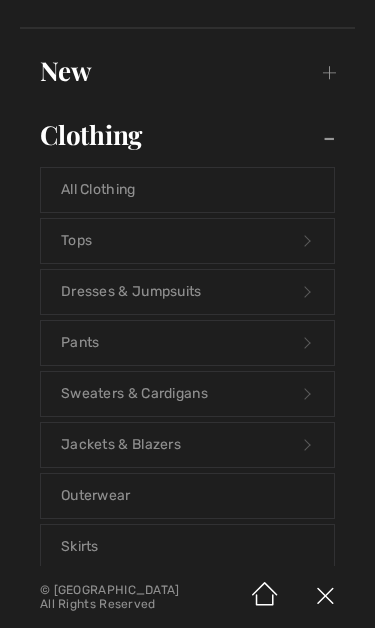 click on "Dresses & Jumpsuits Open submenu" at bounding box center (187, 292) 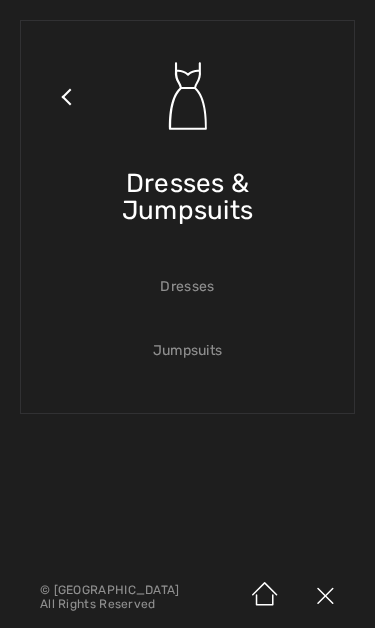 click on "Jumpsuits" at bounding box center (187, 351) 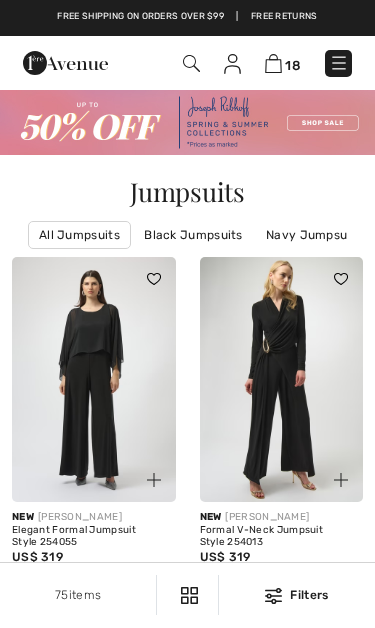 scroll, scrollTop: 0, scrollLeft: 0, axis: both 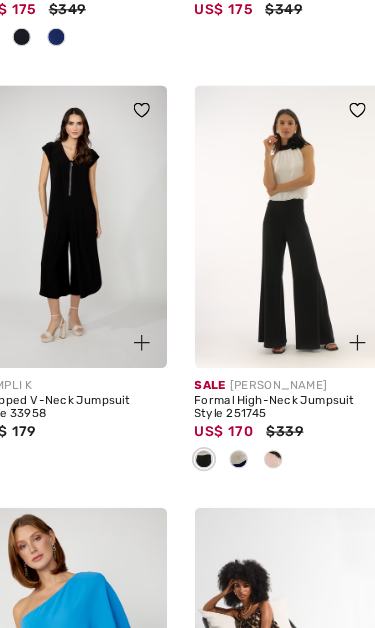 click at bounding box center (238, 398) 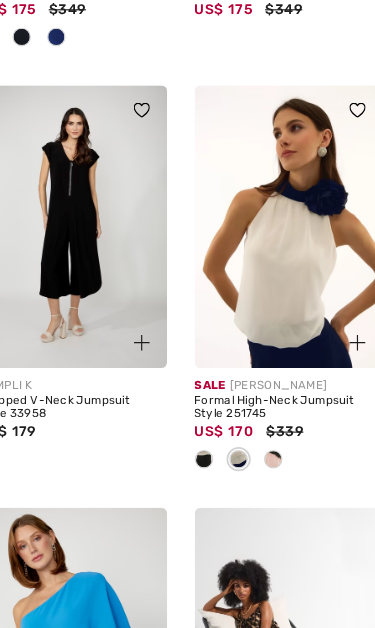 click at bounding box center (268, 398) 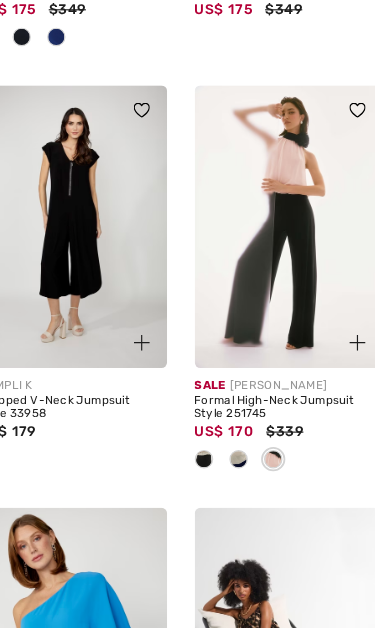 click at bounding box center (268, 398) 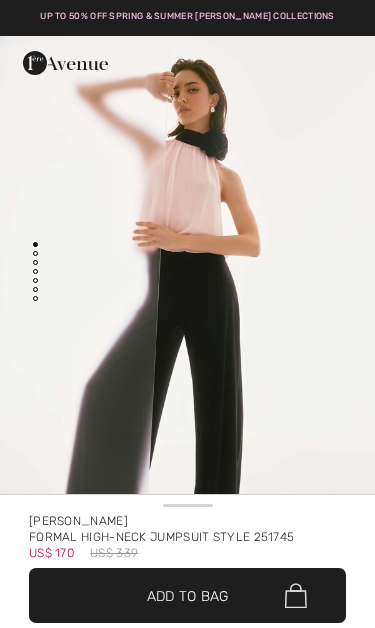 scroll, scrollTop: 0, scrollLeft: 0, axis: both 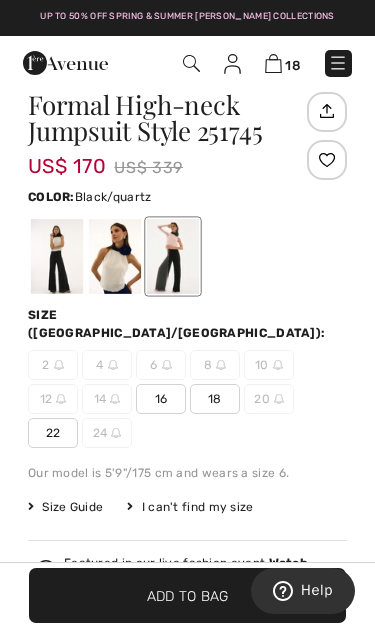 click on "16" at bounding box center (161, 399) 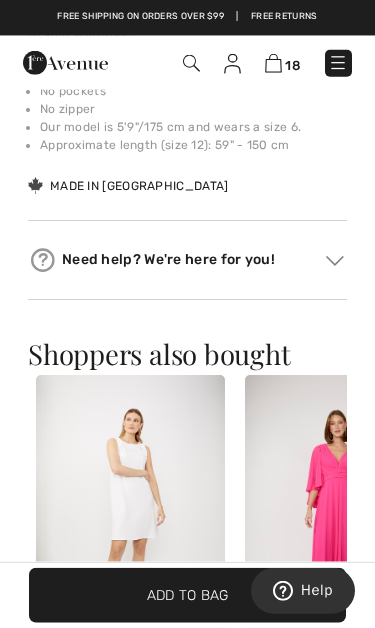 scroll, scrollTop: 1430, scrollLeft: 0, axis: vertical 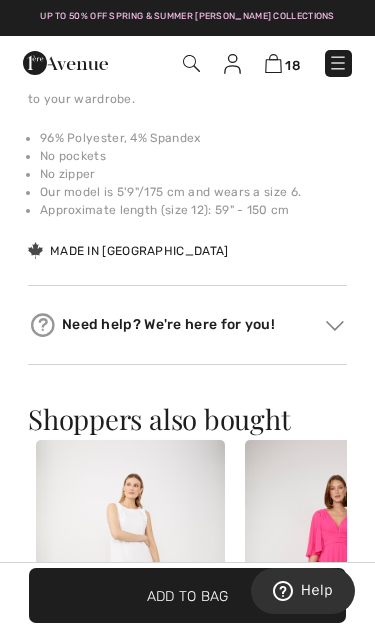 click on "✔ Added to Bag" at bounding box center [157, 595] 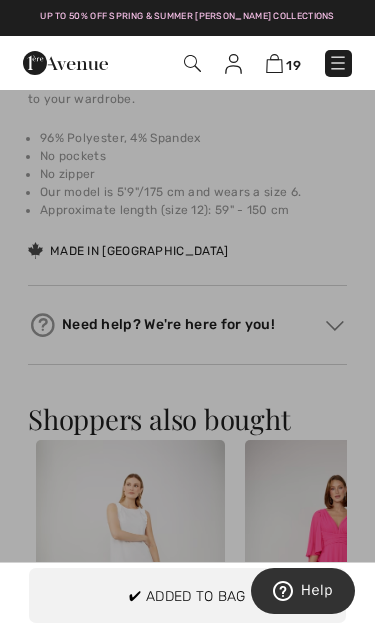 click at bounding box center [187, 314] 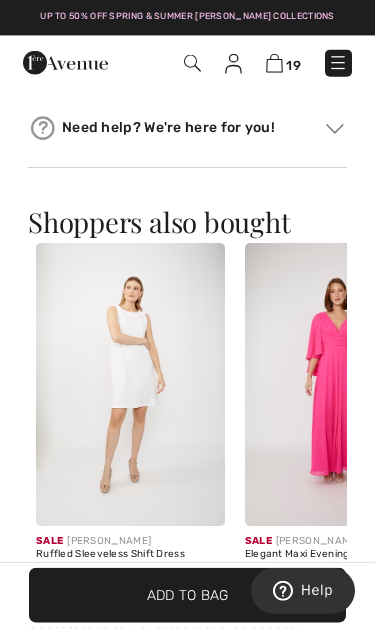 scroll, scrollTop: 1650, scrollLeft: 0, axis: vertical 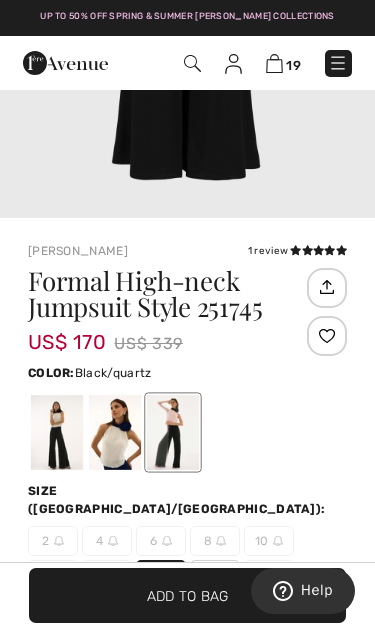 click at bounding box center (192, 63) 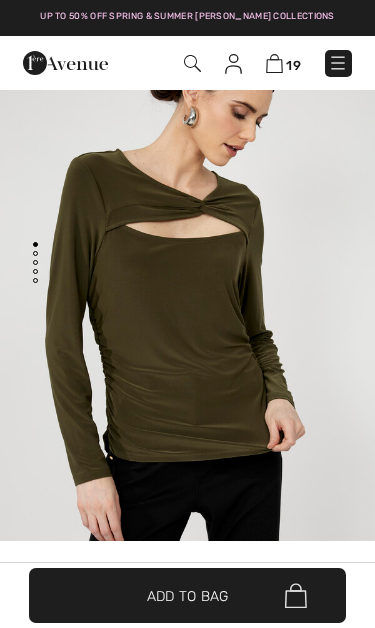scroll, scrollTop: 1671, scrollLeft: 0, axis: vertical 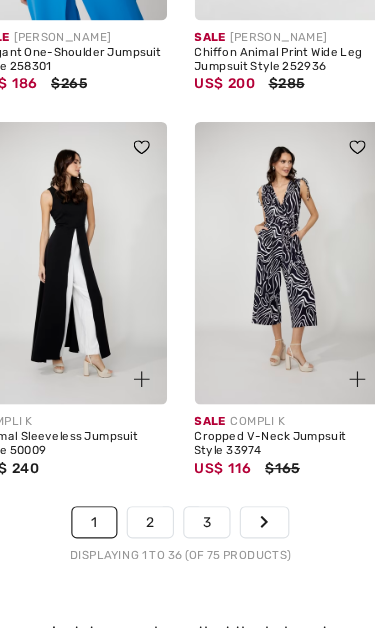 click on "2" at bounding box center (161, 453) 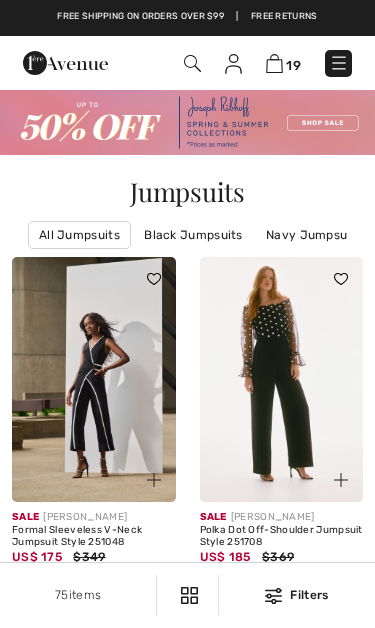 scroll, scrollTop: 0, scrollLeft: 0, axis: both 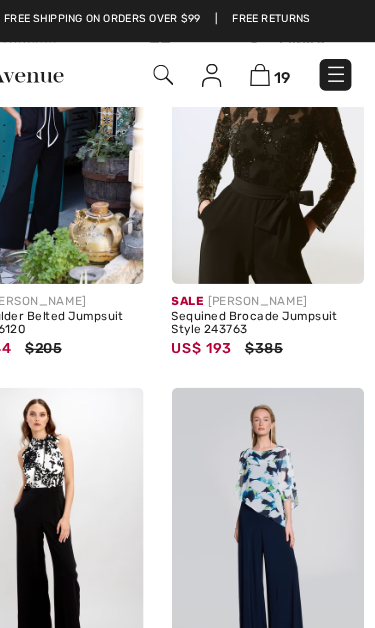 click at bounding box center [282, 117] 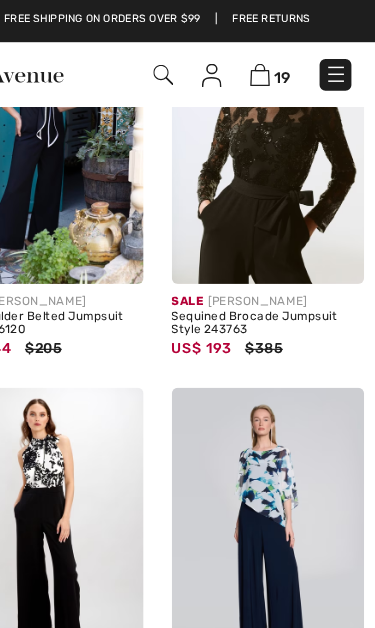 click at bounding box center (282, 117) 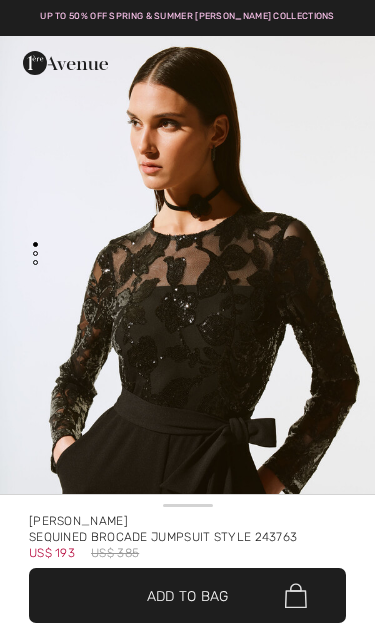 scroll, scrollTop: 33, scrollLeft: 0, axis: vertical 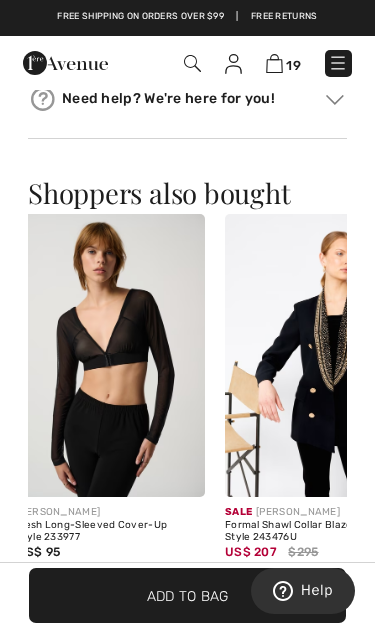 click at bounding box center (110, 355) 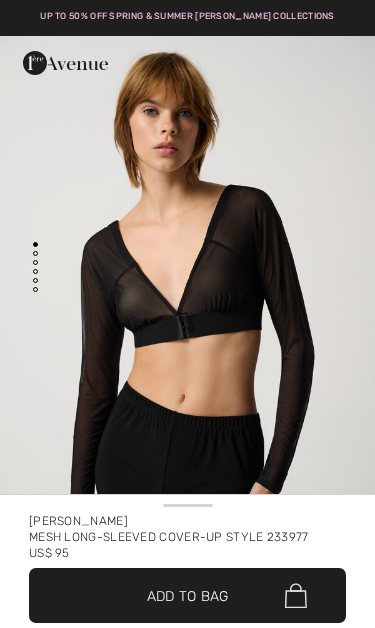 scroll, scrollTop: 0, scrollLeft: 0, axis: both 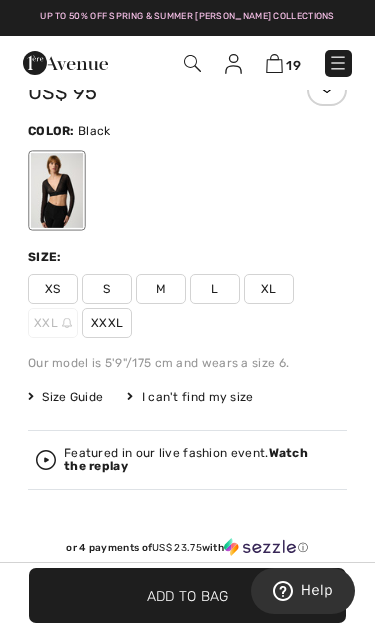 click on "XL" 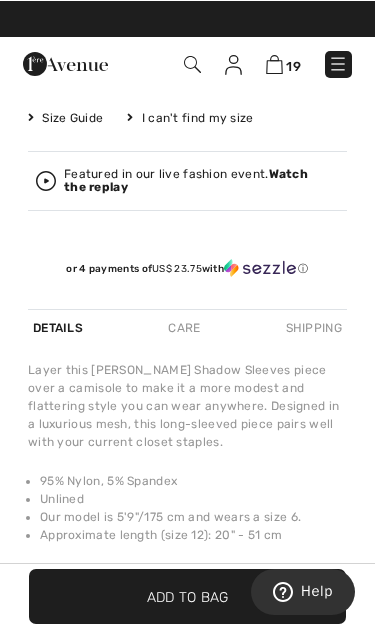 scroll, scrollTop: 930, scrollLeft: 0, axis: vertical 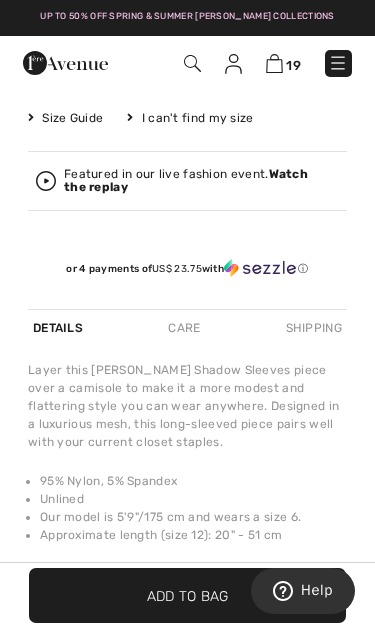 click on "✔ Added to Bag" 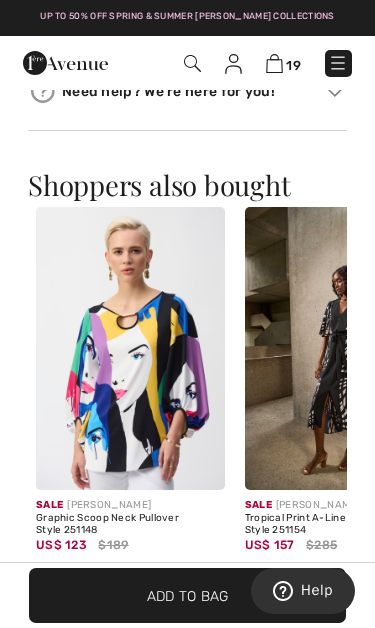 scroll, scrollTop: 1473, scrollLeft: 0, axis: vertical 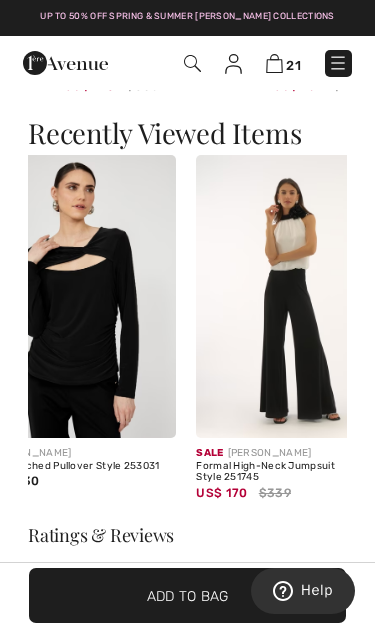 click 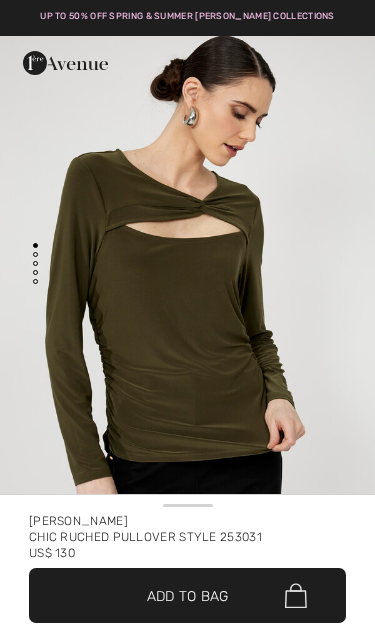 scroll, scrollTop: 0, scrollLeft: 0, axis: both 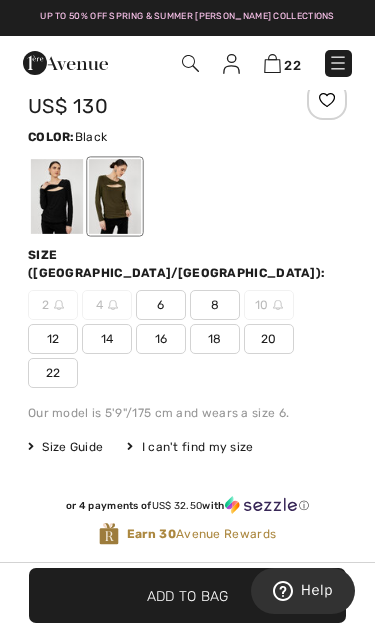 click at bounding box center (57, 196) 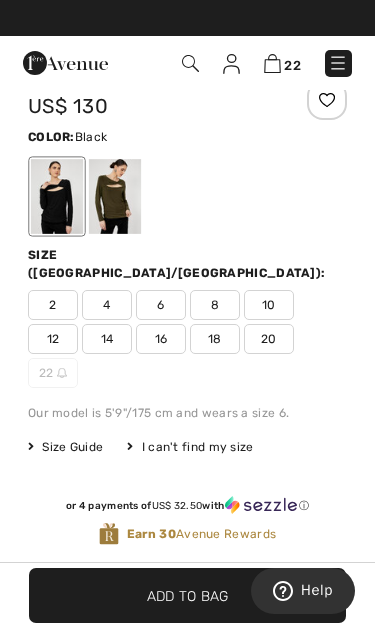 scroll, scrollTop: 0, scrollLeft: 0, axis: both 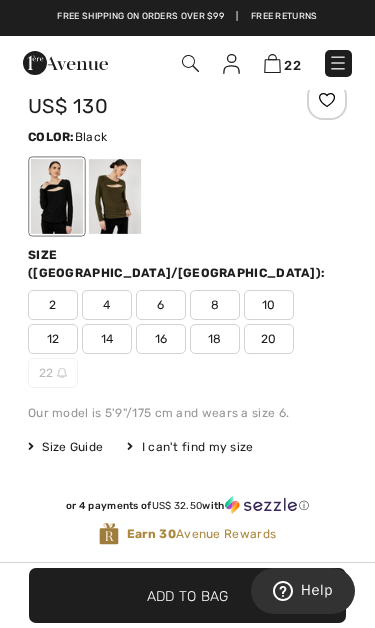 click on "16" at bounding box center [161, 339] 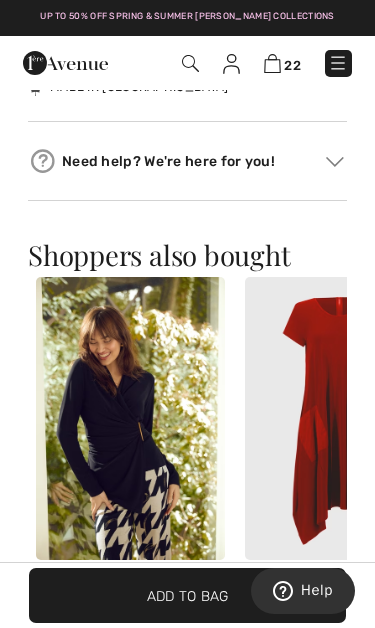 scroll, scrollTop: 1585, scrollLeft: 0, axis: vertical 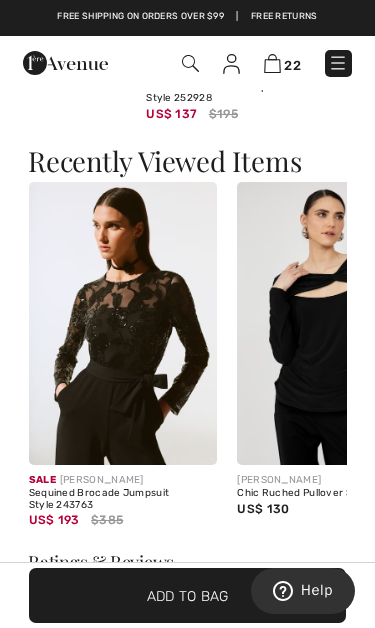 click at bounding box center (331, 323) 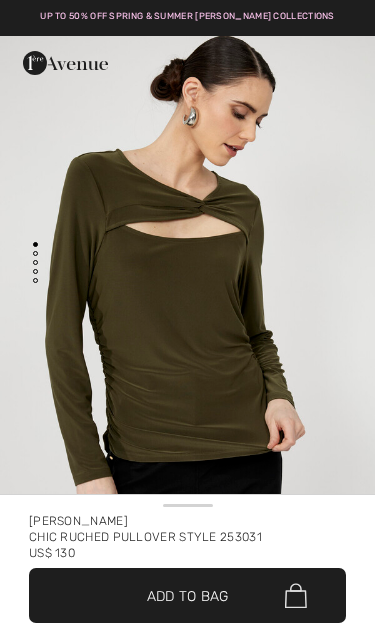 scroll, scrollTop: 6, scrollLeft: 0, axis: vertical 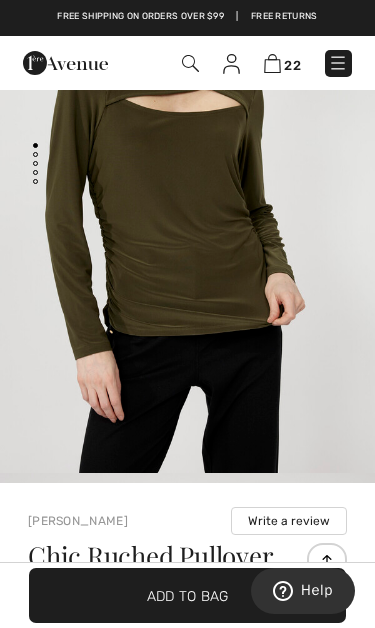 click at bounding box center (57, 707) 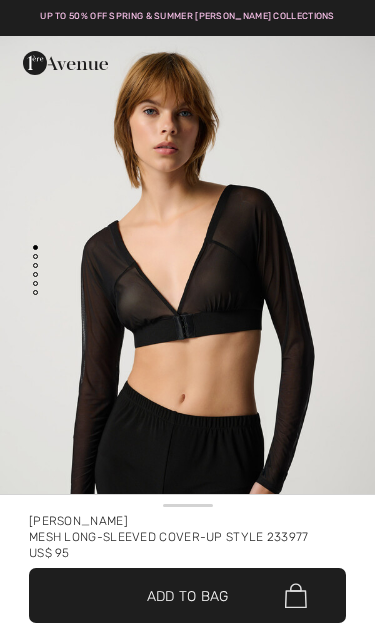 scroll, scrollTop: 1960, scrollLeft: 0, axis: vertical 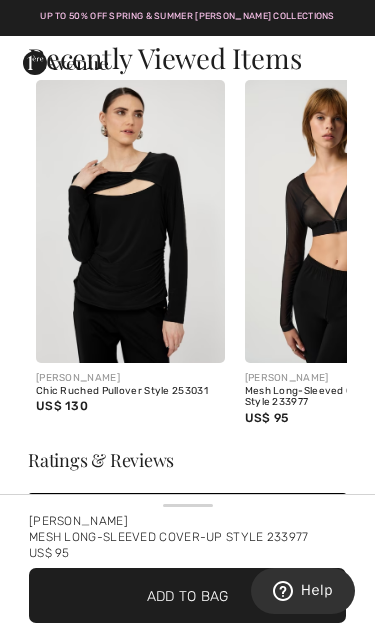 click at bounding box center [130, 221] 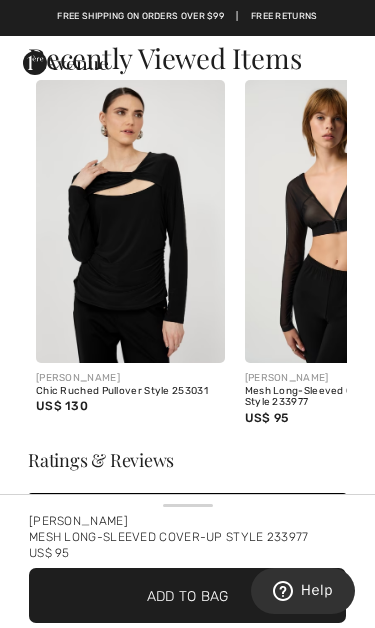 click on "Chic Ruched Pullover Style 253031" at bounding box center [130, 392] 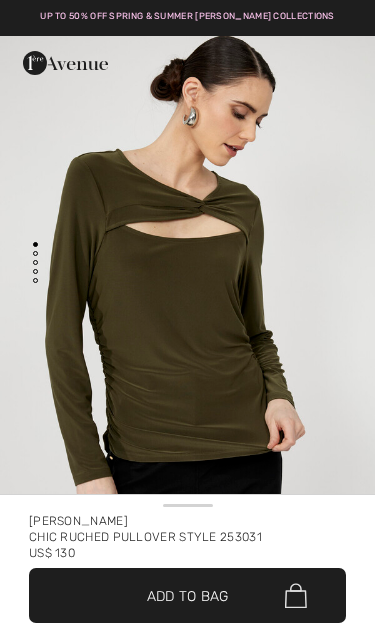 scroll, scrollTop: 0, scrollLeft: 0, axis: both 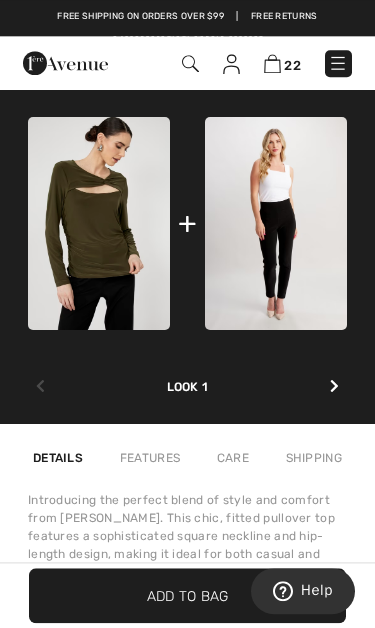 click on "Complete this look
Our stylists have chosen these pieces that come together beautifully.
+
Look 1
+
Look 2" at bounding box center (187, 209) 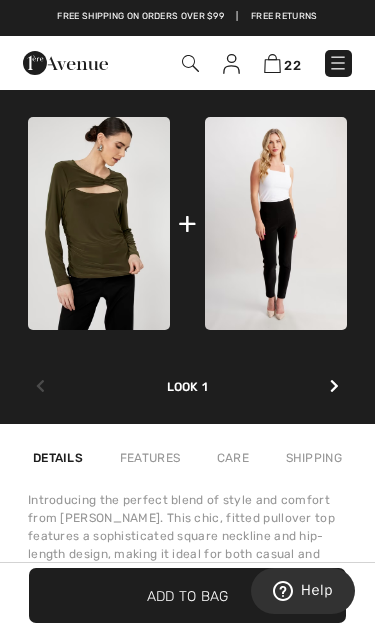 click at bounding box center [334, 386] 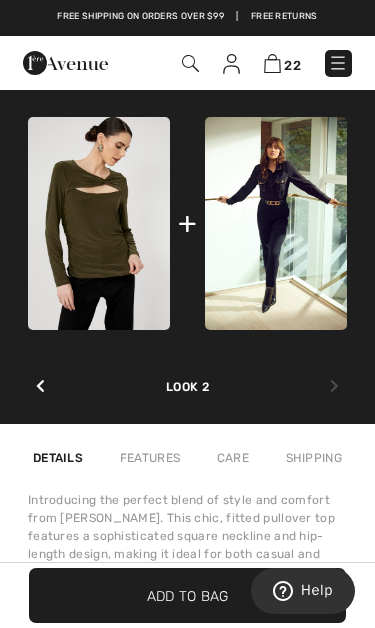 click at bounding box center [334, 386] 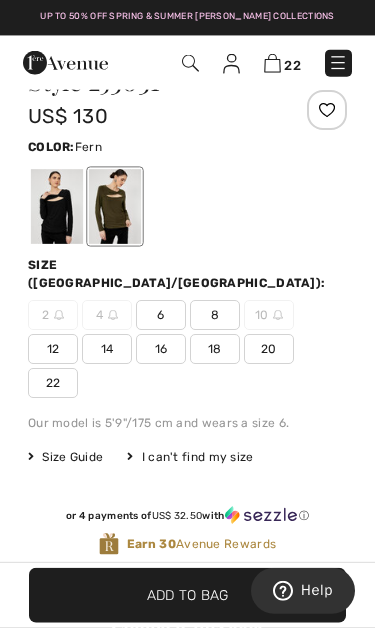 scroll, scrollTop: 628, scrollLeft: 0, axis: vertical 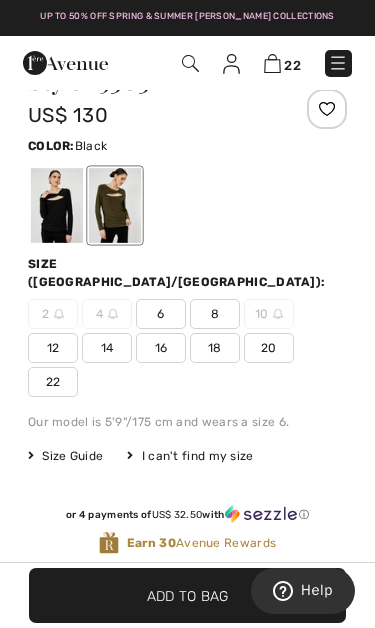 click at bounding box center [57, 205] 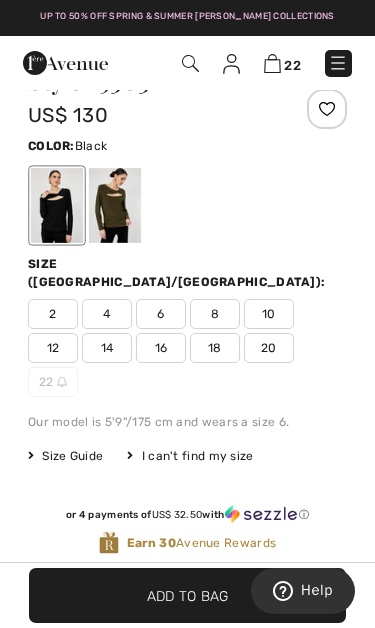 scroll, scrollTop: 0, scrollLeft: 0, axis: both 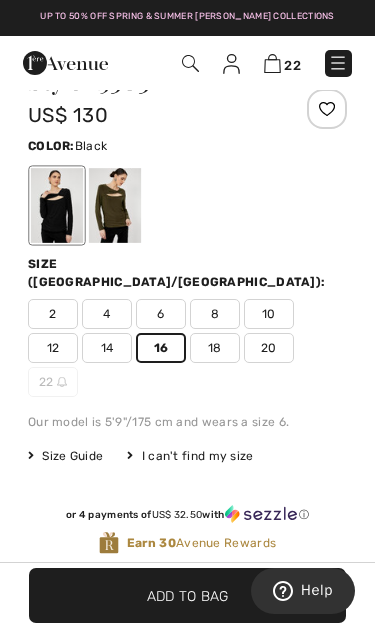 click on "✔ Added to Bag" at bounding box center [157, 595] 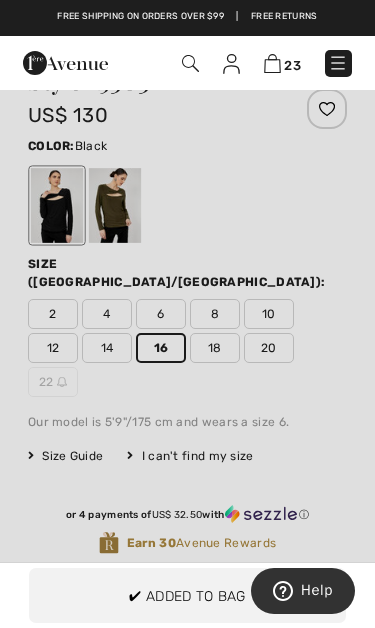 click at bounding box center [187, 314] 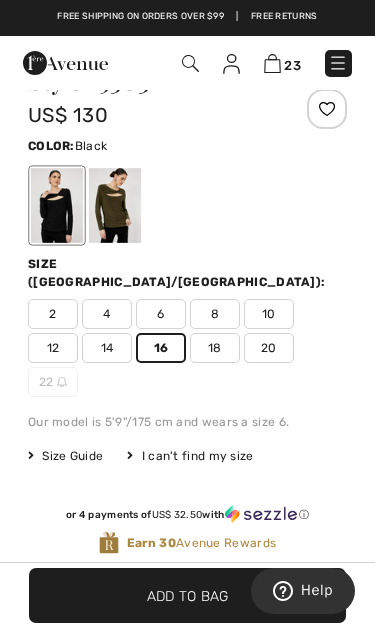click on "18" at bounding box center (215, 348) 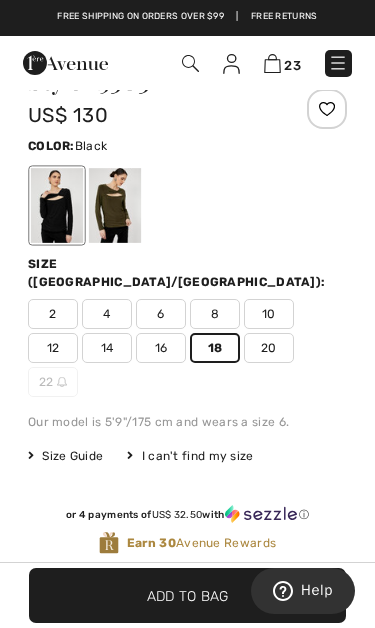 click on "Add to Bag" at bounding box center (188, 595) 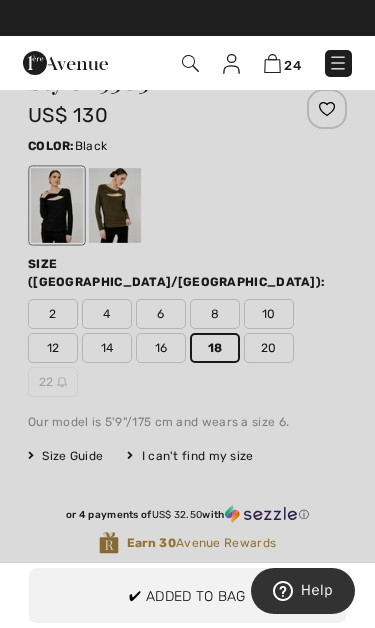 click at bounding box center [187, 314] 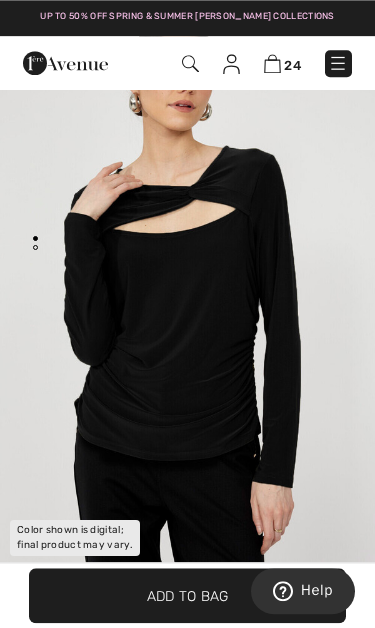 scroll, scrollTop: 0, scrollLeft: 0, axis: both 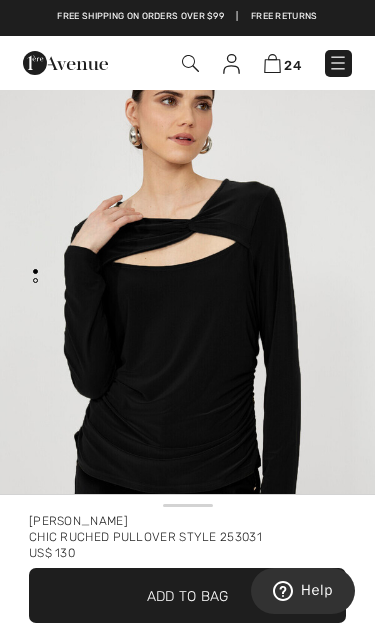 click at bounding box center (338, 63) 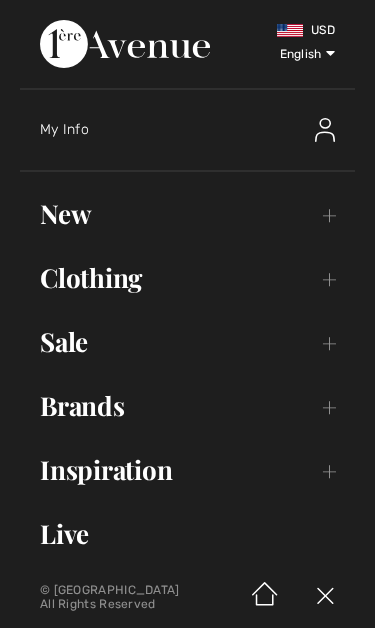 click on "My Info" at bounding box center (158, 130) 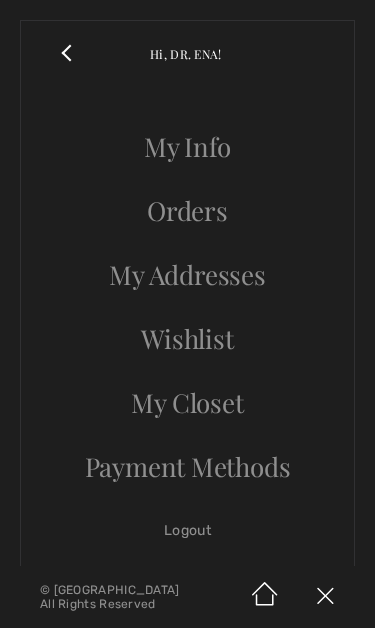 click on "My Addresses" at bounding box center [187, 275] 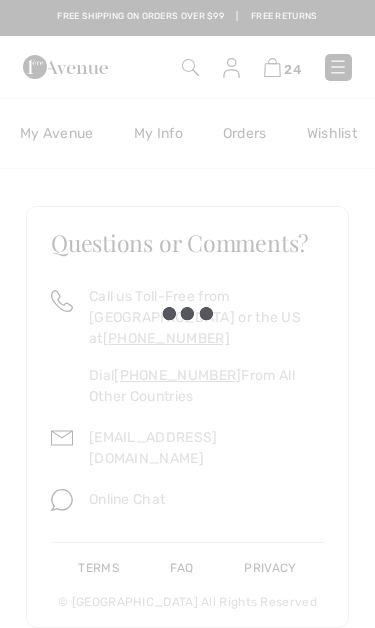 scroll, scrollTop: 0, scrollLeft: 0, axis: both 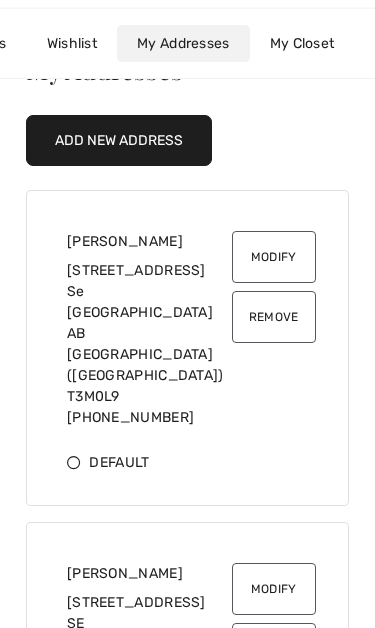 click on "Modify" at bounding box center [274, 257] 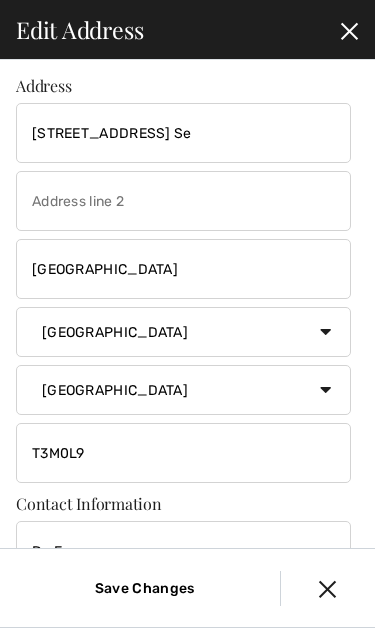 click on "22 Canberry Ave. Se" at bounding box center (183, 133) 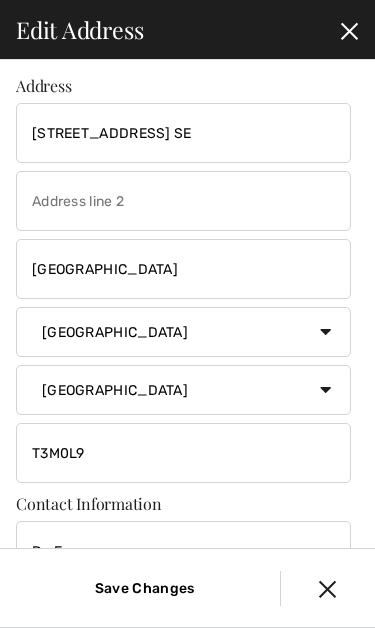 click on "22 Canberry Ave. SE" at bounding box center [183, 133] 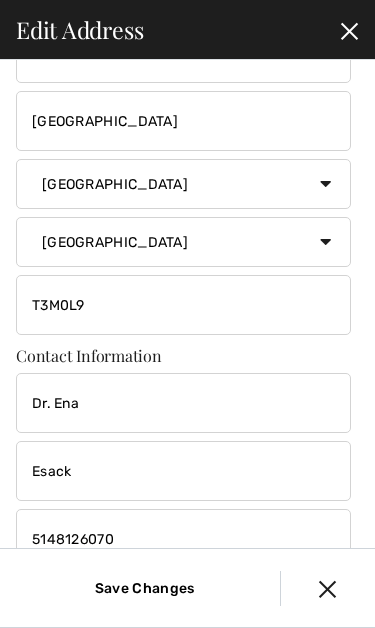 scroll, scrollTop: 148, scrollLeft: 0, axis: vertical 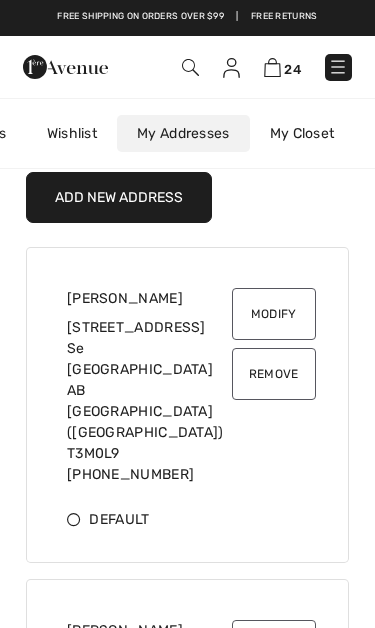 click on "Modify" at bounding box center (274, 314) 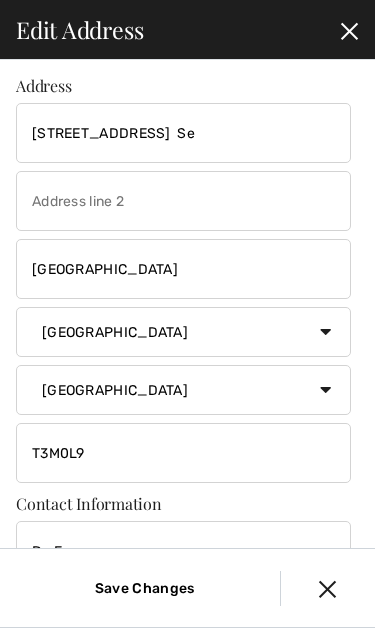 click on "22 Canberry Ave.  Se" at bounding box center (183, 133) 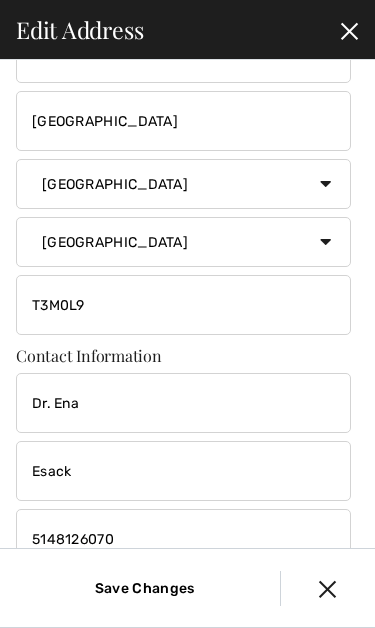 scroll, scrollTop: 148, scrollLeft: 0, axis: vertical 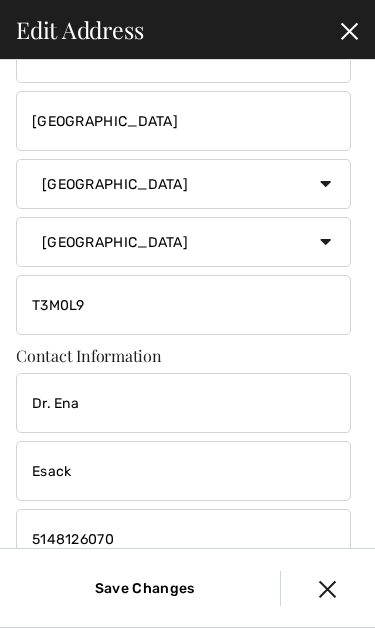 type on "22 Canberry Ave.  SE" 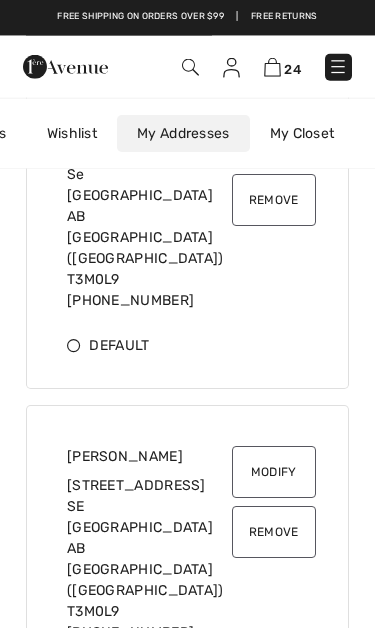 scroll, scrollTop: 0, scrollLeft: 0, axis: both 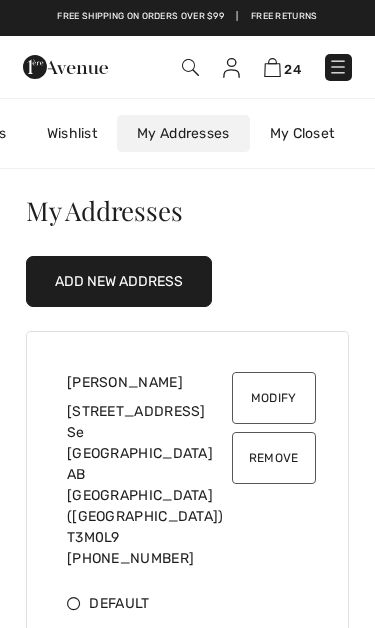 click at bounding box center [338, 67] 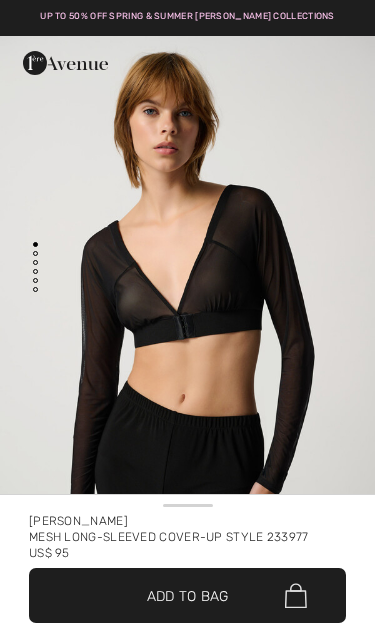 scroll, scrollTop: 0, scrollLeft: 0, axis: both 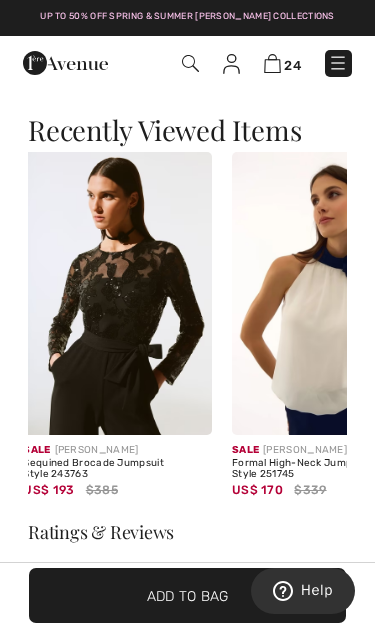 click at bounding box center [117, 293] 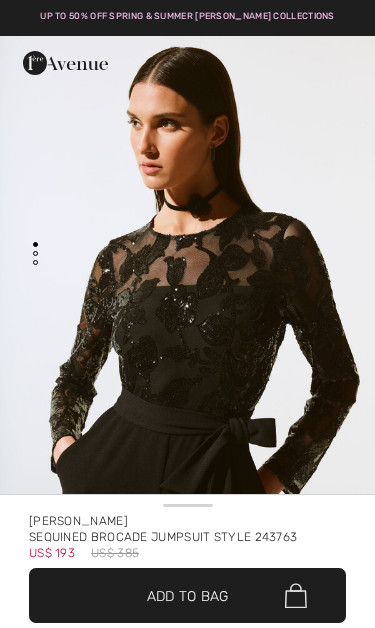 scroll, scrollTop: 0, scrollLeft: 0, axis: both 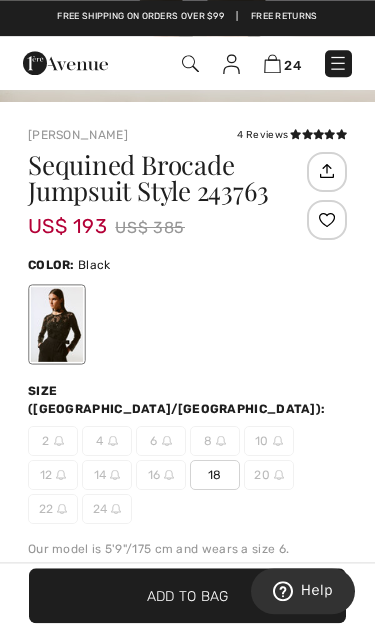 click at bounding box center [318, 134] 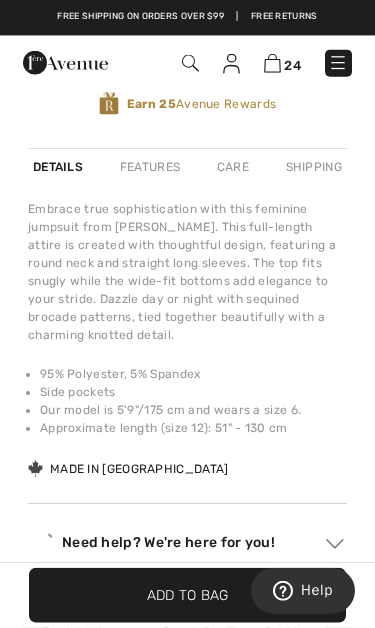 scroll, scrollTop: 2460, scrollLeft: 0, axis: vertical 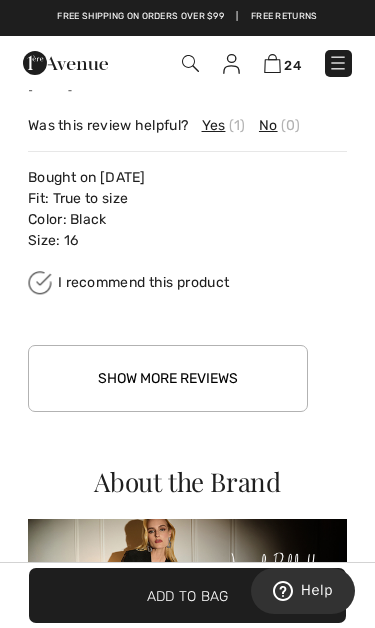 click on "Show More Reviews" at bounding box center [168, 378] 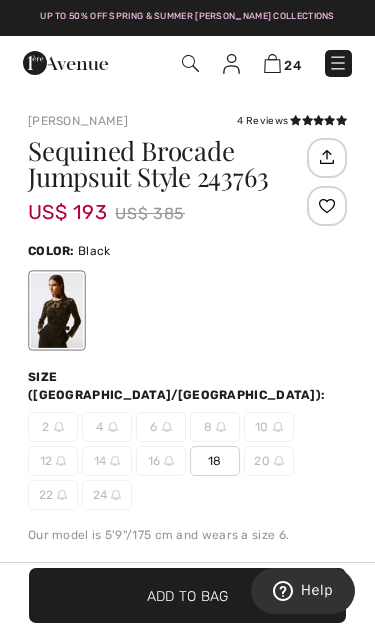 scroll, scrollTop: 454, scrollLeft: 0, axis: vertical 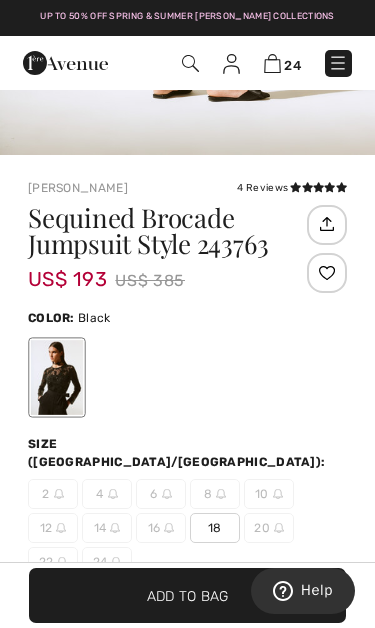 click on "Add to Bag" at bounding box center [188, 595] 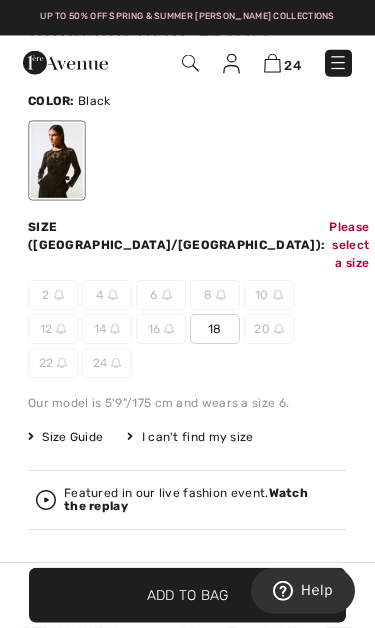 scroll, scrollTop: 755, scrollLeft: 0, axis: vertical 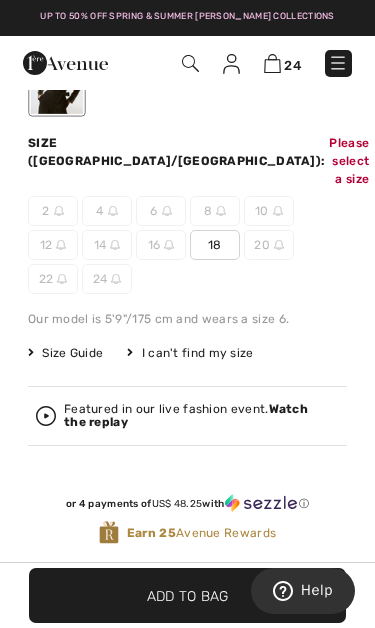 click on "Add to Bag" at bounding box center [188, 595] 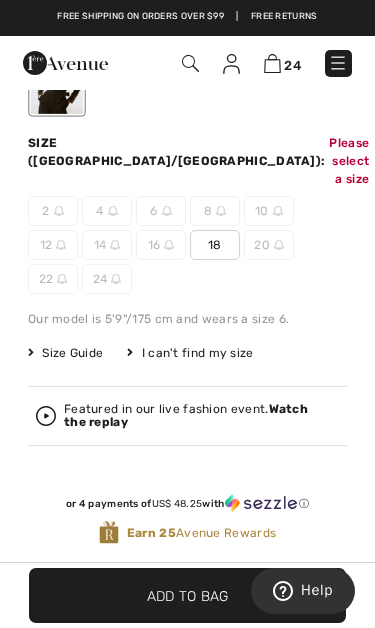 click at bounding box center [169, 245] 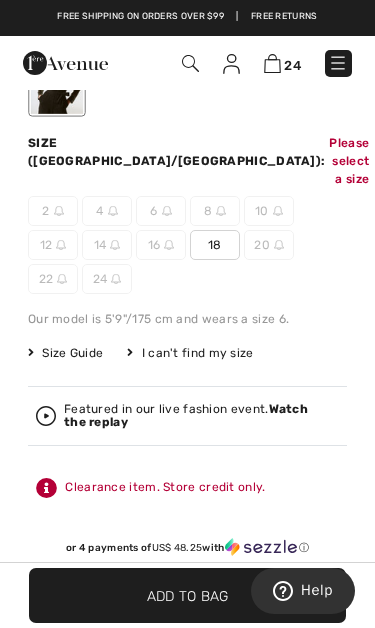 click at bounding box center (169, 245) 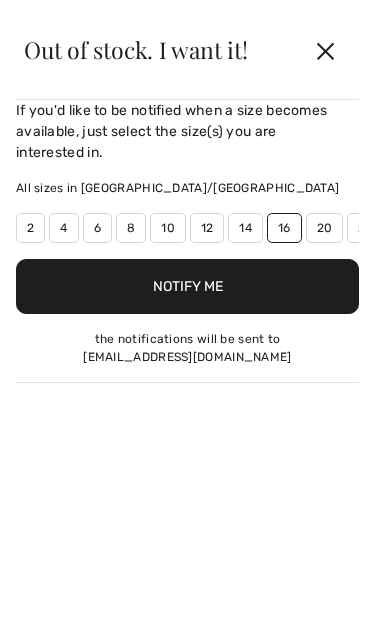 click on "All sizes in CA/US
2
4
6
8
10
12
14
16
20
22
24" at bounding box center [187, 211] 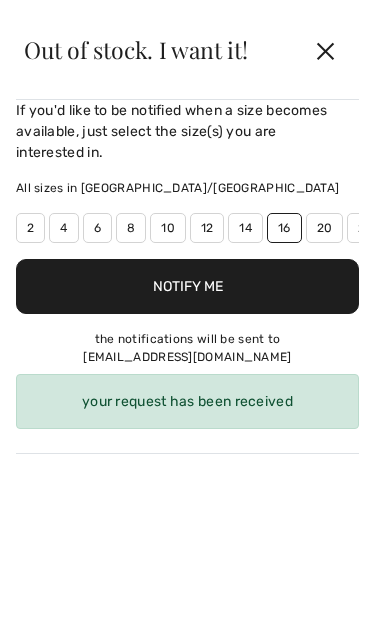 click on "✕" at bounding box center (325, 50) 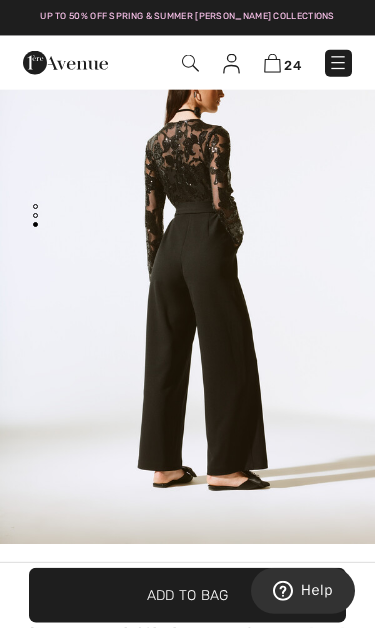 scroll, scrollTop: 0, scrollLeft: 0, axis: both 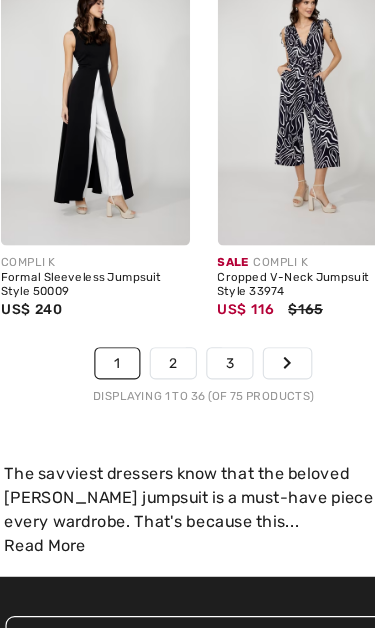 click on "2" at bounding box center (161, 315) 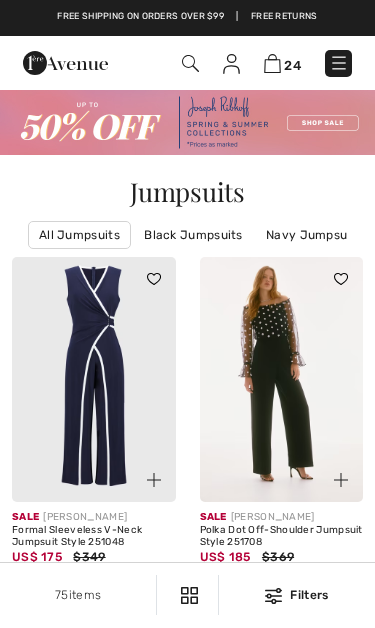 scroll, scrollTop: 180, scrollLeft: -23, axis: both 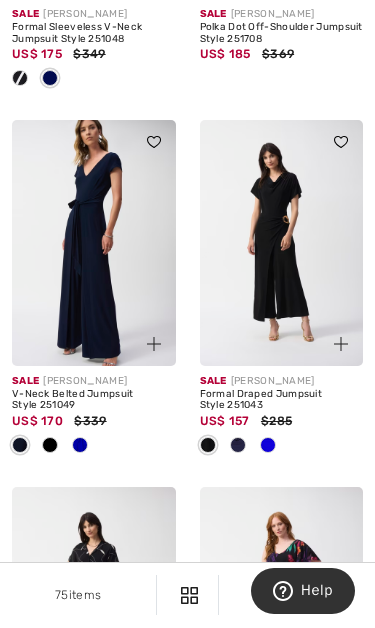 click at bounding box center (80, 446) 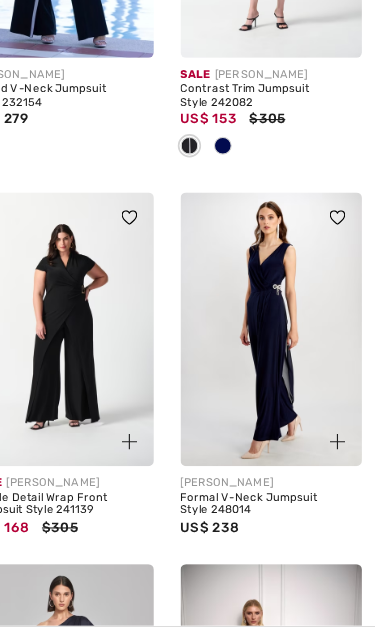 scroll, scrollTop: 5183, scrollLeft: 0, axis: vertical 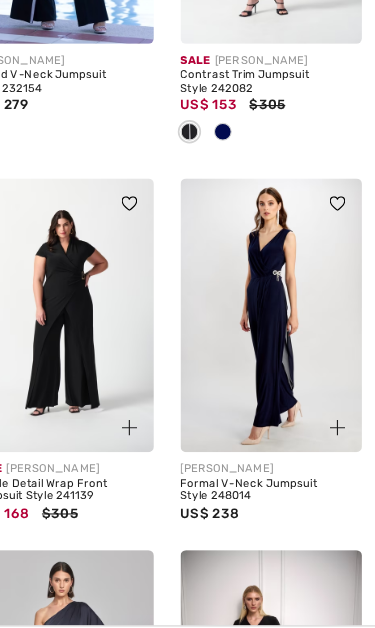 click on "Formal V-Neck Jumpsuit Style 248014" at bounding box center (282, 440) 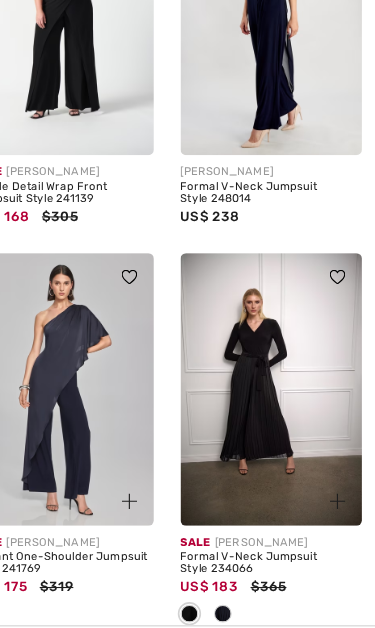 scroll, scrollTop: 5523, scrollLeft: 0, axis: vertical 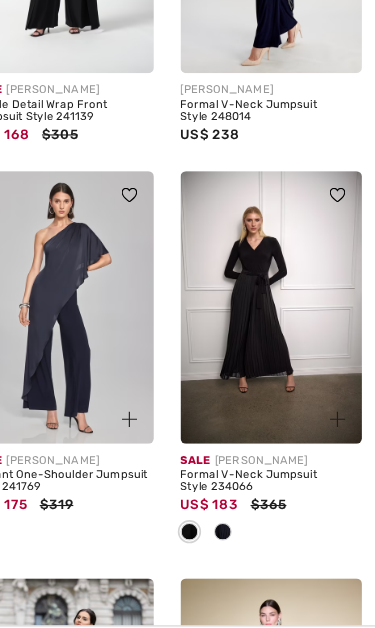 click on "US$ 183
$365" at bounding box center [282, 454] 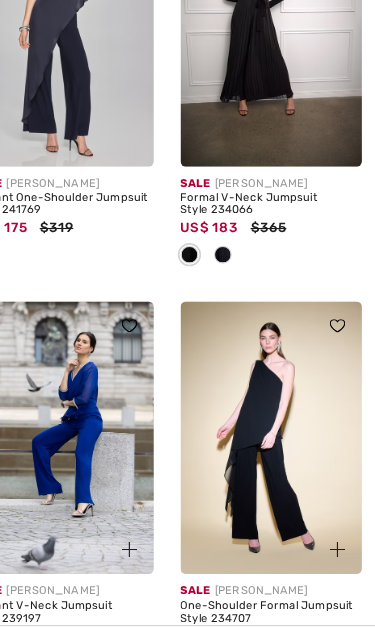 scroll, scrollTop: 5845, scrollLeft: 0, axis: vertical 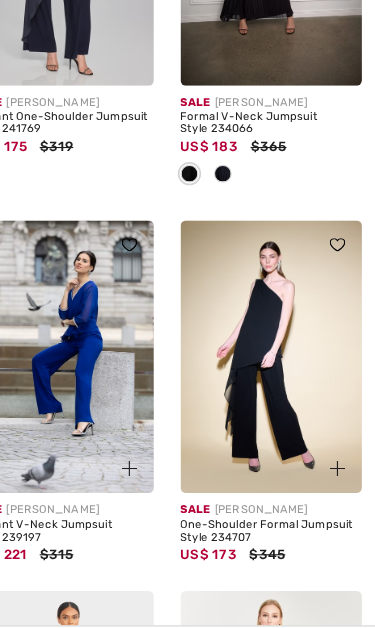 click at bounding box center [329, 409] 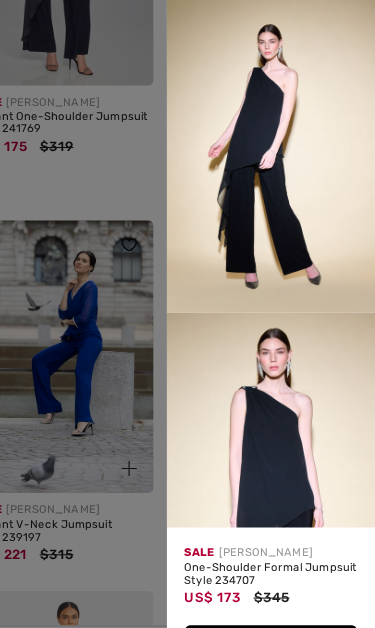 scroll, scrollTop: 5845, scrollLeft: 0, axis: vertical 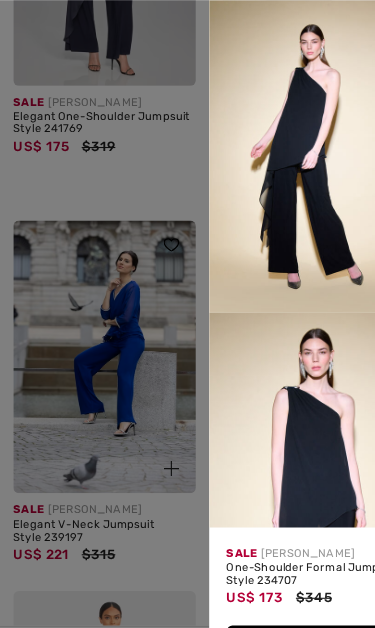 click at bounding box center (187, 314) 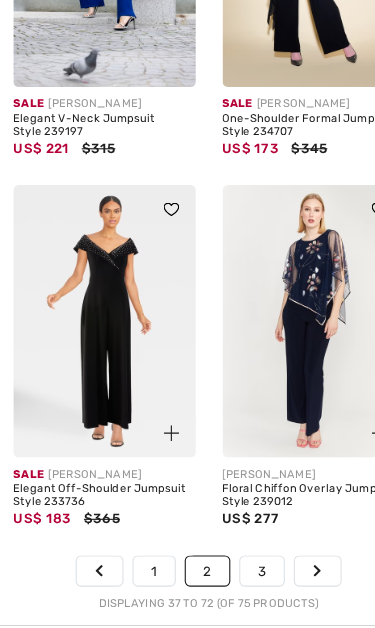 scroll, scrollTop: 6210, scrollLeft: 0, axis: vertical 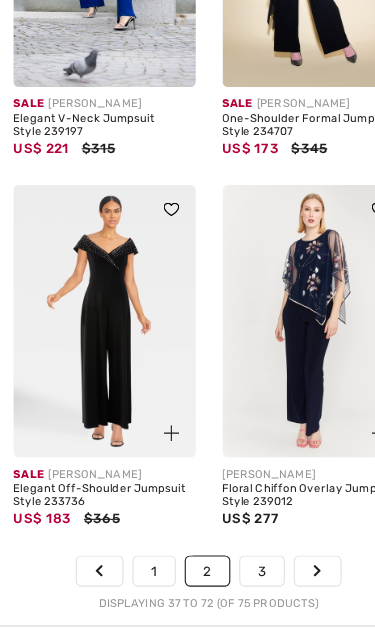 click on "3" at bounding box center (235, 513) 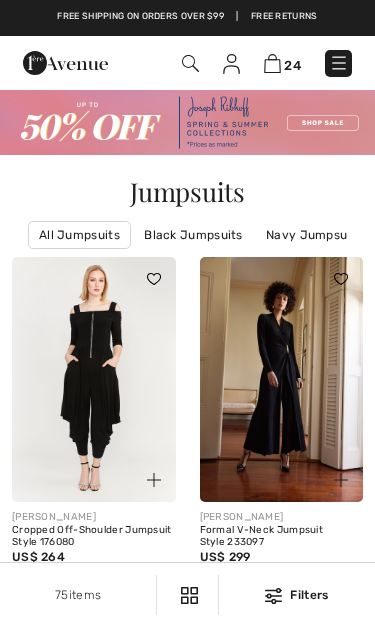 scroll, scrollTop: 0, scrollLeft: 0, axis: both 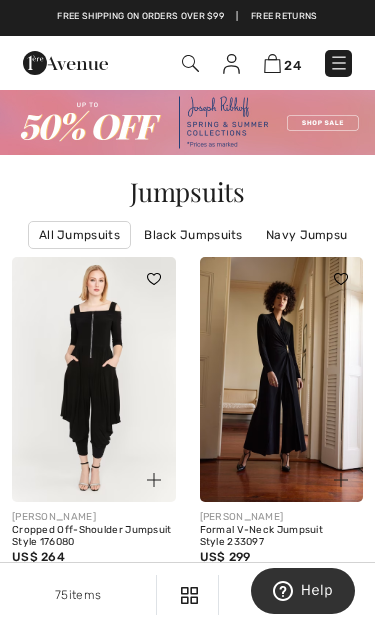 click on "Black Jumpsuits" at bounding box center (193, 235) 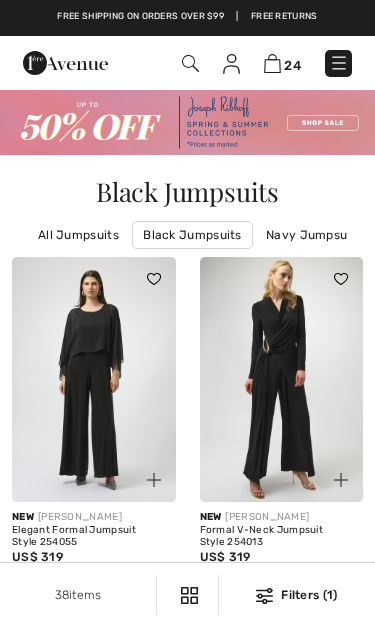 scroll, scrollTop: 0, scrollLeft: 0, axis: both 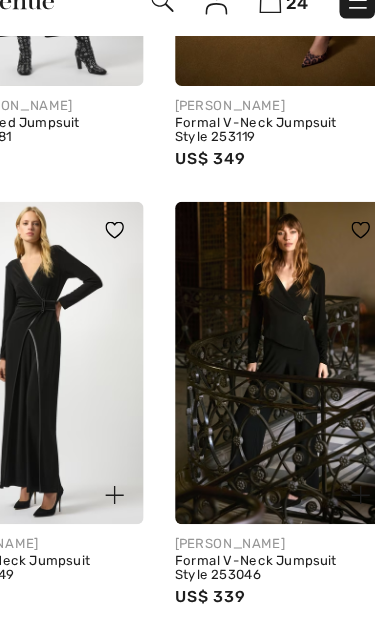 click at bounding box center [282, 338] 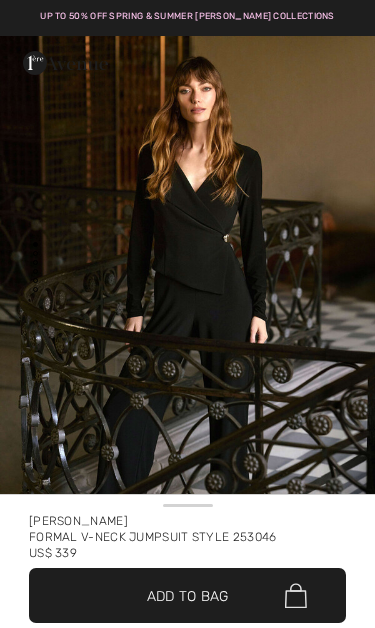 scroll, scrollTop: 0, scrollLeft: 0, axis: both 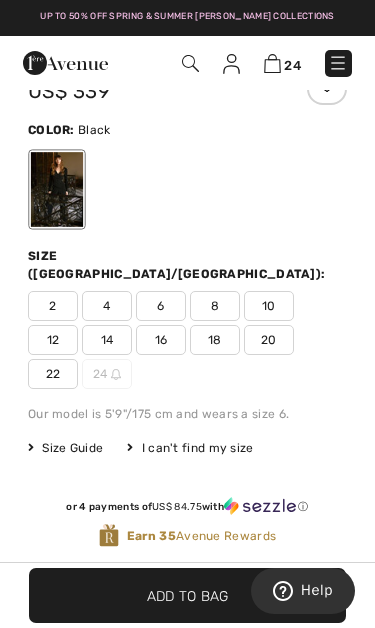 click on "16" at bounding box center [161, 340] 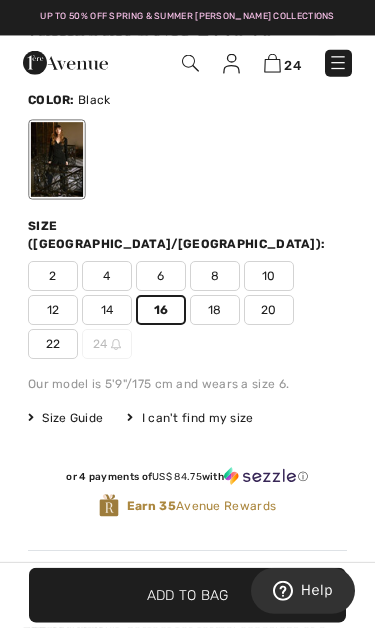 scroll, scrollTop: 684, scrollLeft: 0, axis: vertical 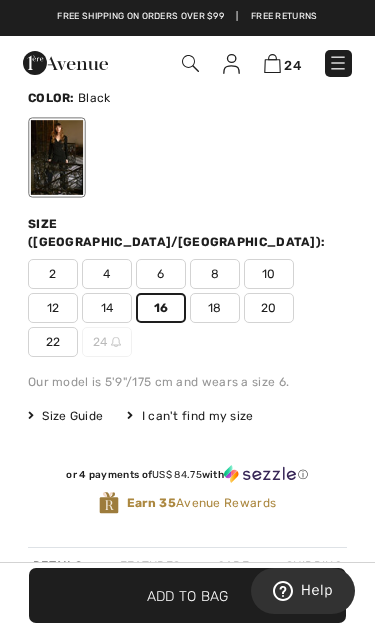 click on "Add to Bag" at bounding box center [188, 595] 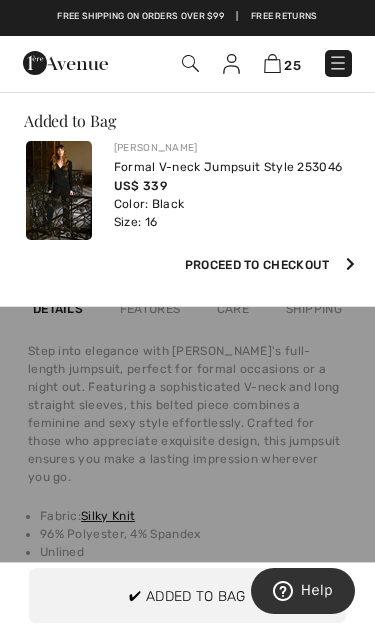 scroll, scrollTop: 942, scrollLeft: 0, axis: vertical 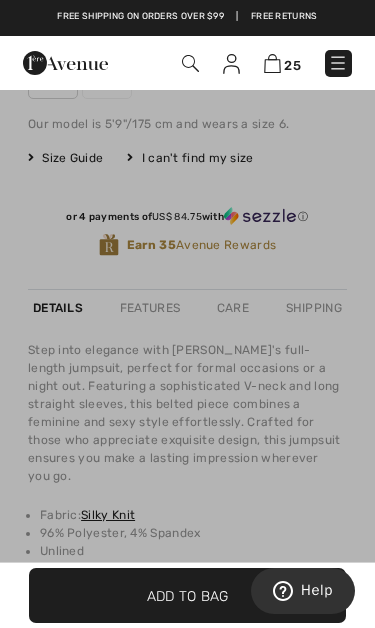 click at bounding box center [187, 314] 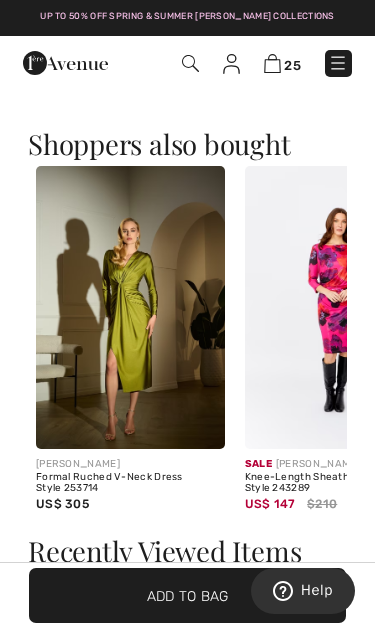 scroll, scrollTop: 1612, scrollLeft: 0, axis: vertical 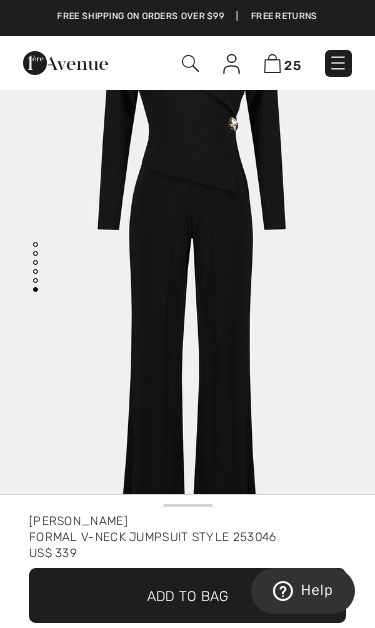 click at bounding box center (338, 63) 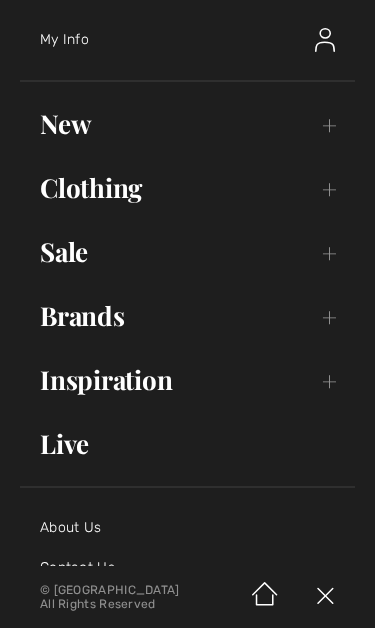 scroll, scrollTop: 88, scrollLeft: 0, axis: vertical 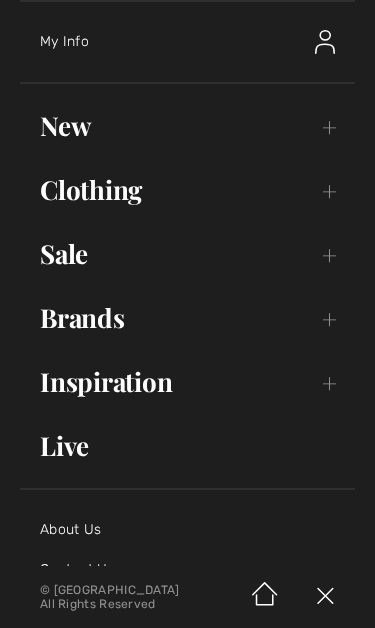 click on "New Toggle submenu" at bounding box center [187, 126] 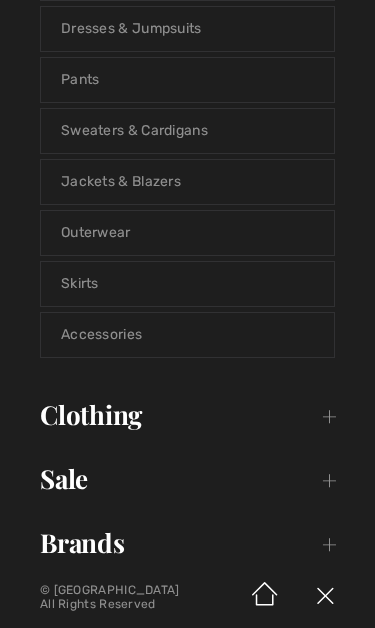 scroll, scrollTop: 344, scrollLeft: 0, axis: vertical 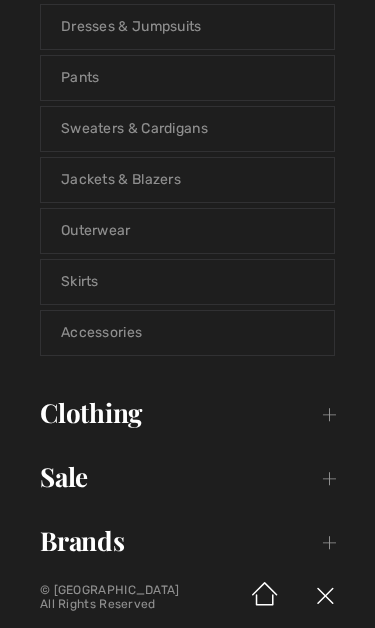 click on "Sweaters & Cardigans" at bounding box center (187, 129) 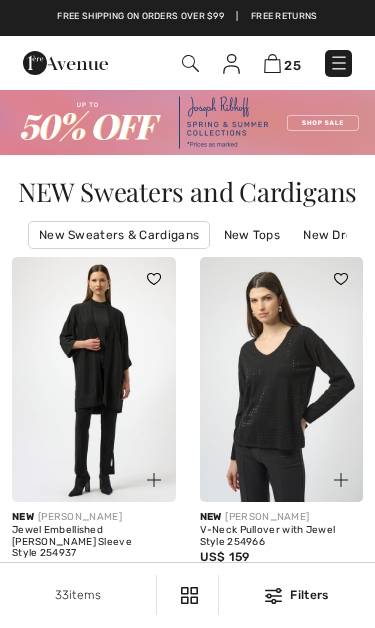 scroll, scrollTop: 0, scrollLeft: 0, axis: both 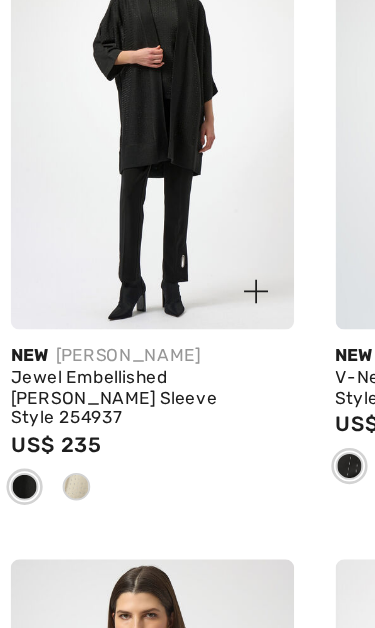 click at bounding box center (50, 461) 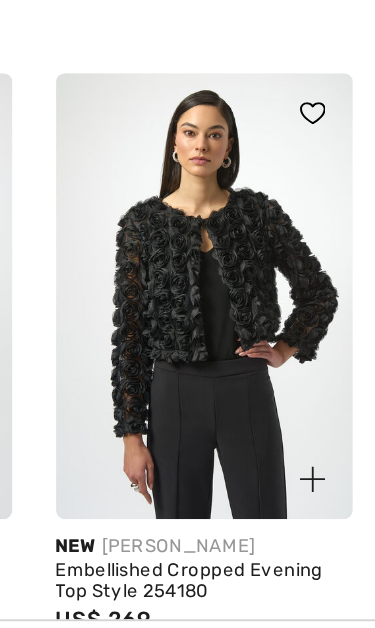 scroll, scrollTop: 772, scrollLeft: 0, axis: vertical 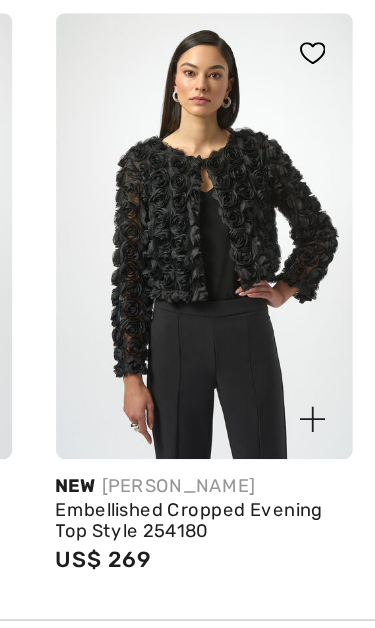 click at bounding box center (282, 351) 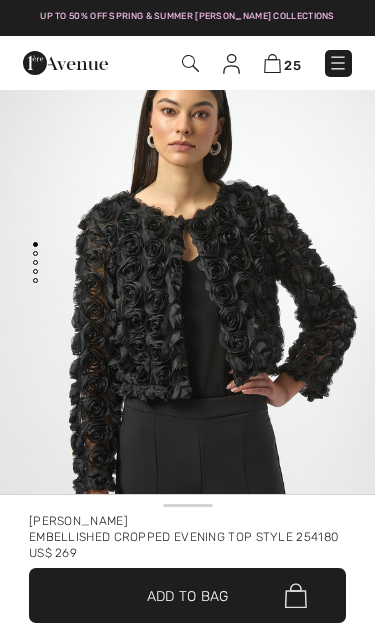 scroll, scrollTop: 33, scrollLeft: 0, axis: vertical 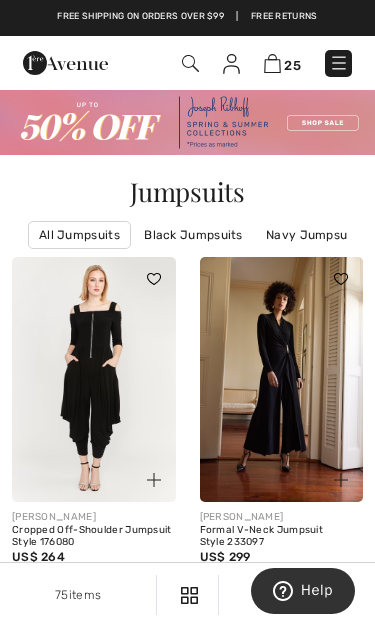 click on "Free shipping on orders over $99
|
Free Returns" at bounding box center (187, 27) 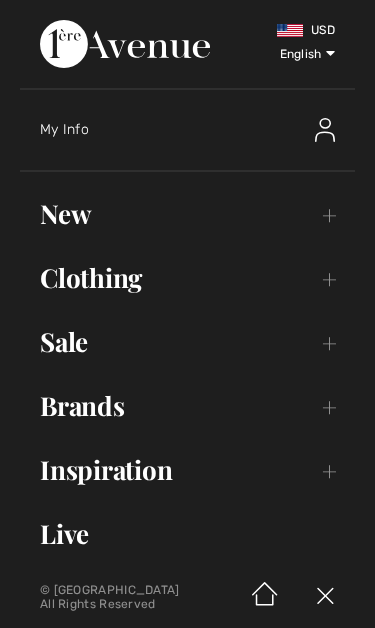 click on "New Toggle submenu" at bounding box center [187, 214] 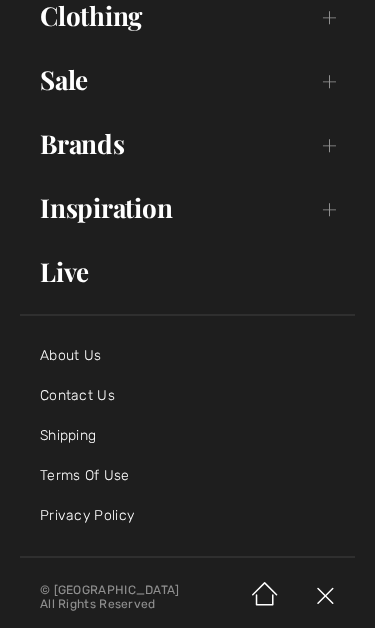 click at bounding box center [325, 597] 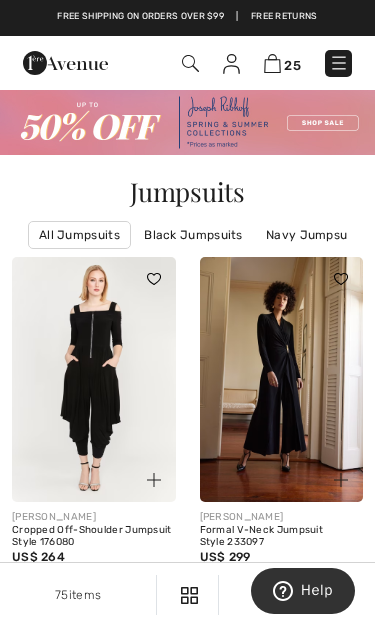 scroll, scrollTop: 0, scrollLeft: 0, axis: both 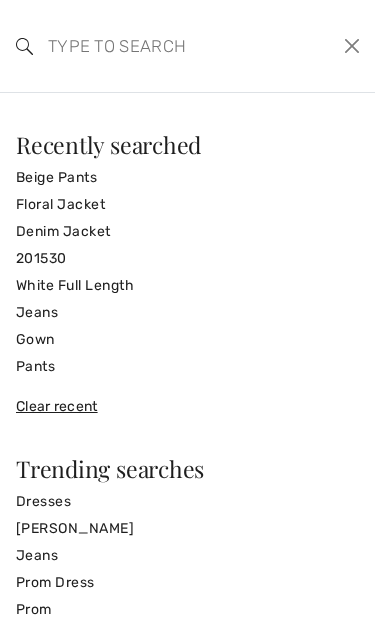 click at bounding box center (153, 46) 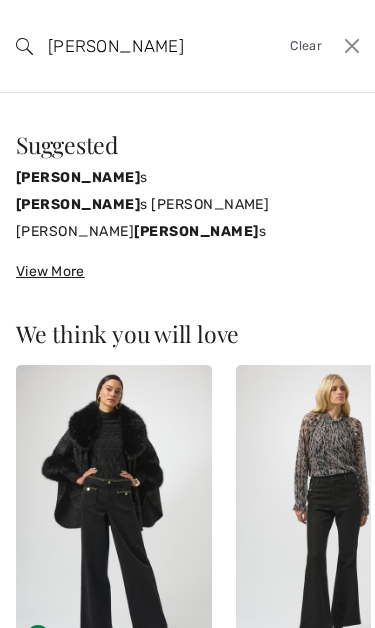 type on "[PERSON_NAME]" 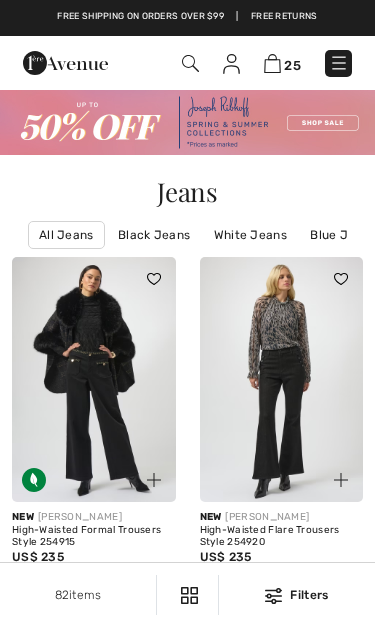 scroll, scrollTop: 0, scrollLeft: 0, axis: both 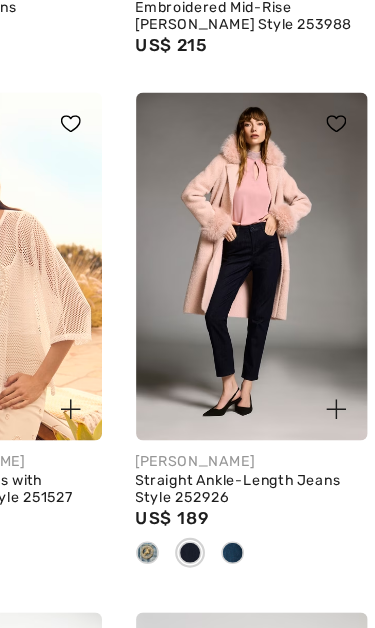 click at bounding box center [268, 496] 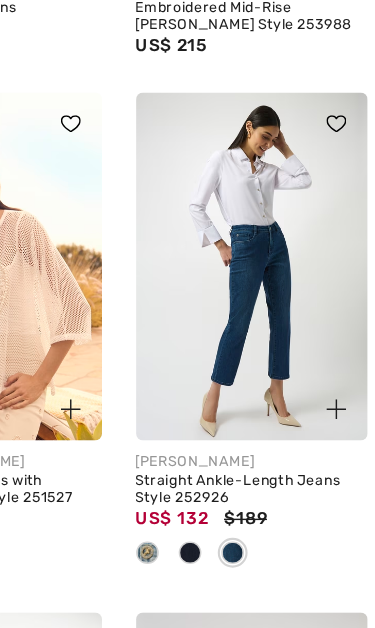 click at bounding box center [208, 495] 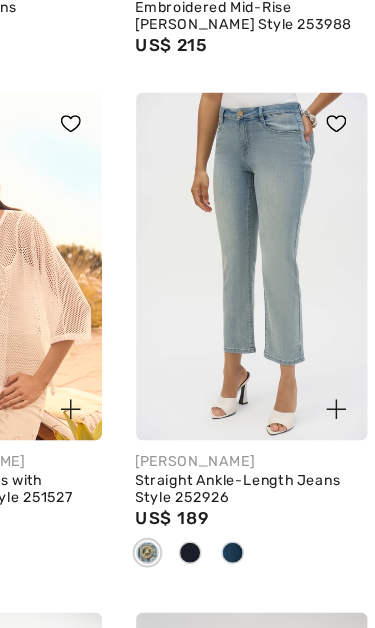 click at bounding box center (238, 495) 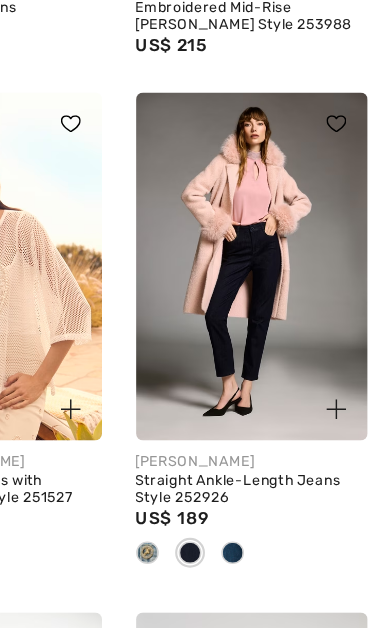 click at bounding box center [268, 496] 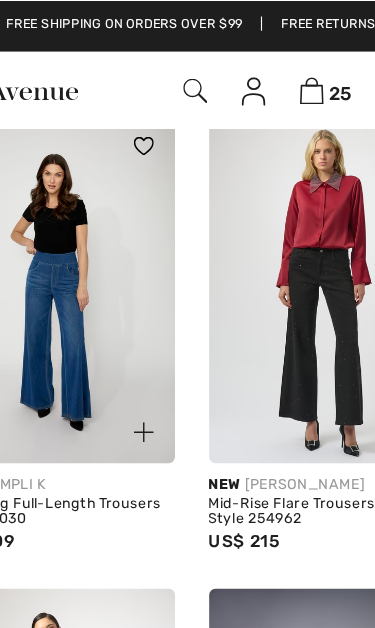 scroll, scrollTop: 843, scrollLeft: 0, axis: vertical 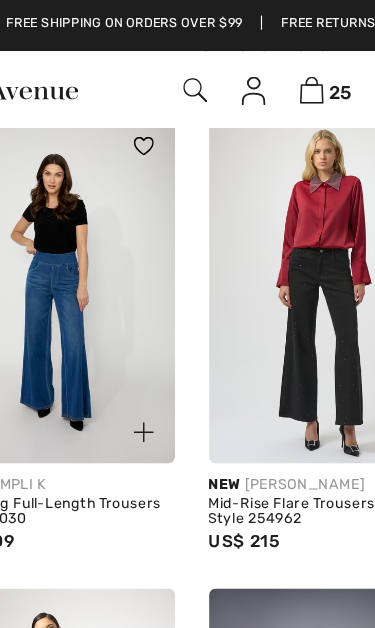 click at bounding box center (190, 63) 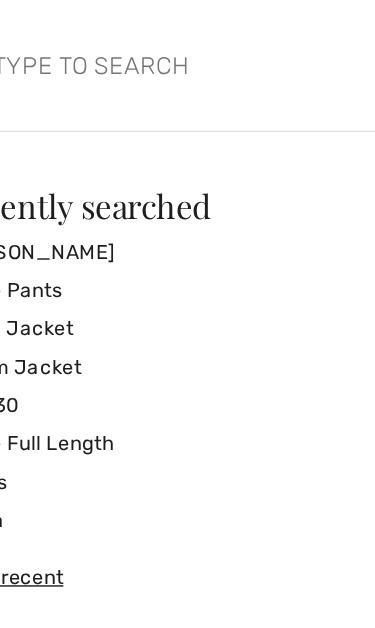 click at bounding box center [153, 46] 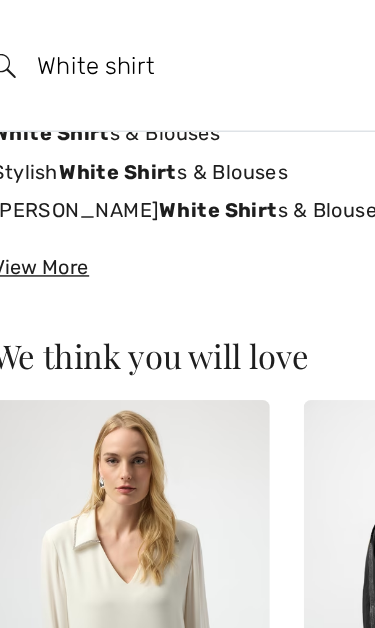 scroll, scrollTop: 82, scrollLeft: 0, axis: vertical 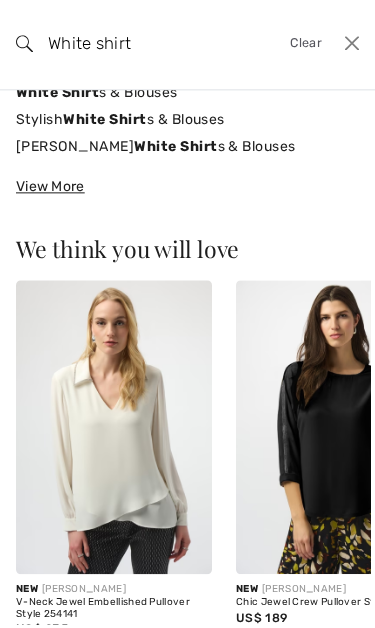 type on "White shirt" 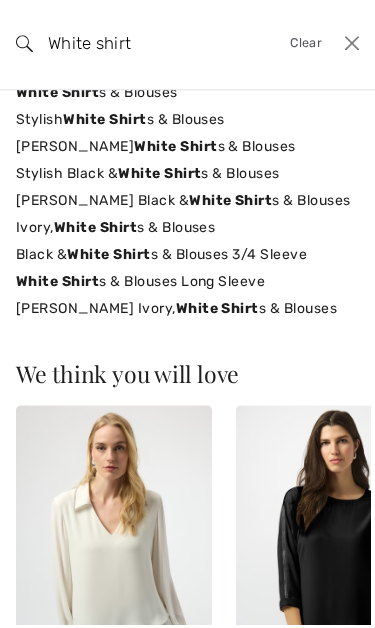 scroll, scrollTop: 697, scrollLeft: 0, axis: vertical 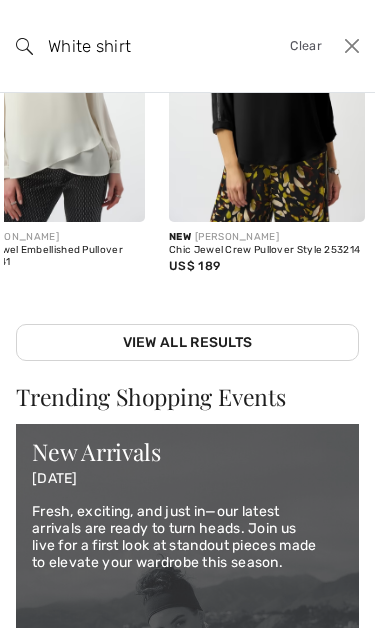 click on "View All Results" at bounding box center (187, 342) 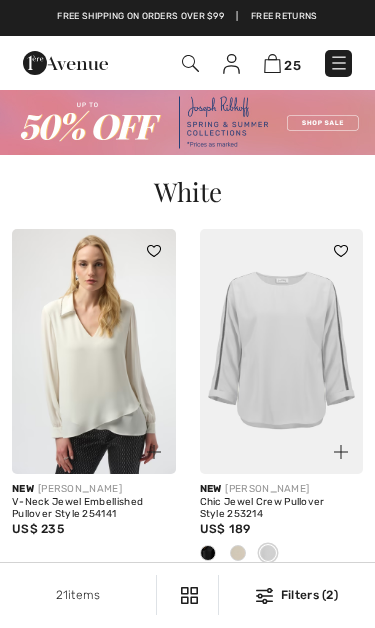 scroll, scrollTop: 0, scrollLeft: 0, axis: both 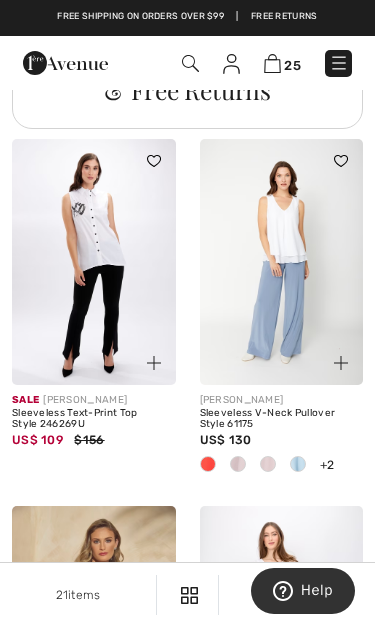 click at bounding box center [238, 465] 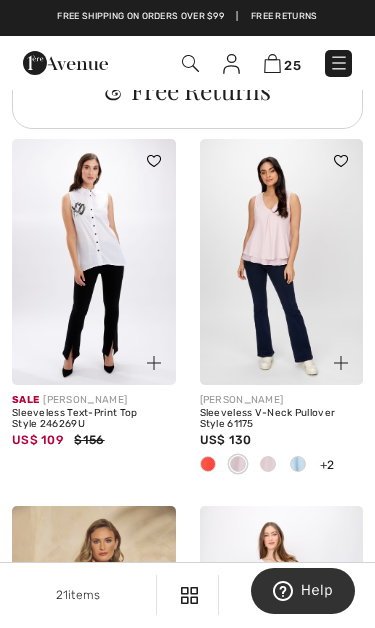 click at bounding box center (268, 464) 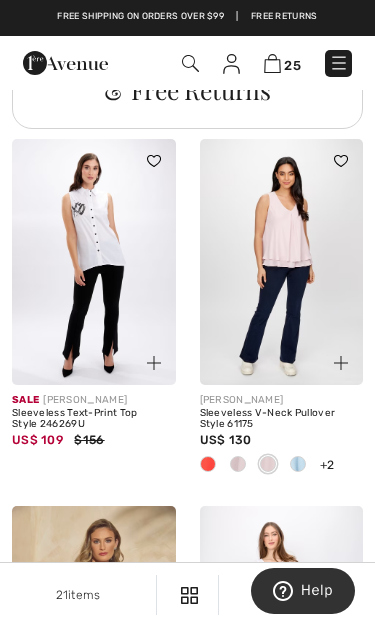 click at bounding box center (298, 464) 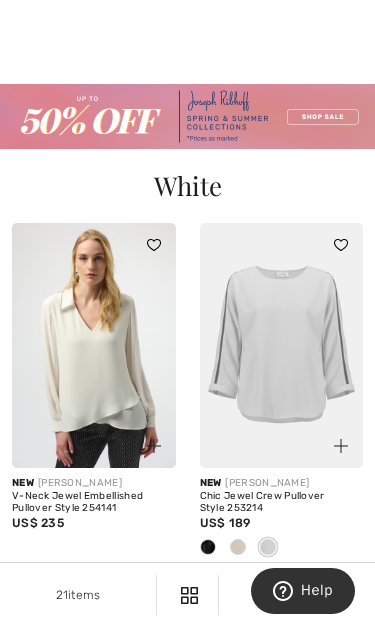 scroll, scrollTop: 0, scrollLeft: 0, axis: both 